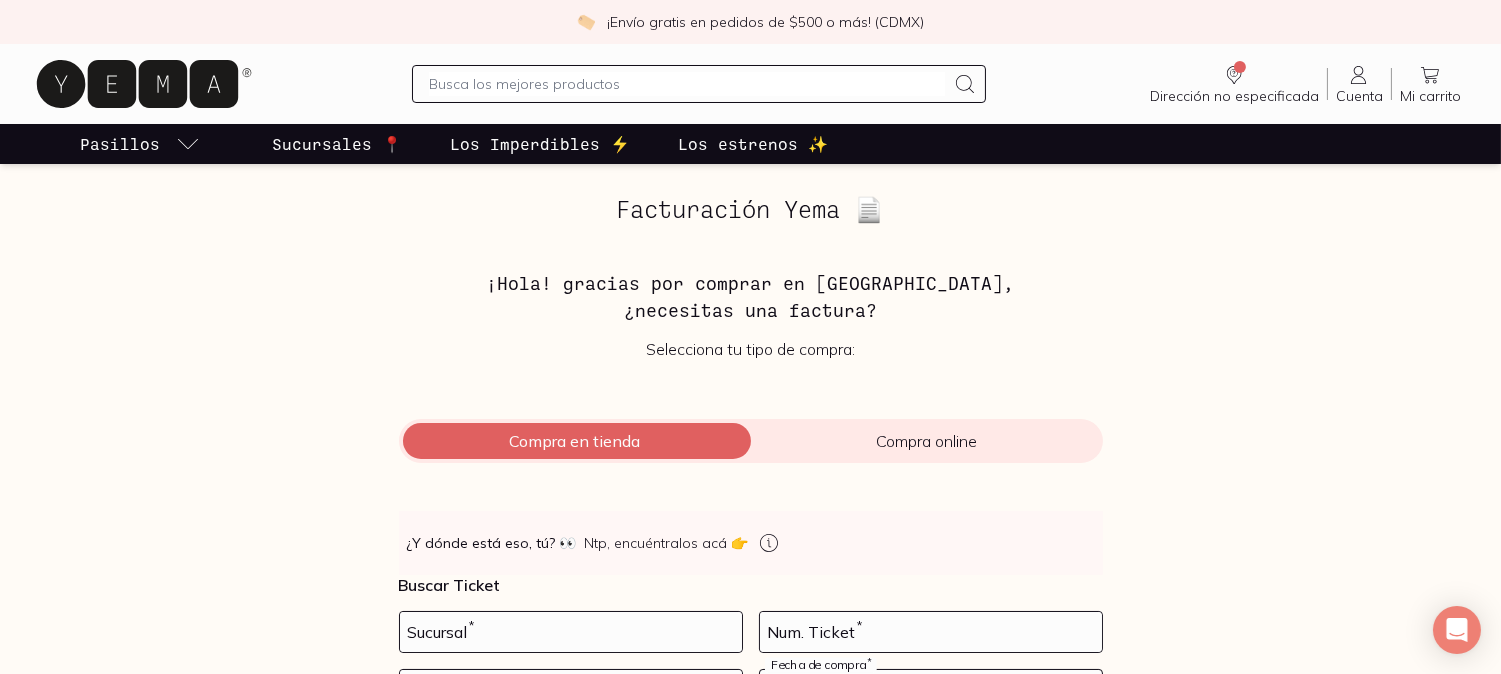 scroll, scrollTop: 263, scrollLeft: 0, axis: vertical 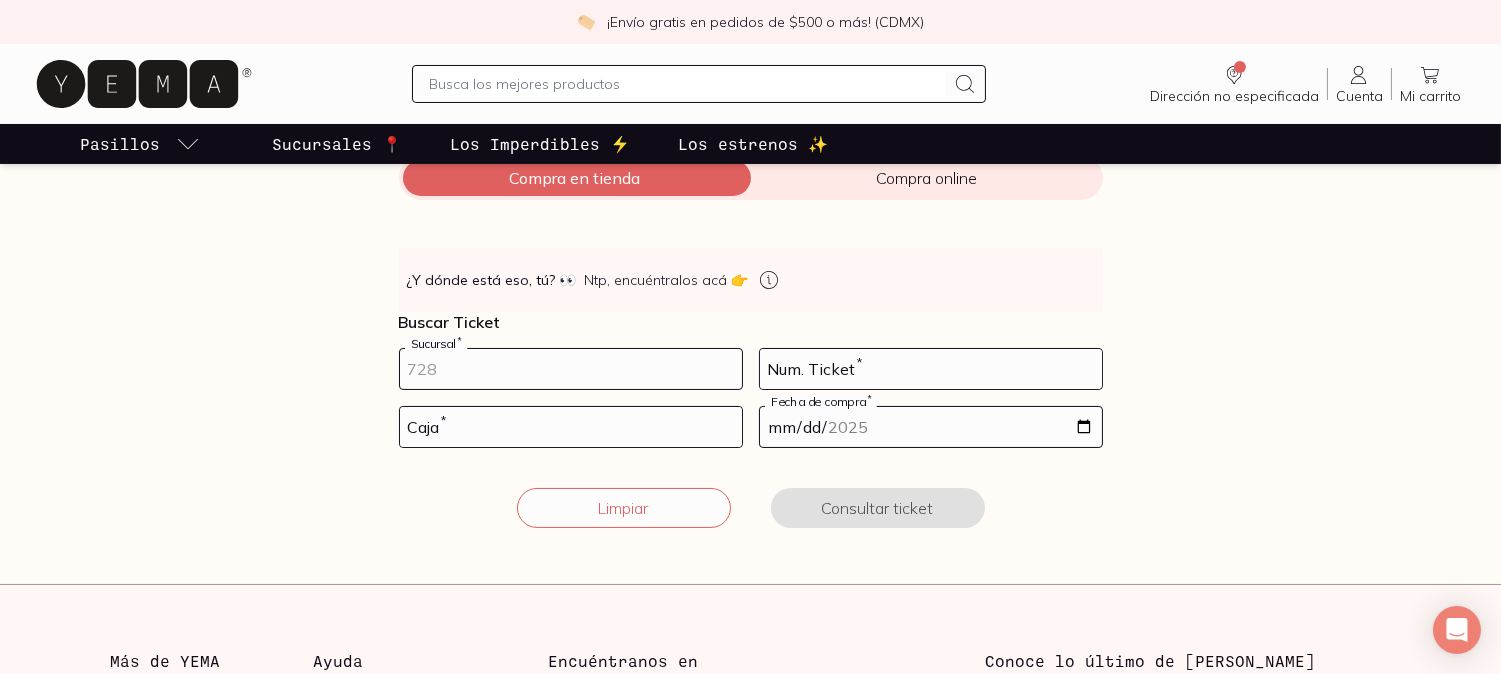 click at bounding box center (571, 369) 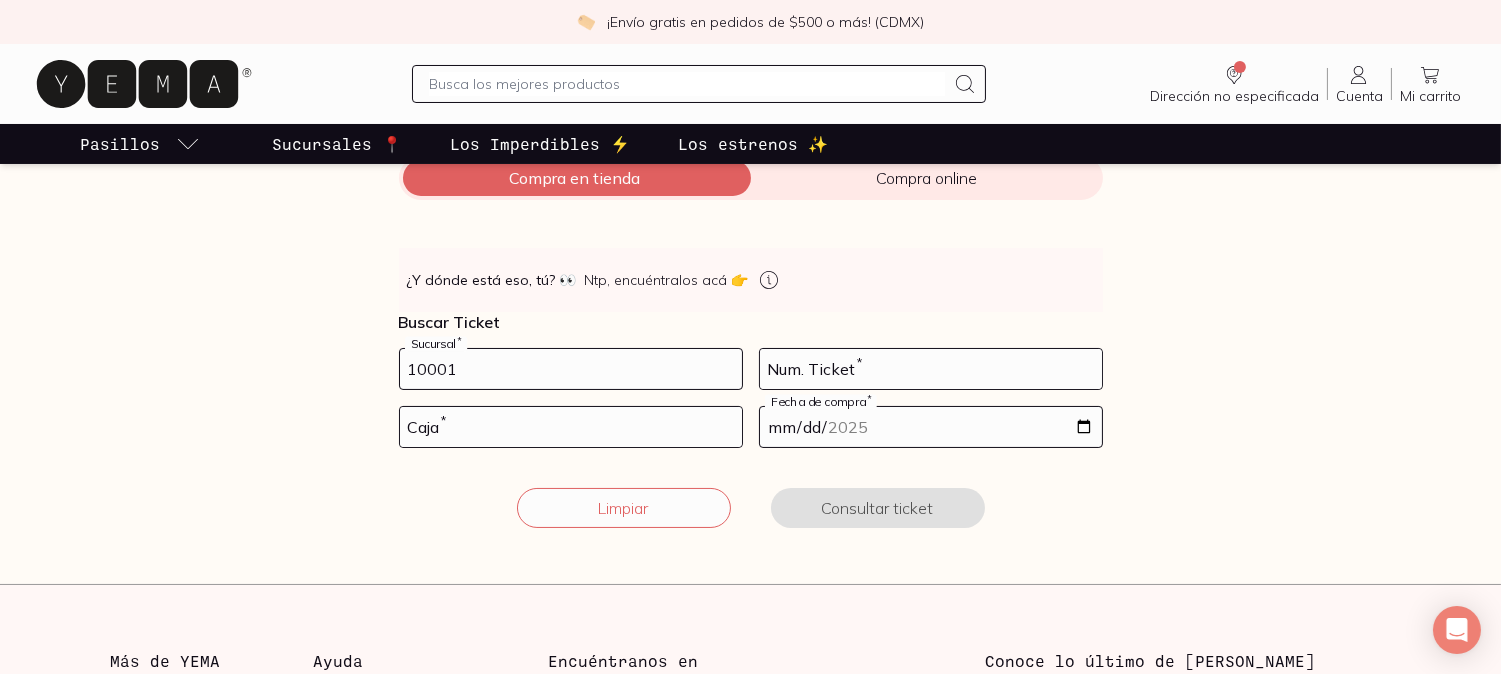 type on "10001" 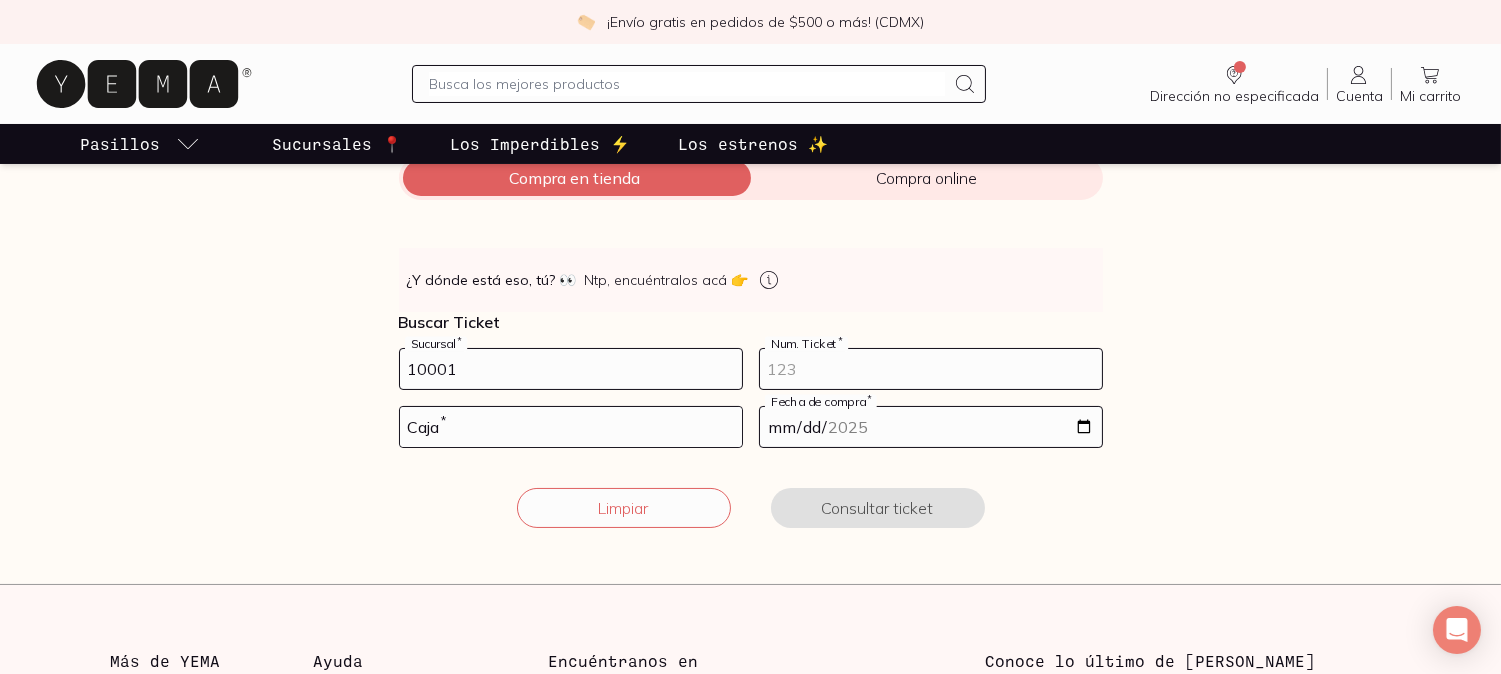 click at bounding box center (931, 369) 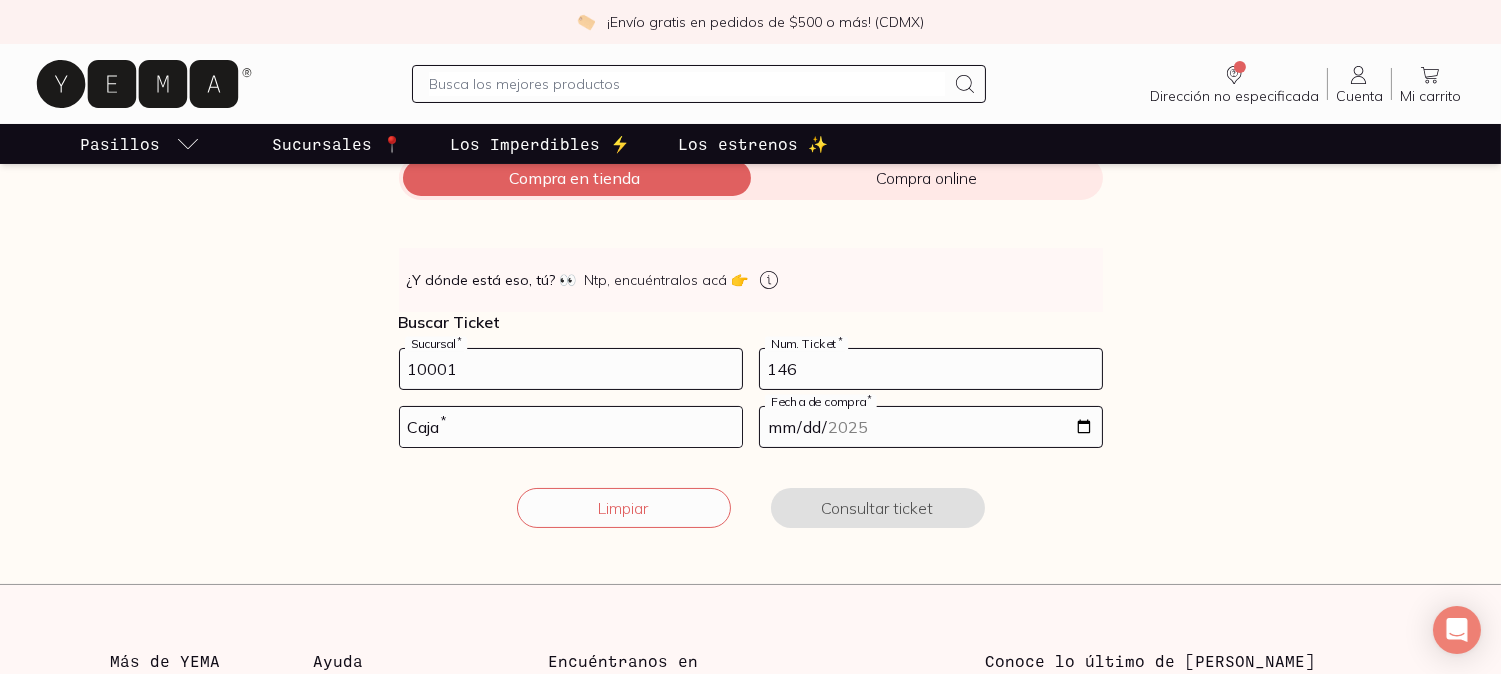 type on "146" 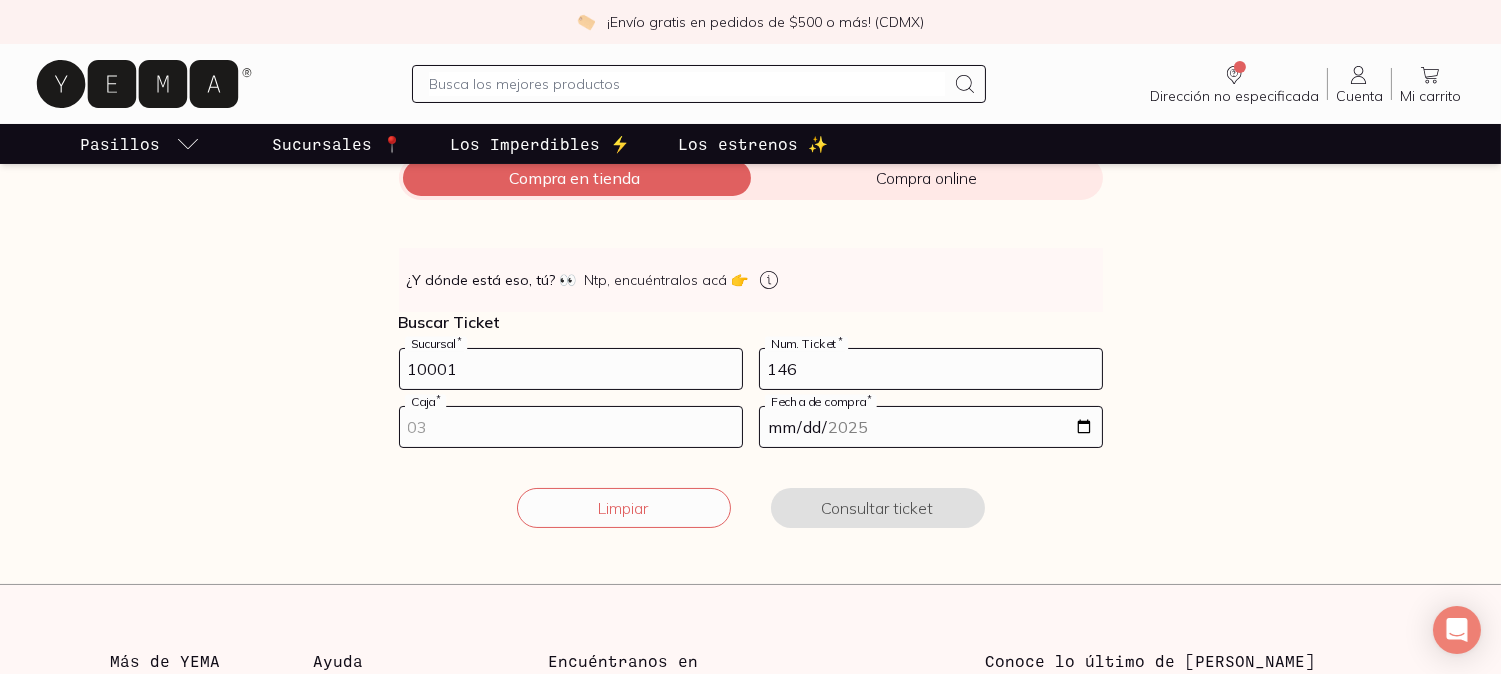 click at bounding box center (571, 427) 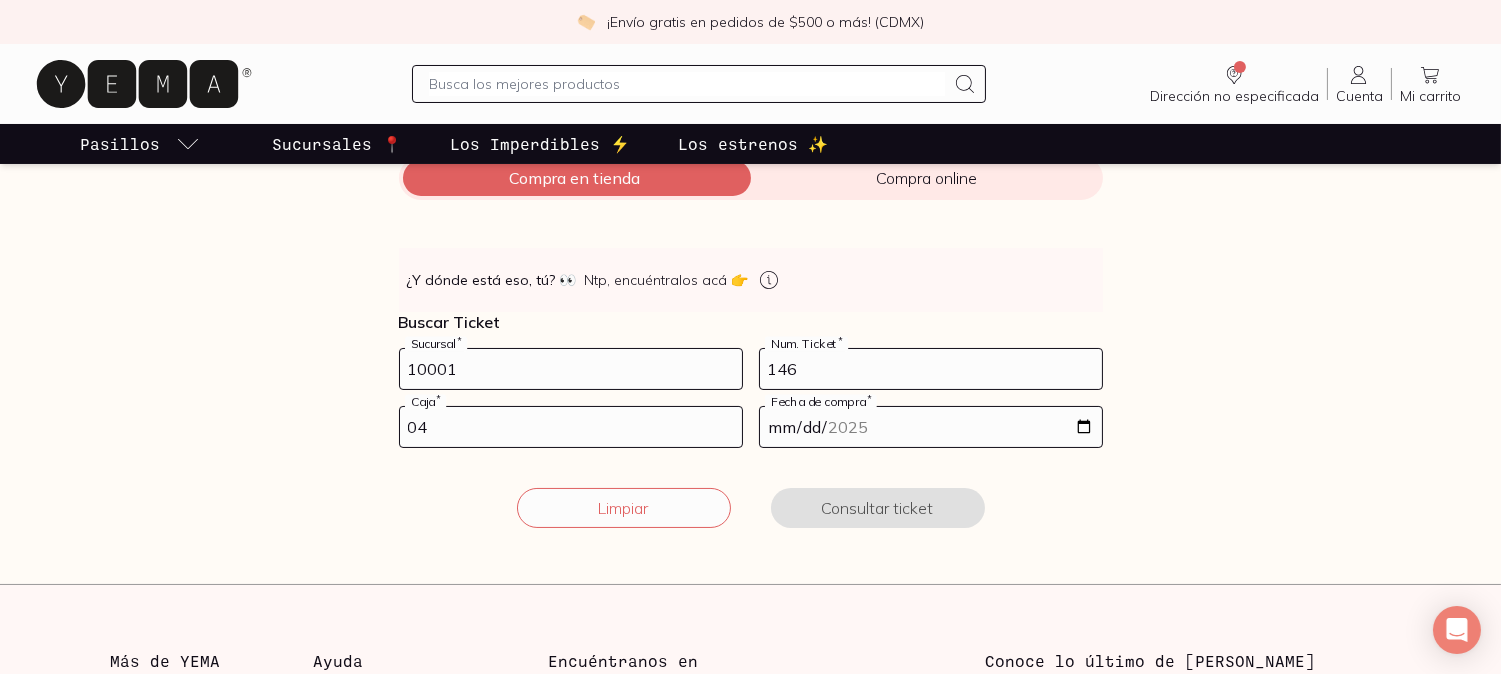 type on "04" 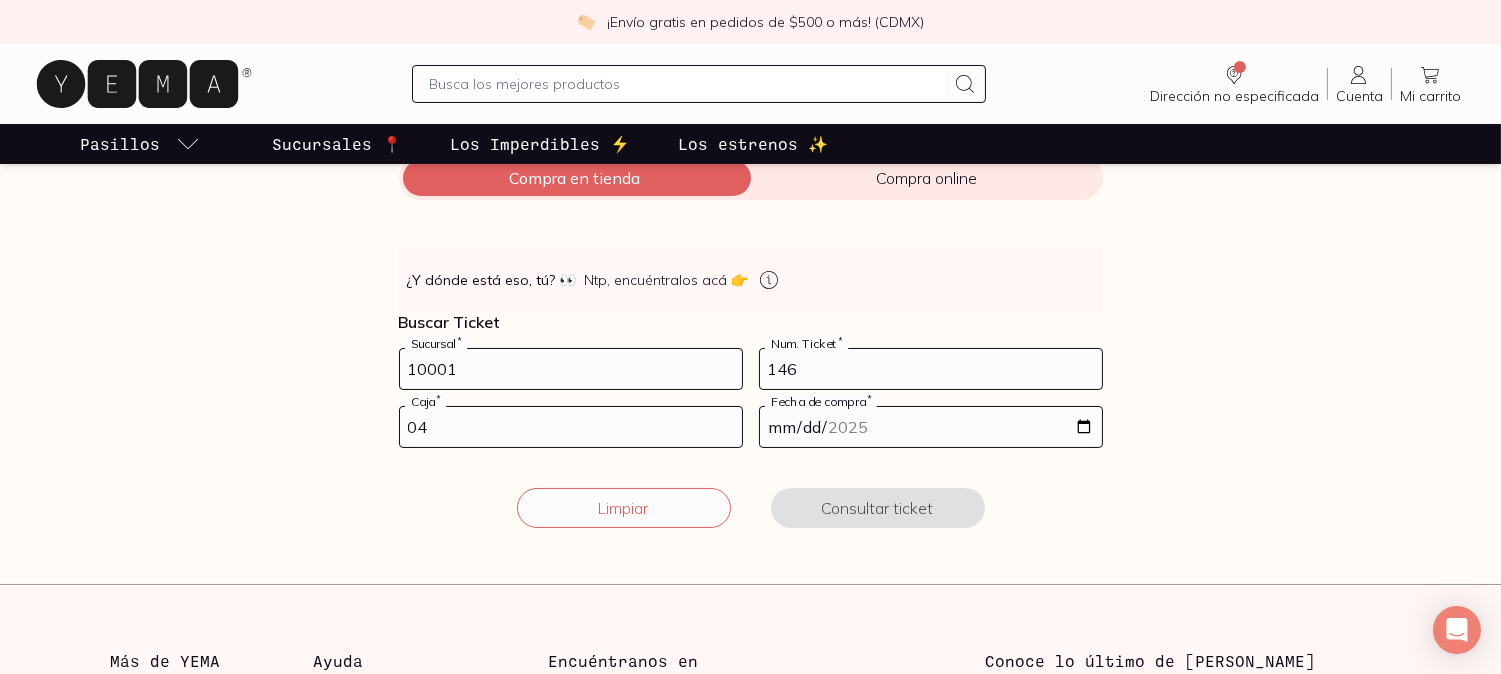 type on "[DATE]" 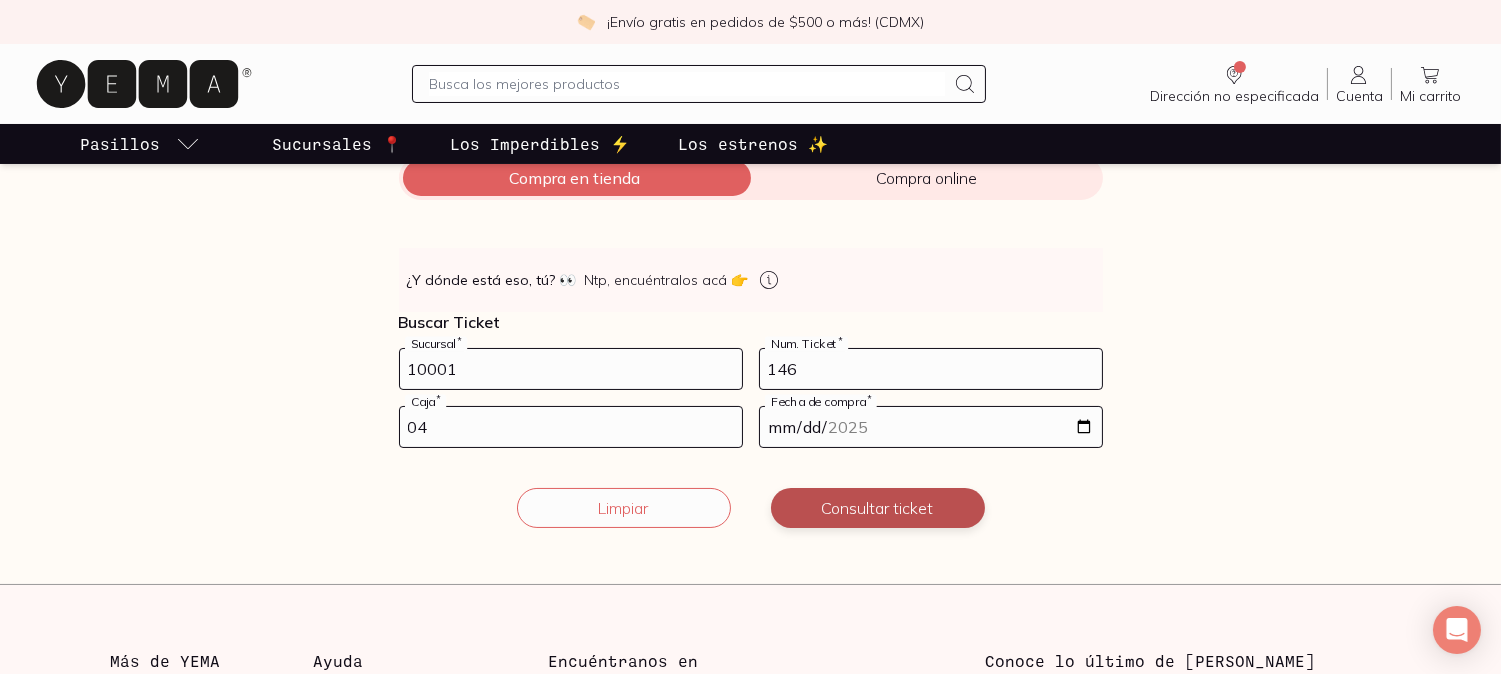 click on "Consultar ticket" at bounding box center [878, 508] 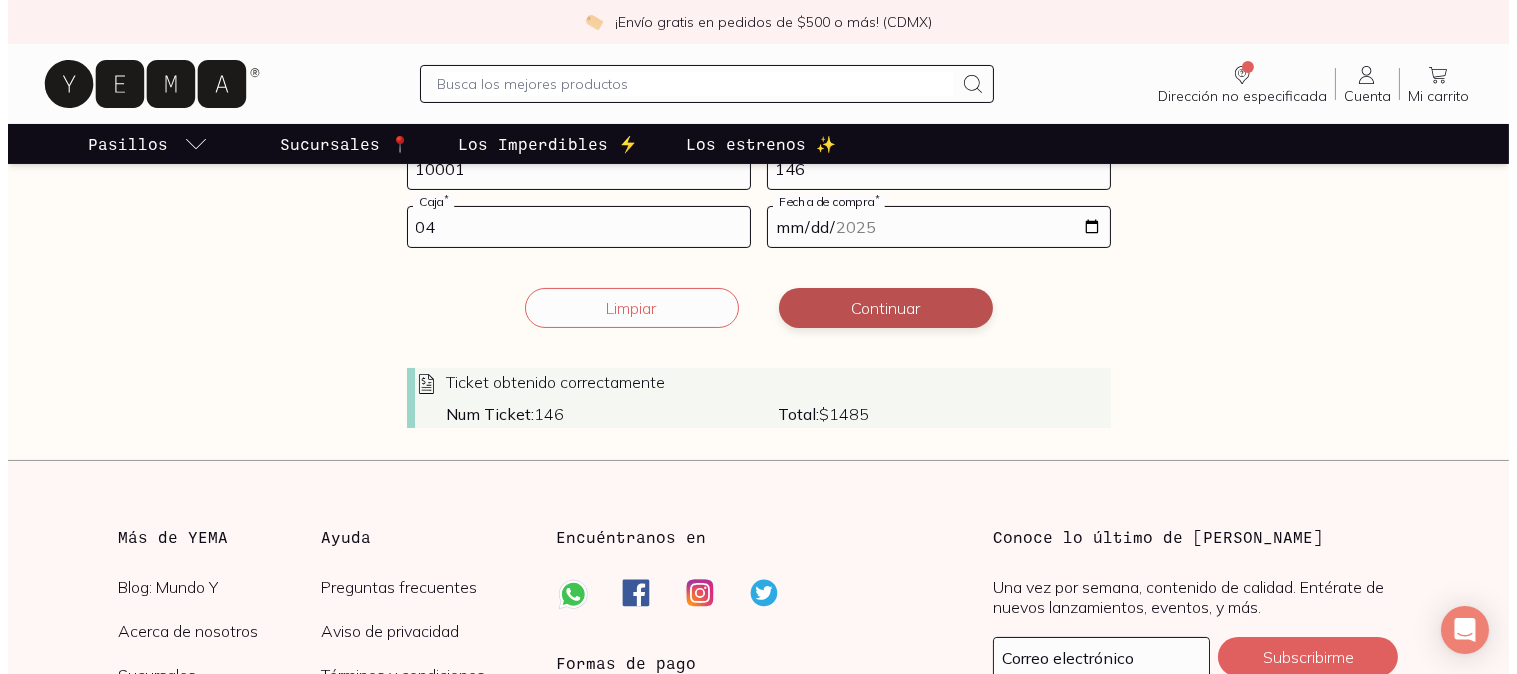 scroll, scrollTop: 464, scrollLeft: 0, axis: vertical 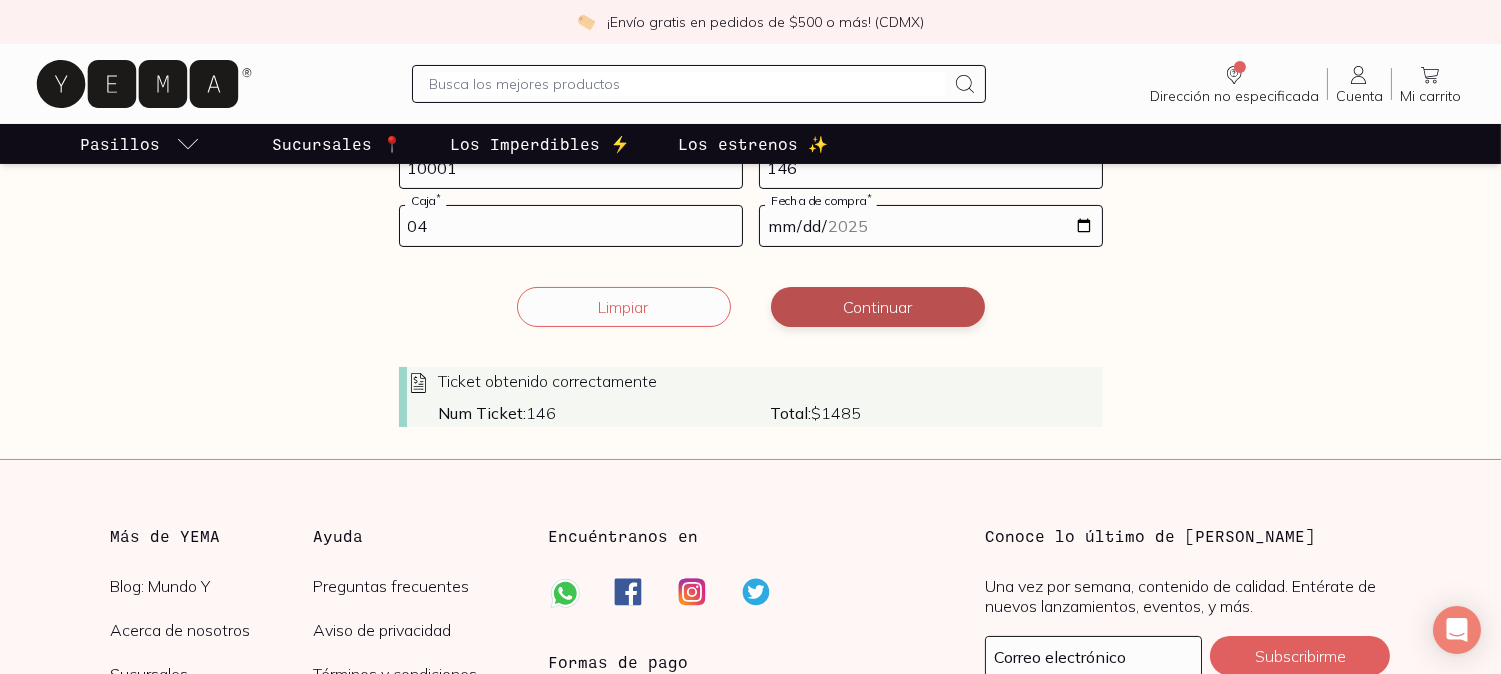 click on "Continuar" at bounding box center [878, 307] 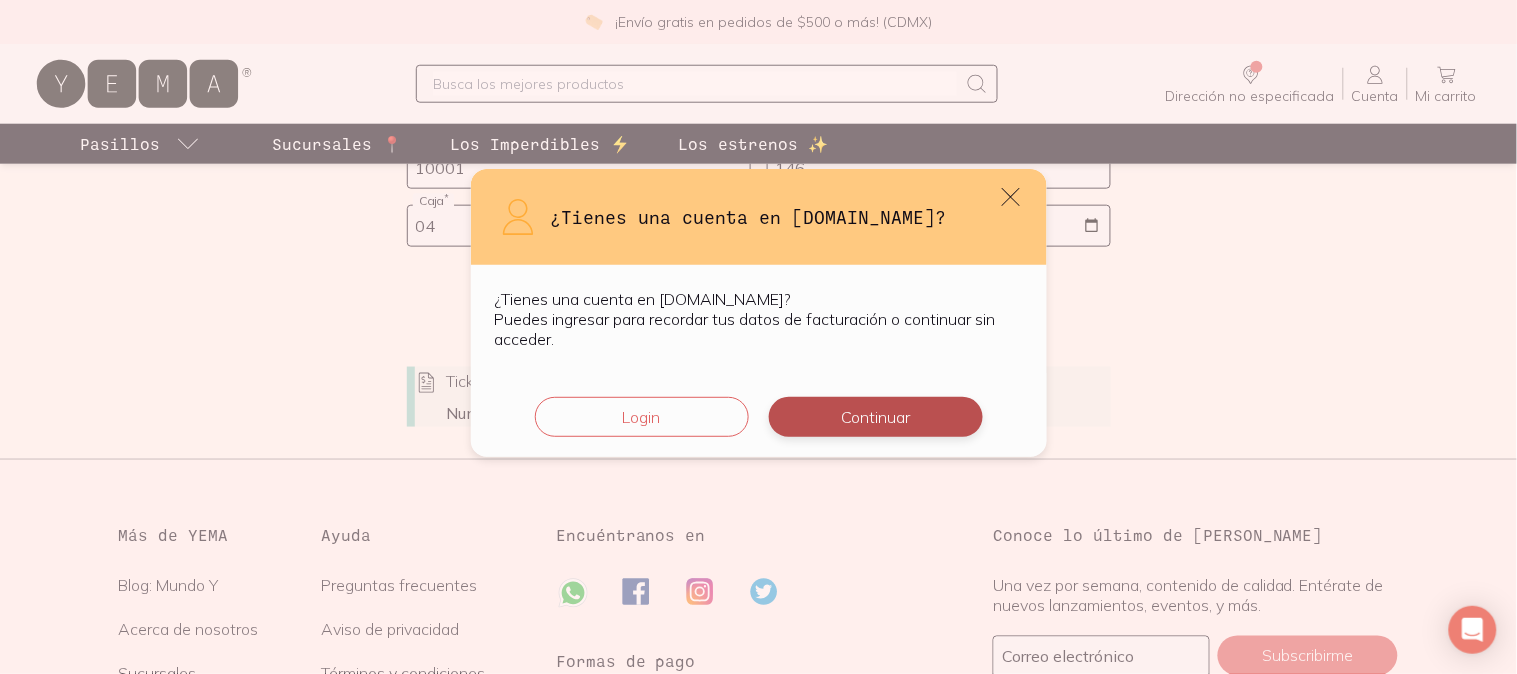 click on "Continuar" at bounding box center (876, 417) 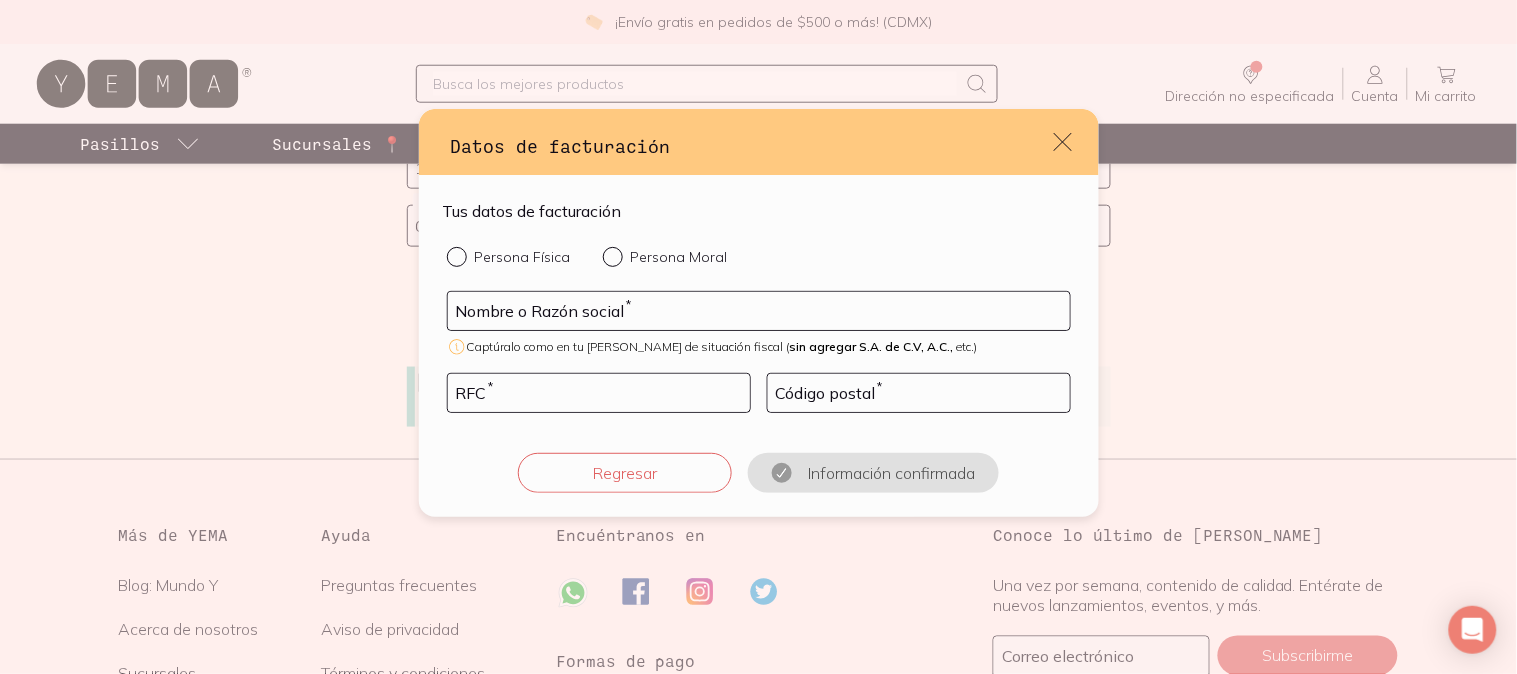 click at bounding box center [461, 257] 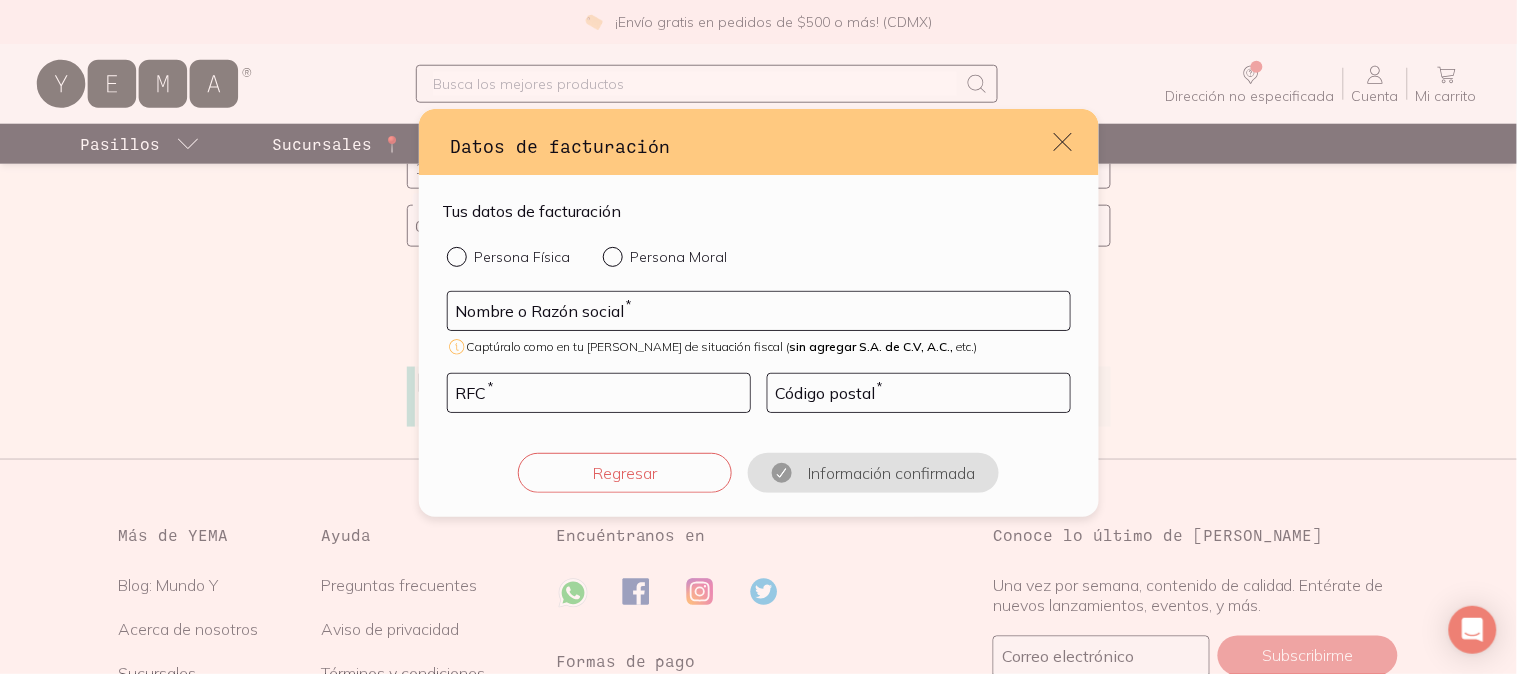click on "Persona Física" at bounding box center [455, 255] 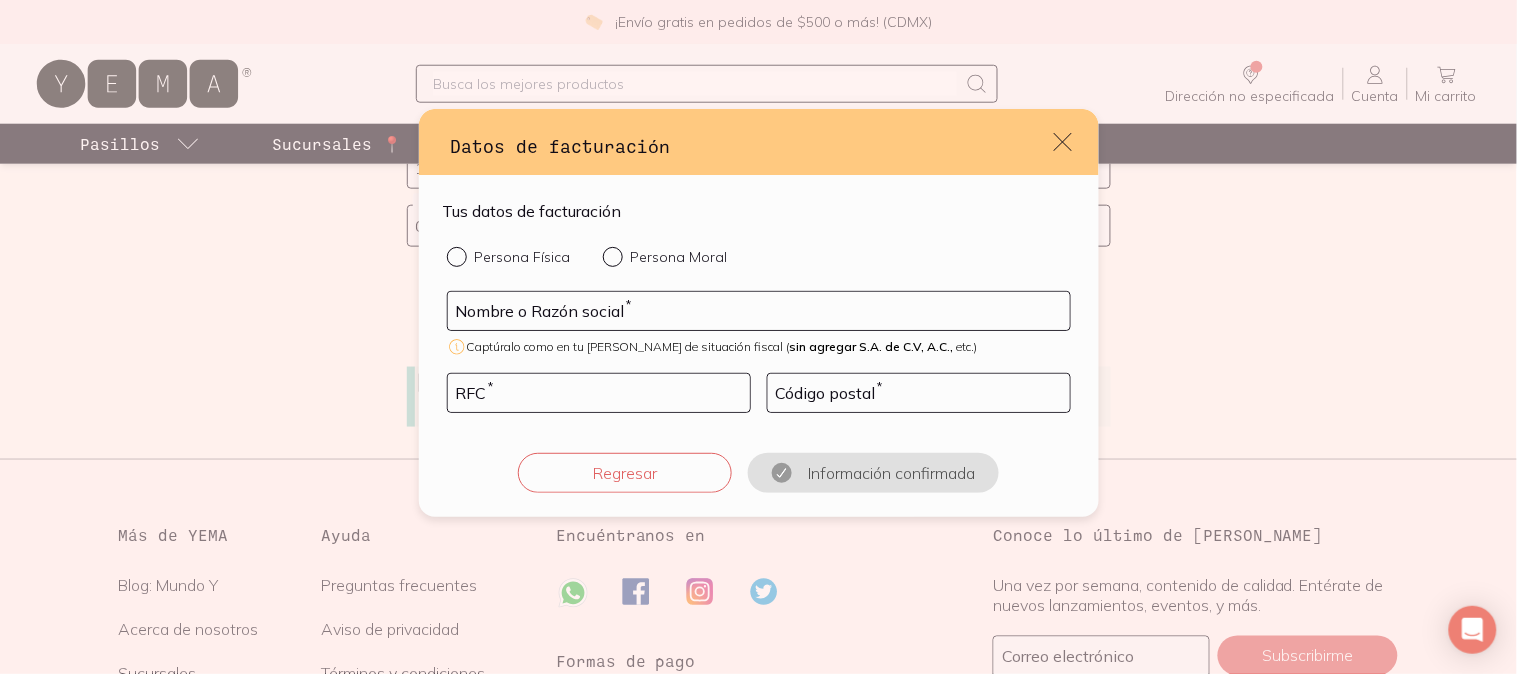 radio on "true" 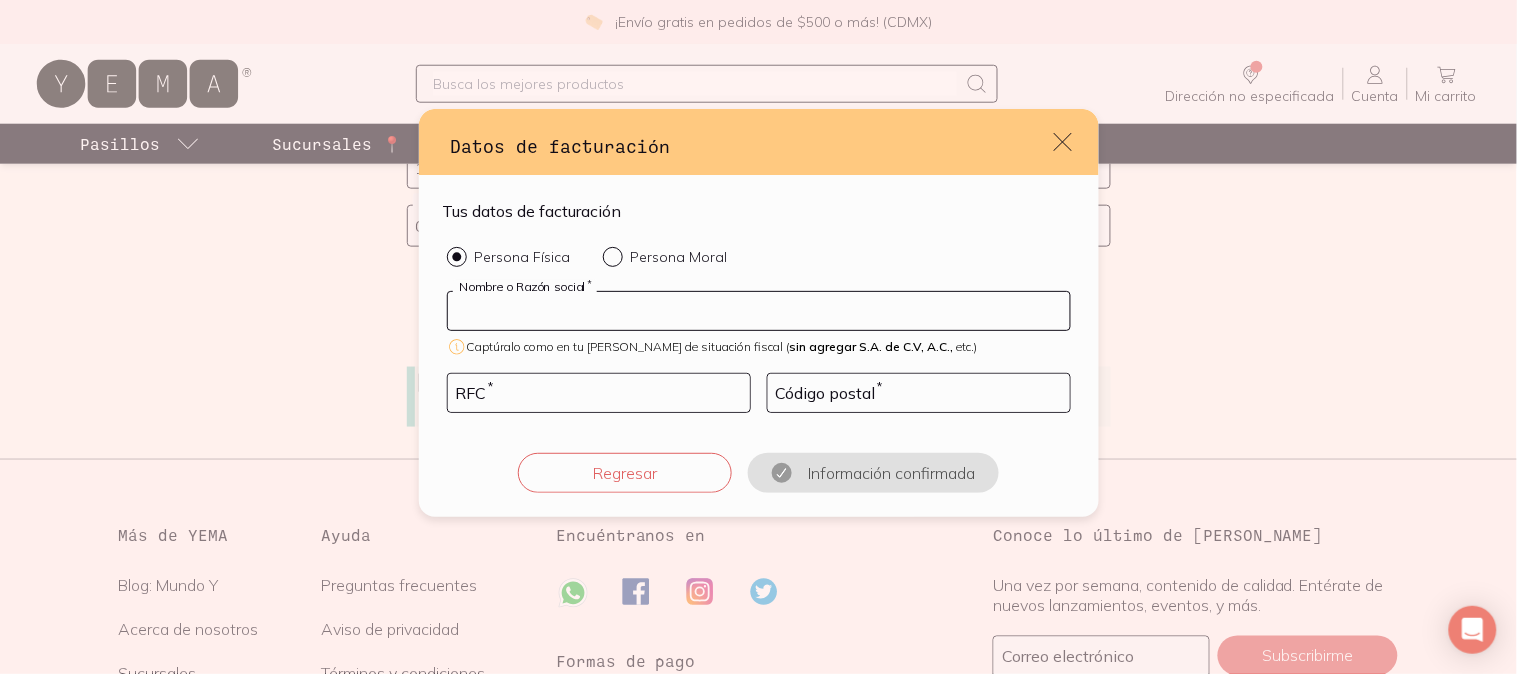 click at bounding box center [759, 311] 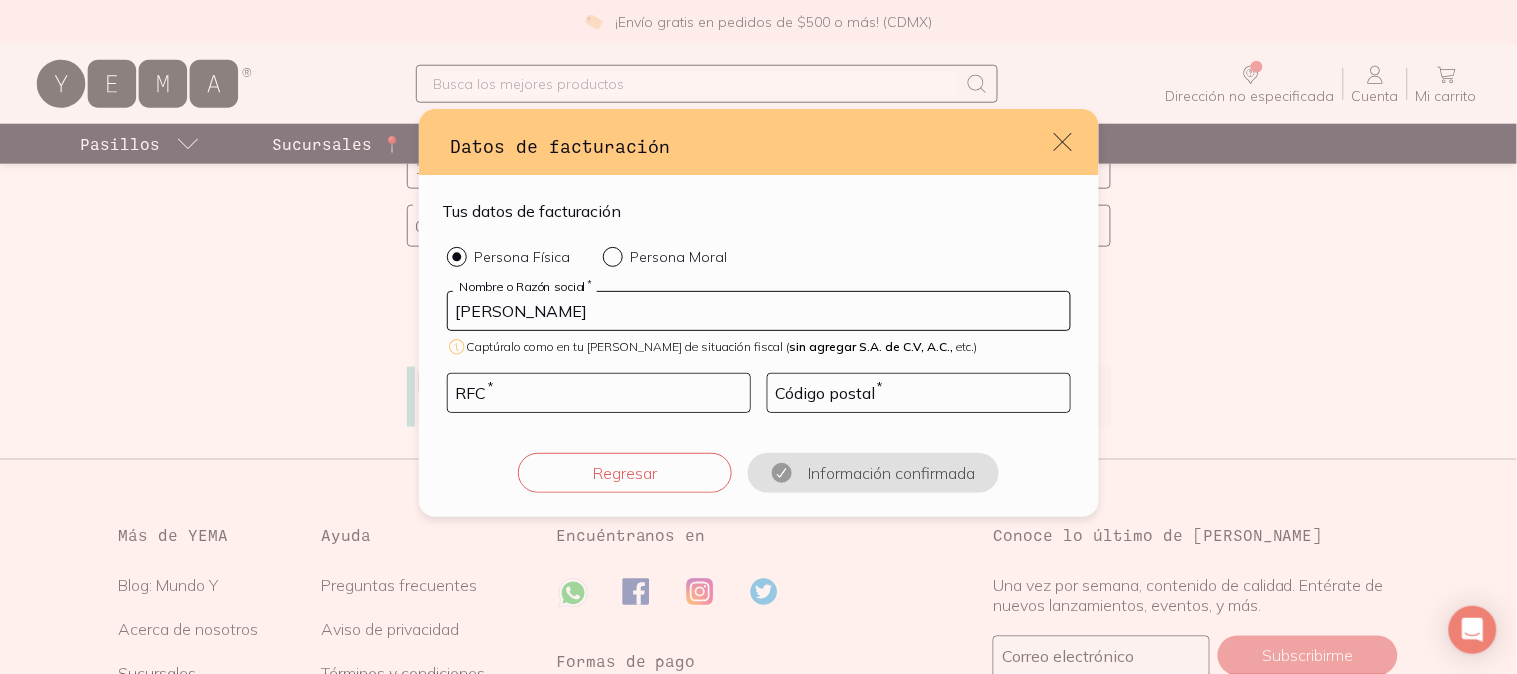 type on "[PERSON_NAME]" 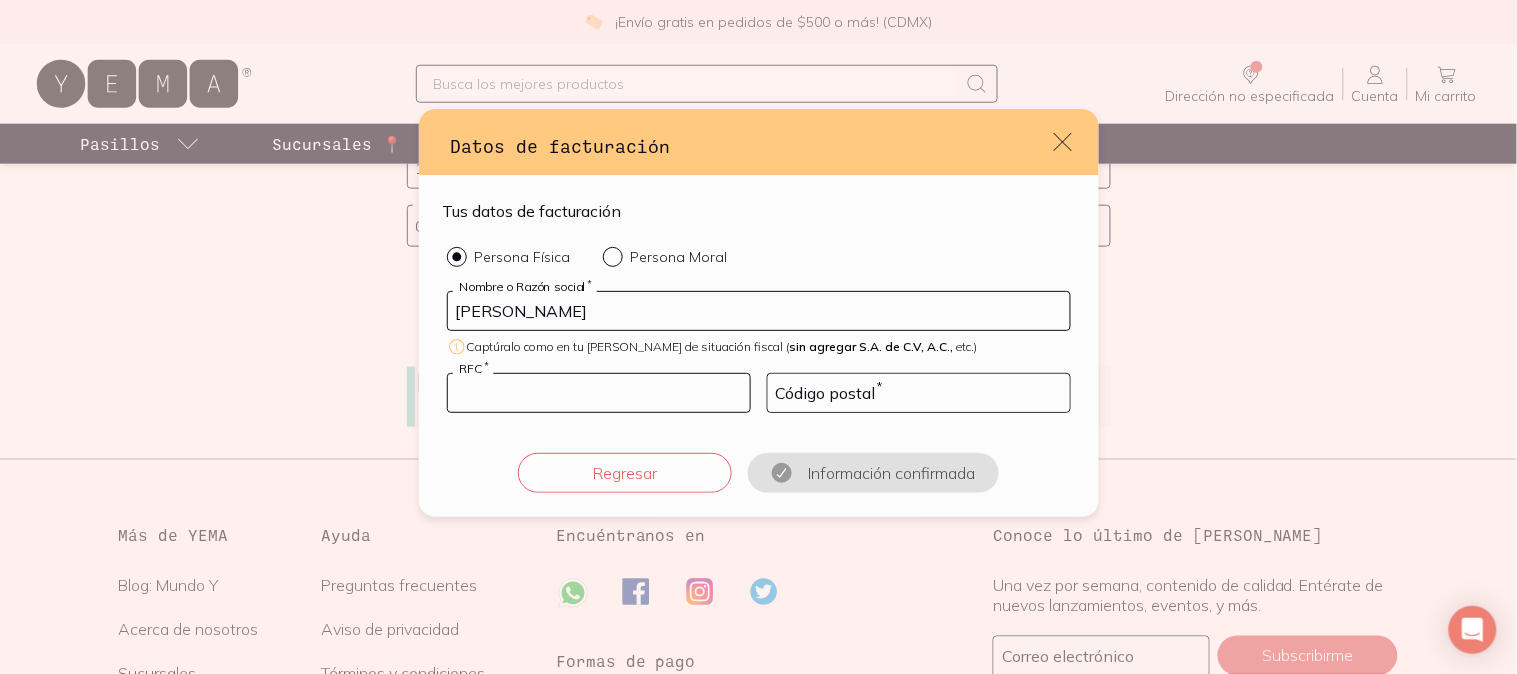 click at bounding box center (599, 393) 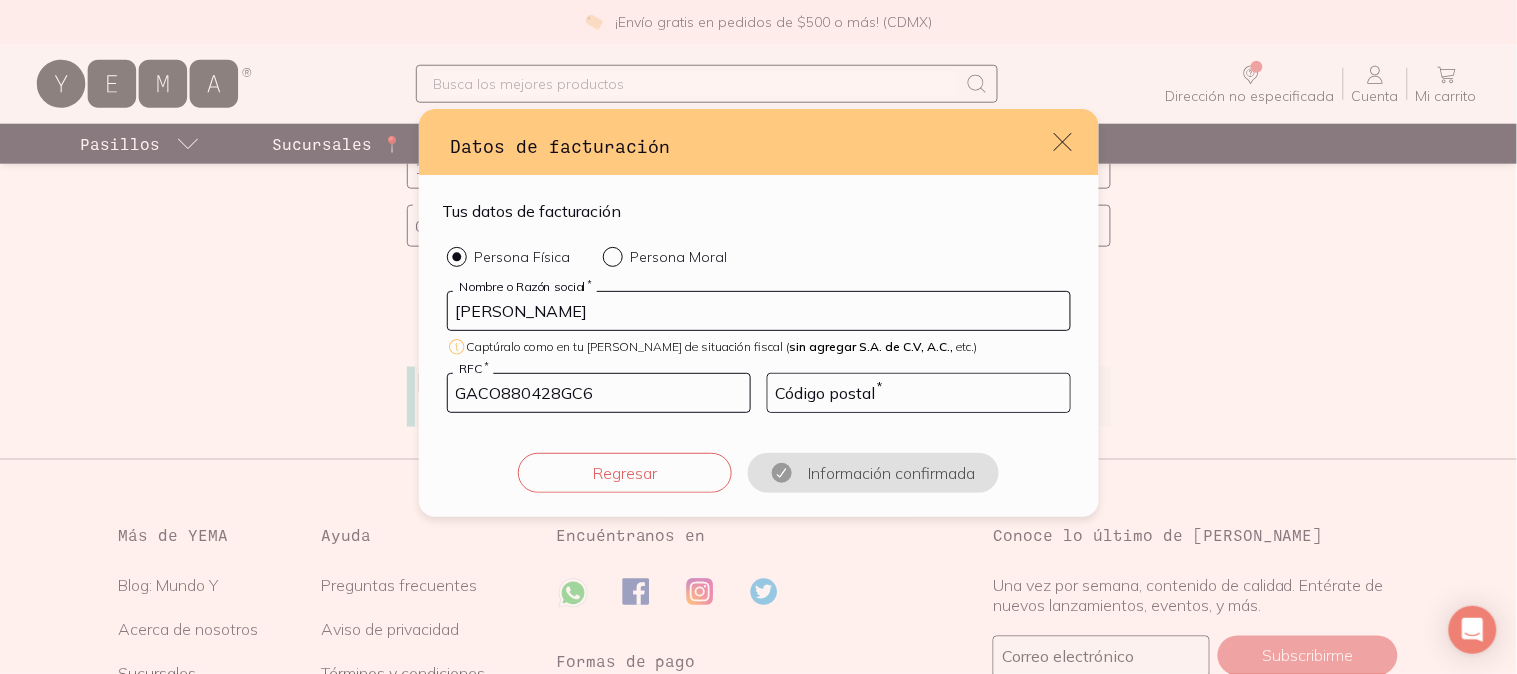 type on "GACO880428GC6" 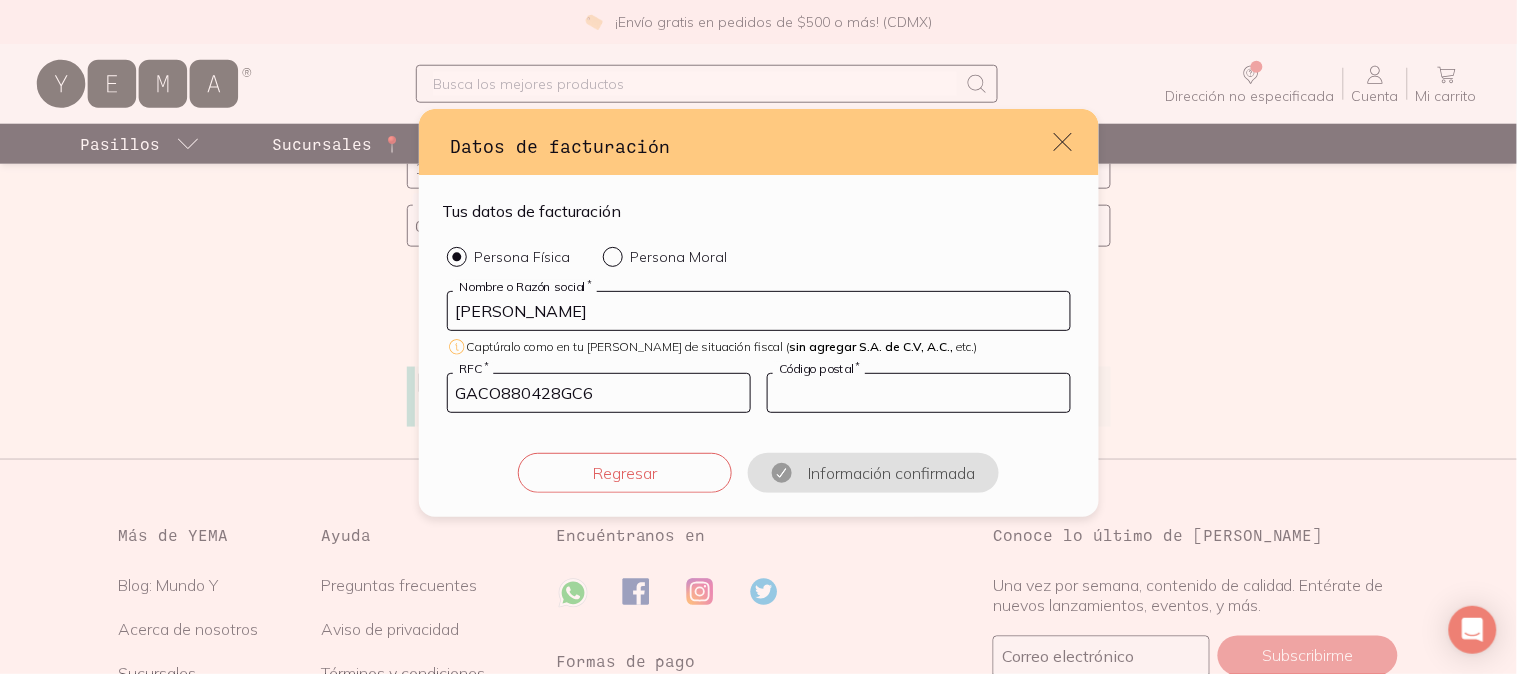 click at bounding box center (919, 393) 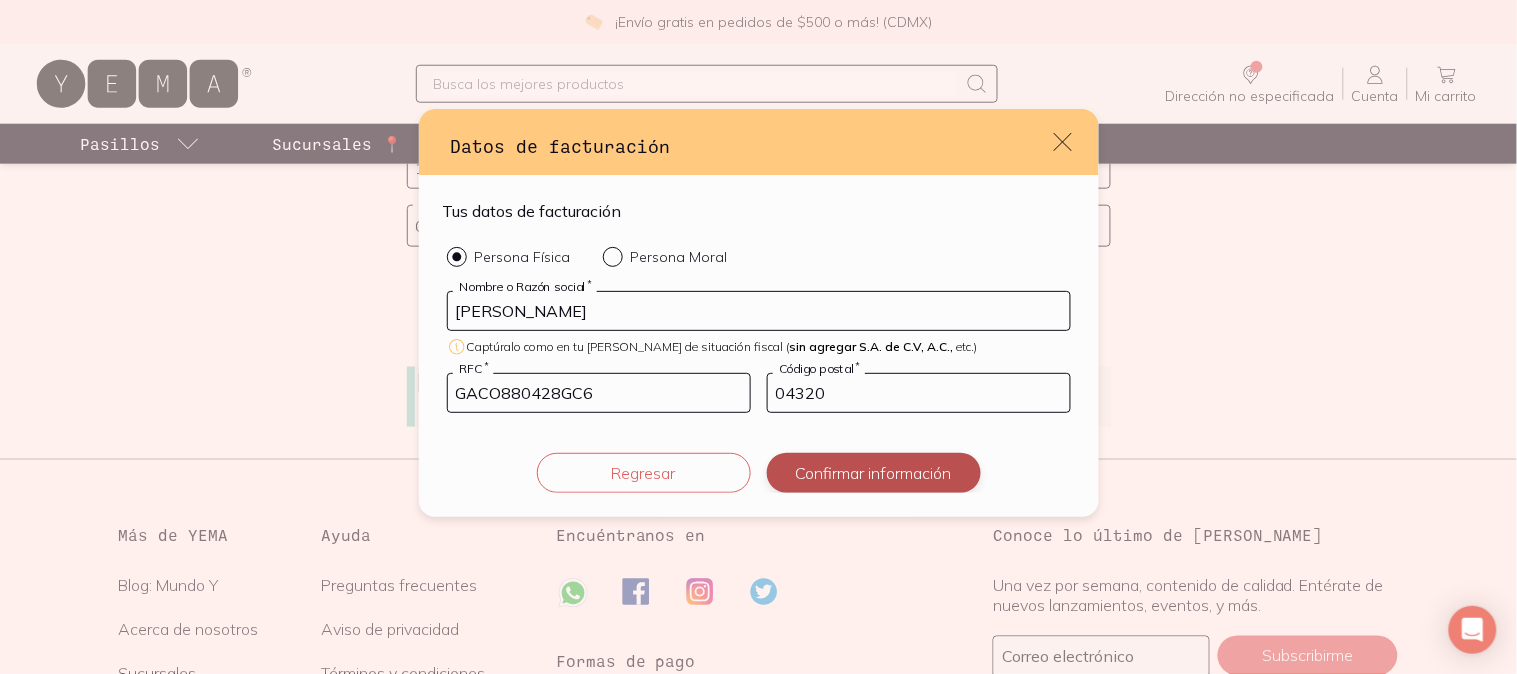 type on "04320" 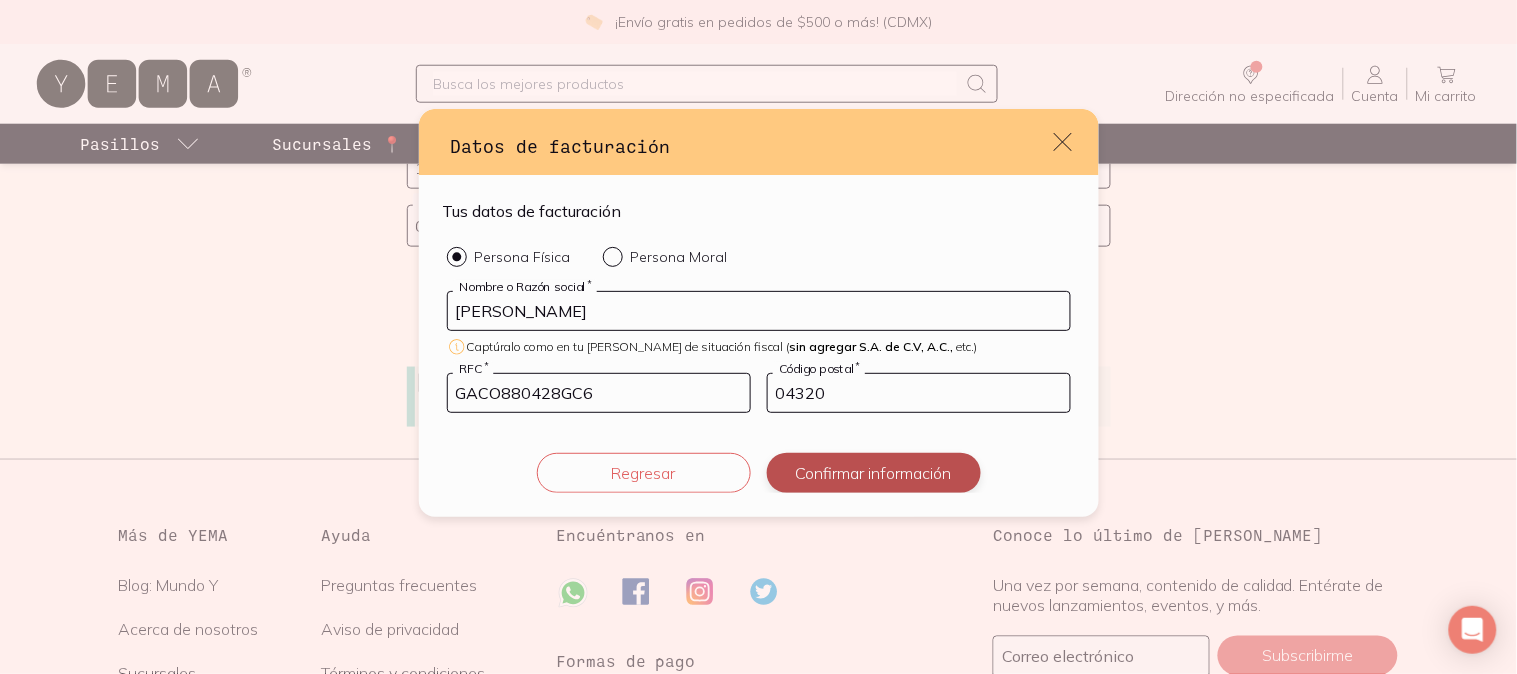 click on "Confirmar información" at bounding box center (874, 473) 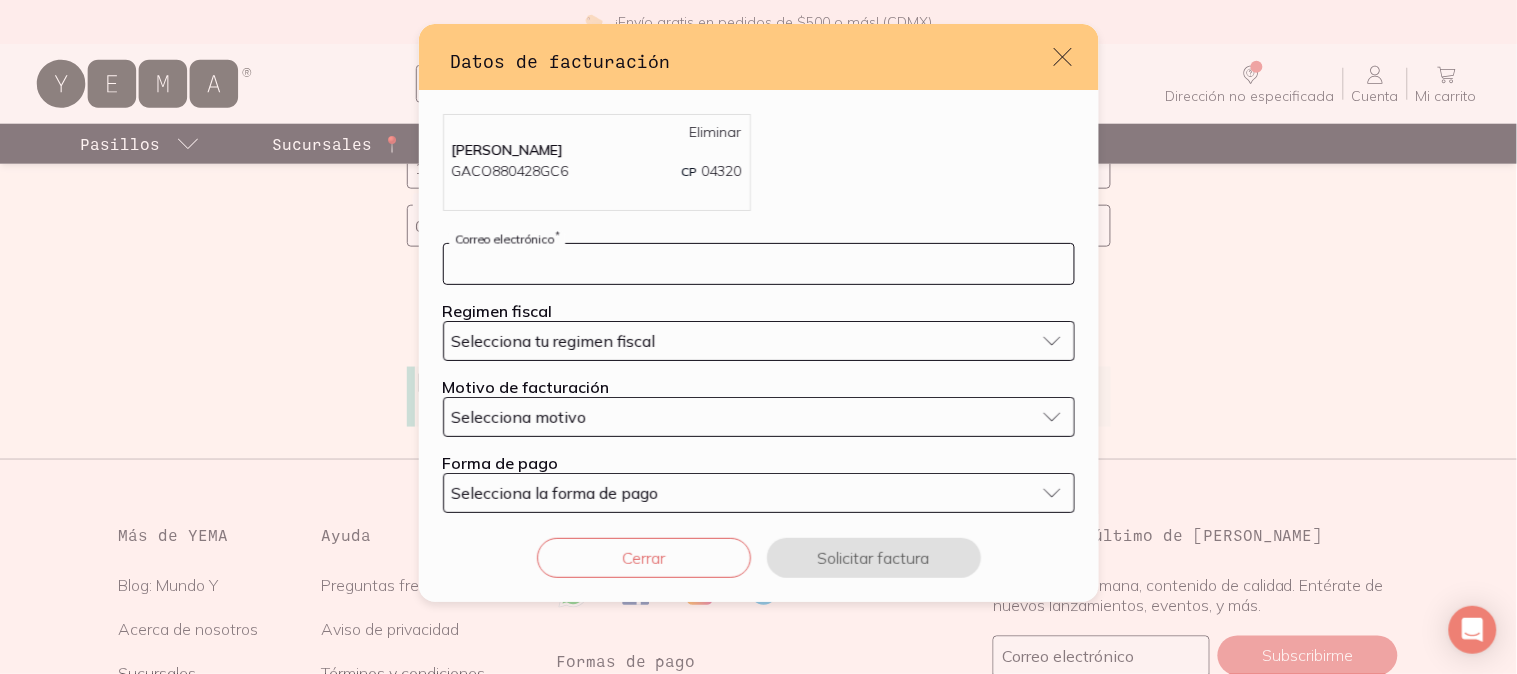 click at bounding box center [759, 264] 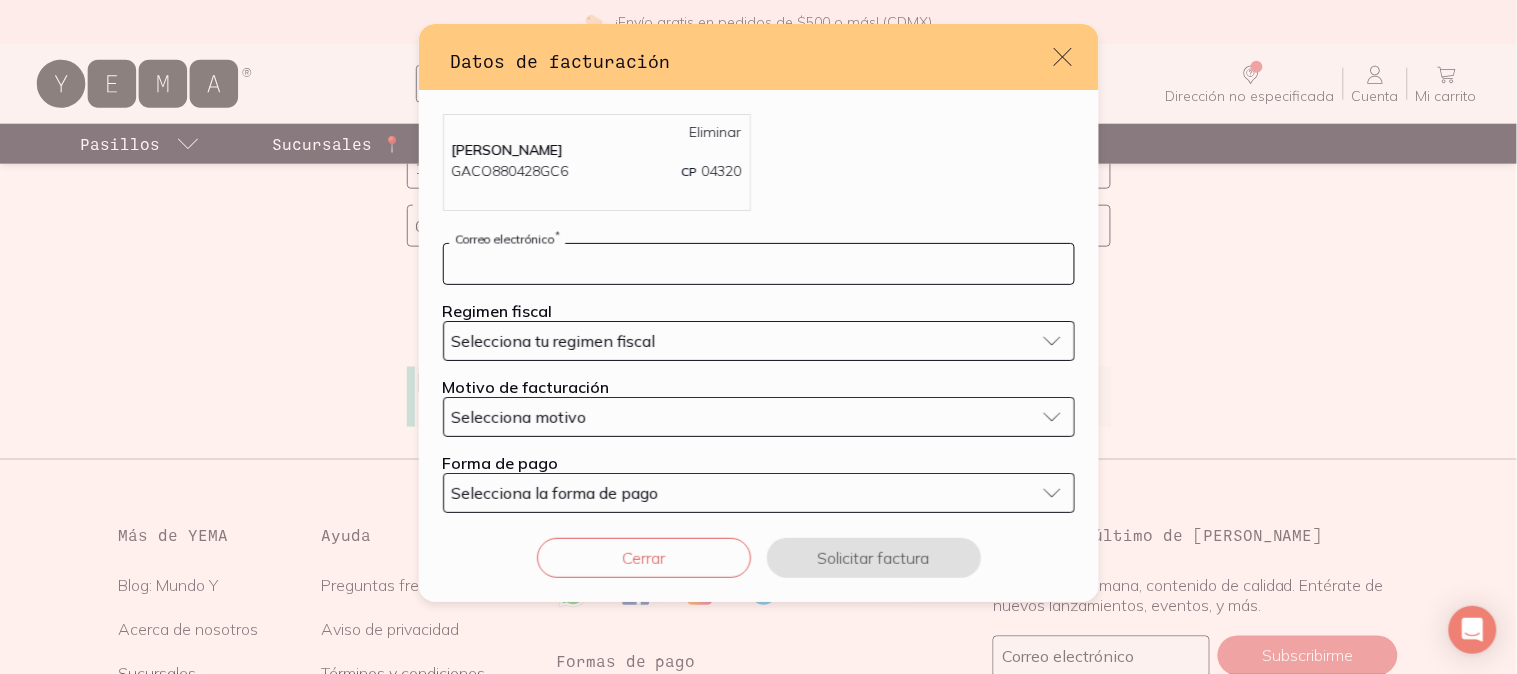 type on "[PERSON_NAME][EMAIL_ADDRESS][DOMAIN_NAME]" 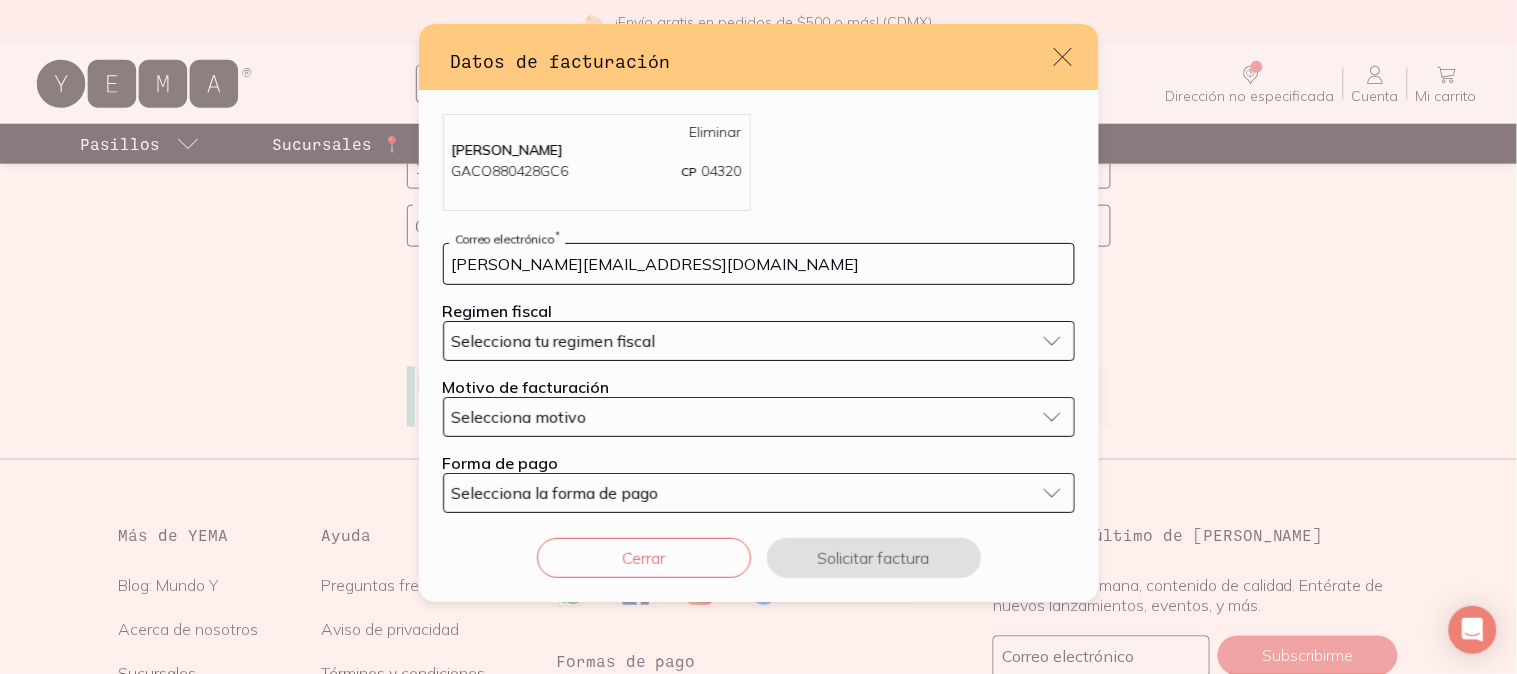 click on "Selecciona tu regimen fiscal" at bounding box center (759, 341) 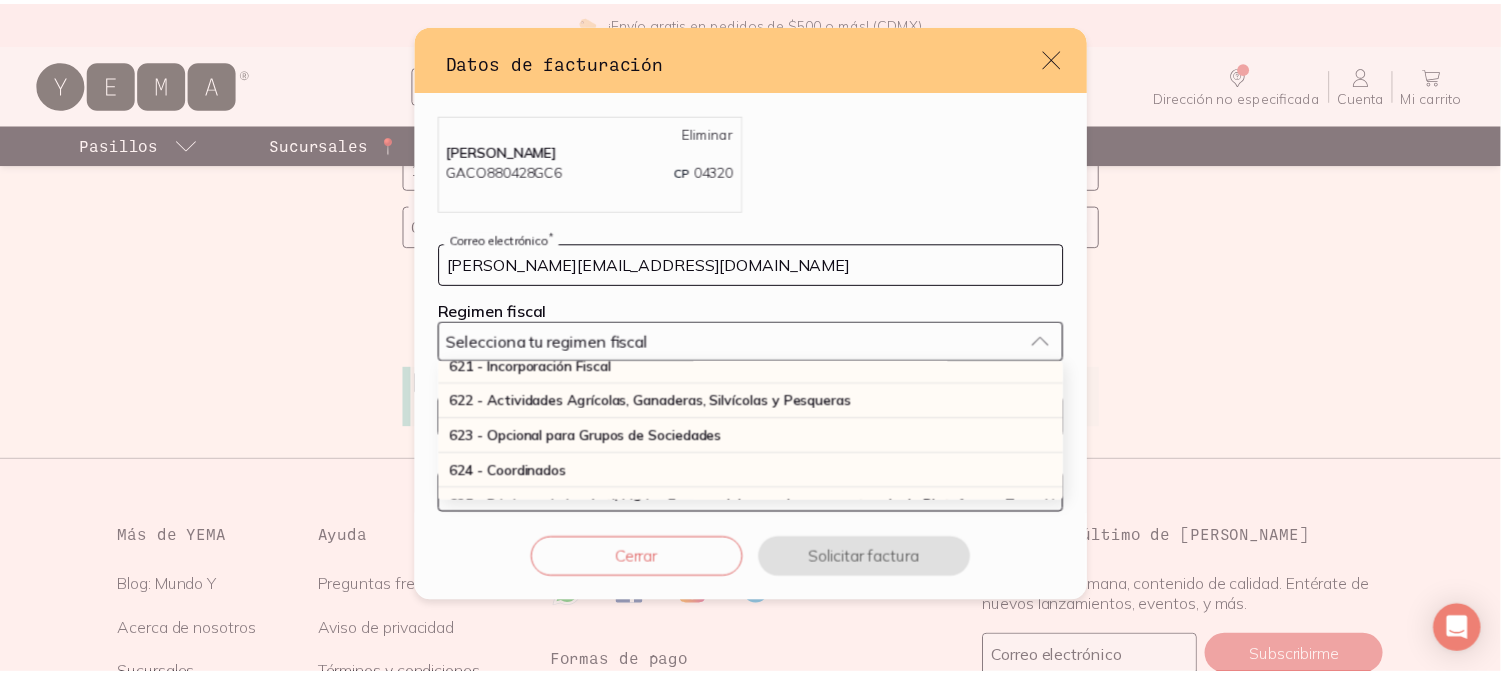 scroll, scrollTop: 542, scrollLeft: 0, axis: vertical 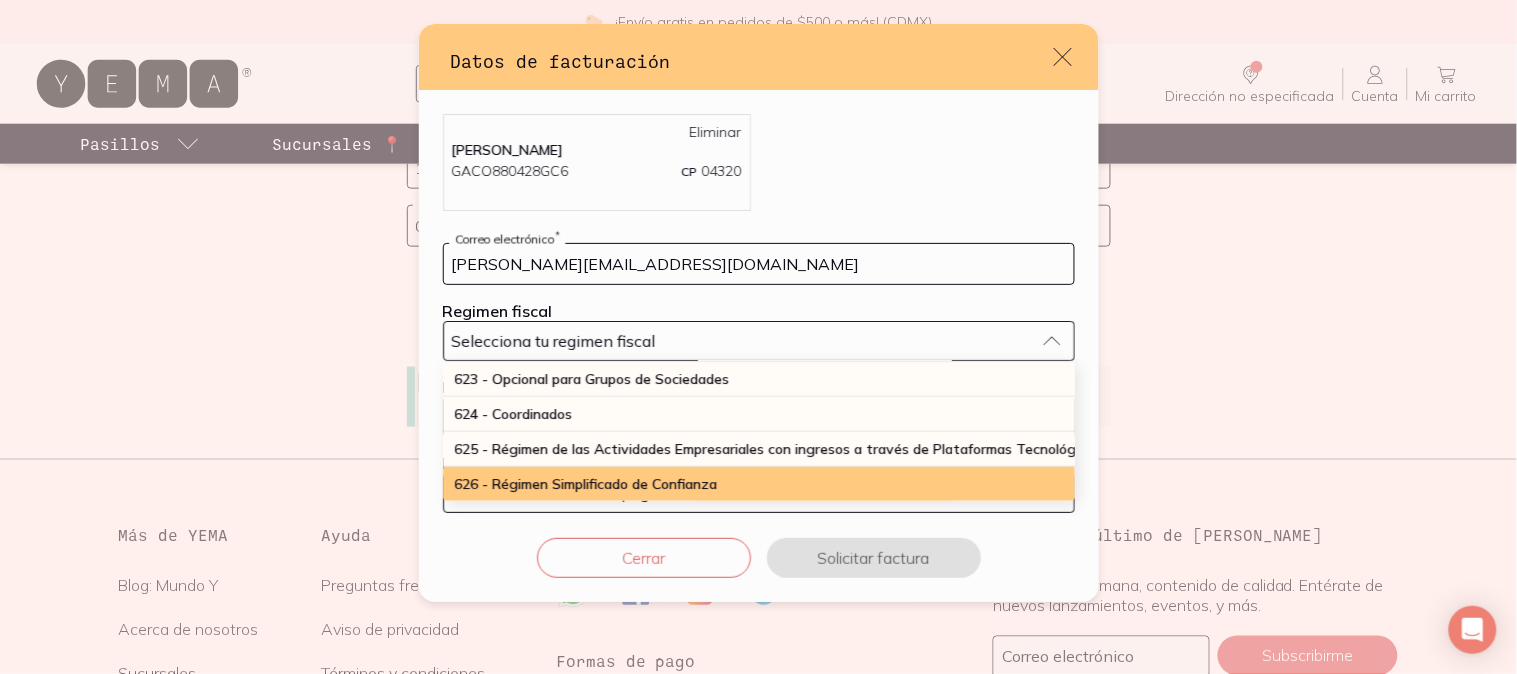 click on "626 - Régimen Simplificado de Confianza" at bounding box center [586, 484] 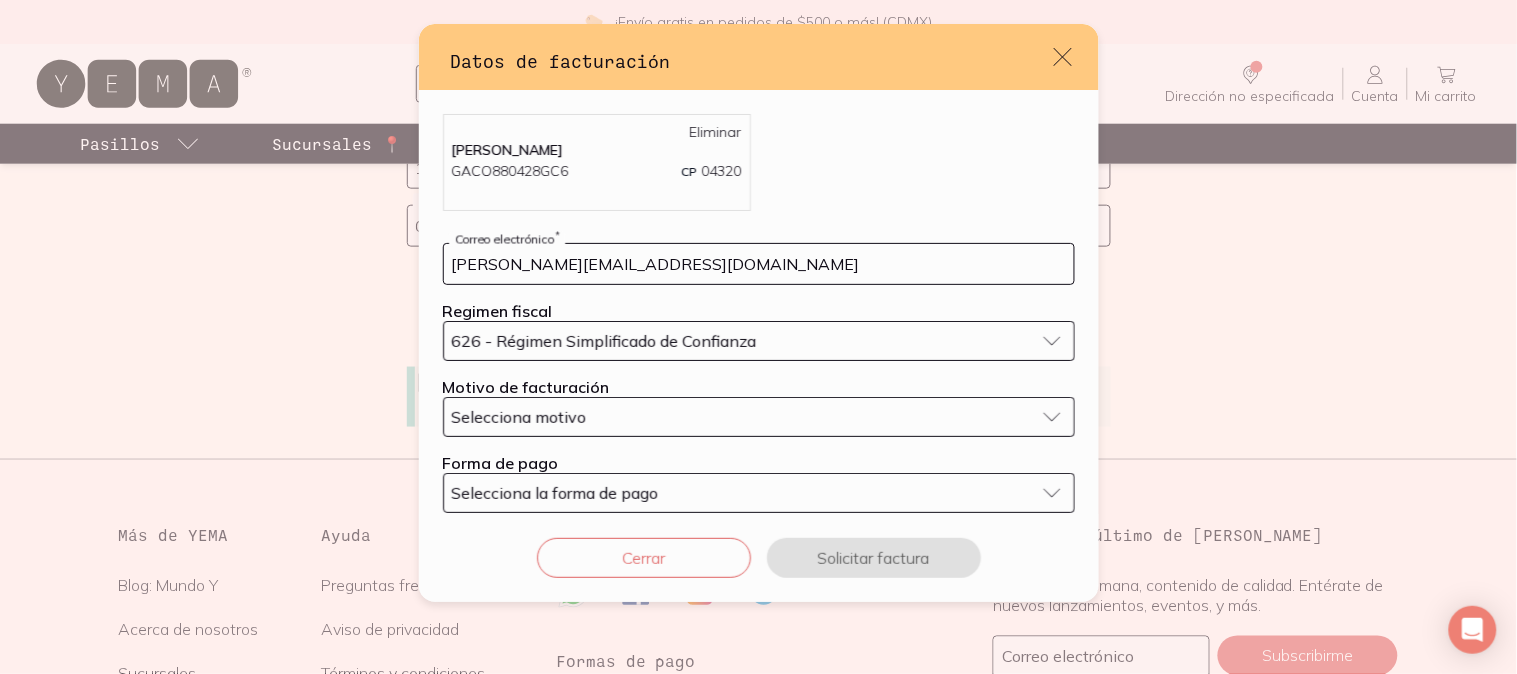 click on "Selecciona motivo" at bounding box center (743, 417) 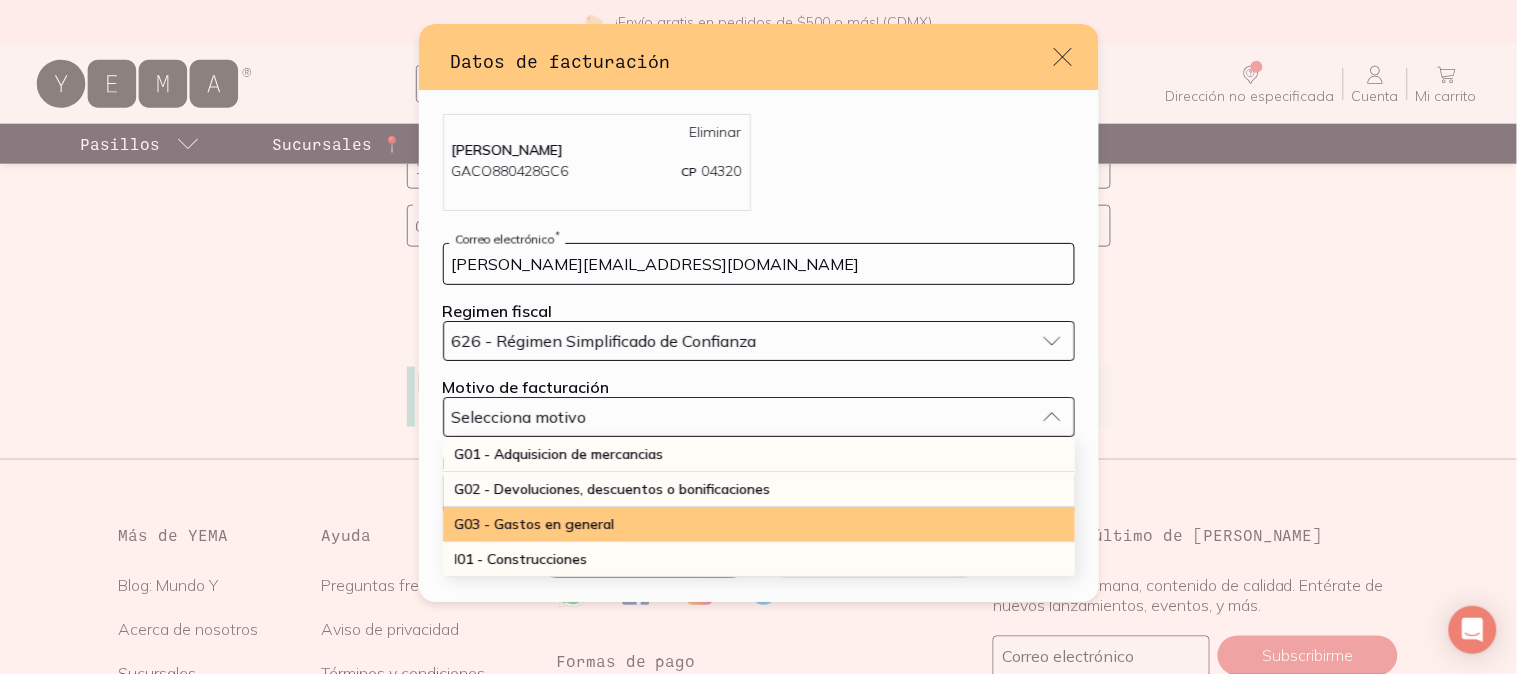click on "G03 - Gastos en general" at bounding box center [759, 524] 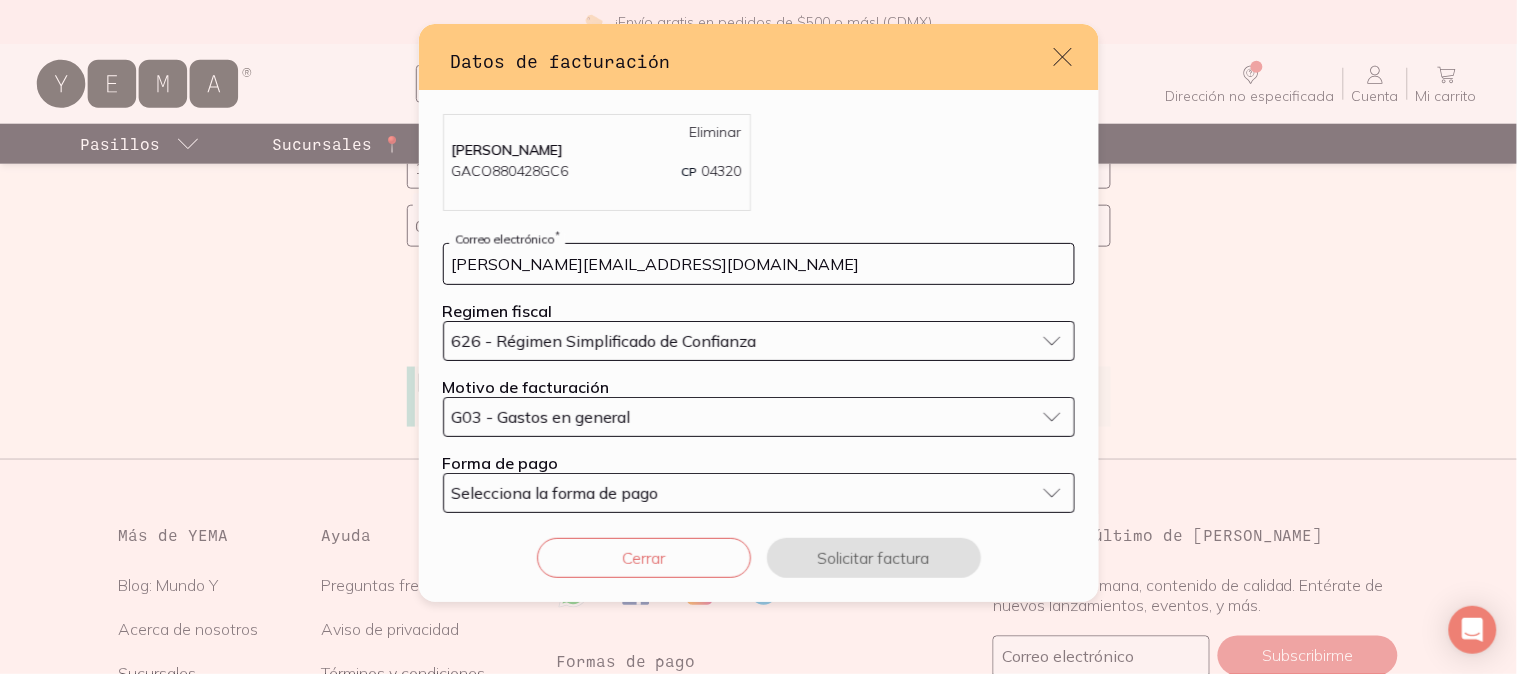click on "Selecciona la forma de pago" at bounding box center (555, 493) 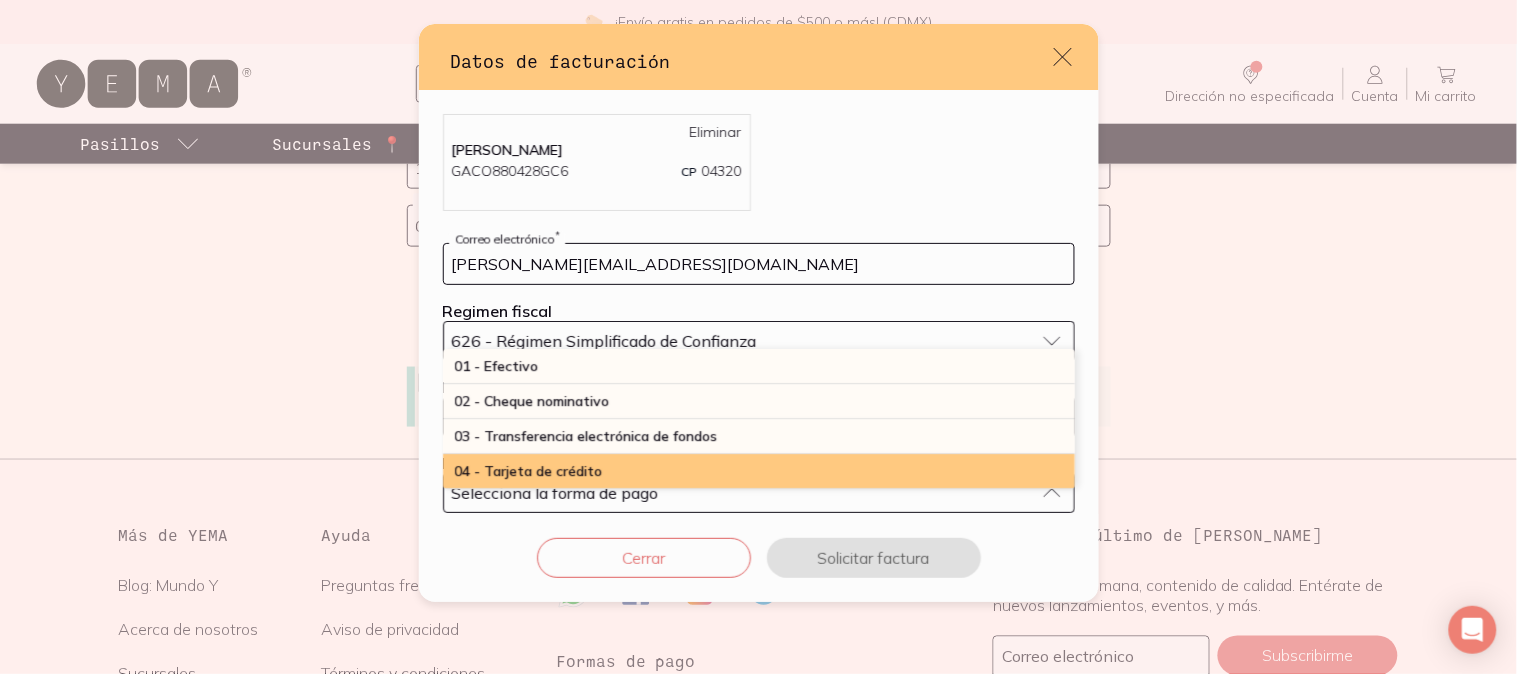 click on "04 - Tarjeta de crédito" at bounding box center (529, 471) 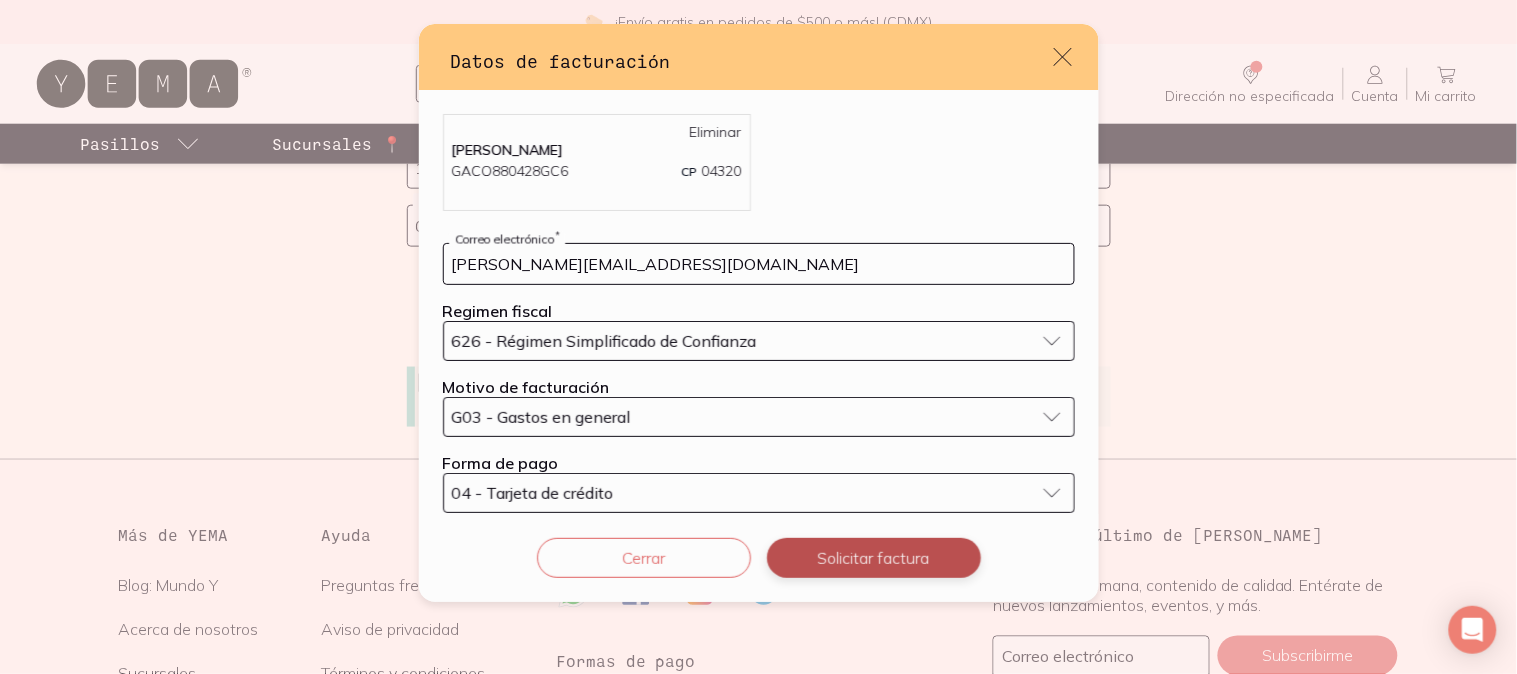 click on "Solicitar factura" at bounding box center (874, 558) 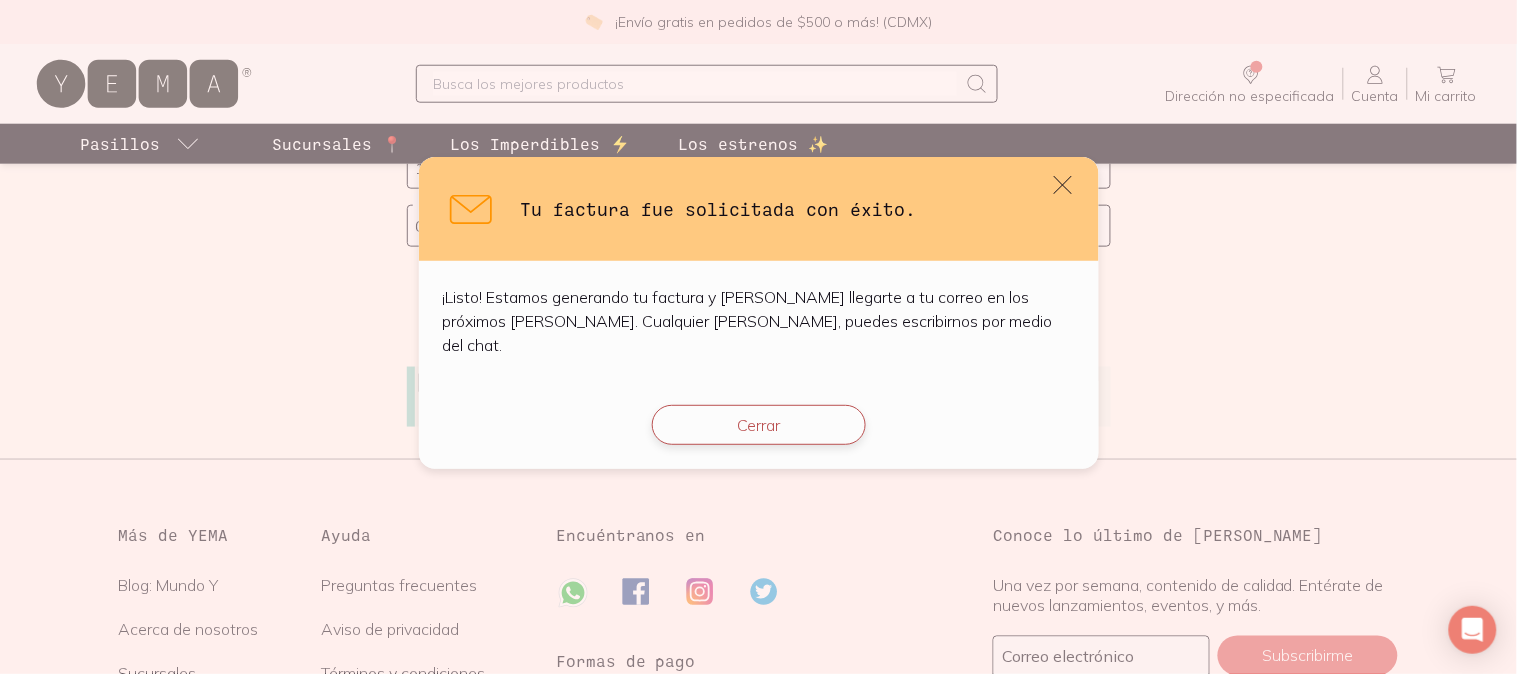click on "Cerrar" at bounding box center [759, 425] 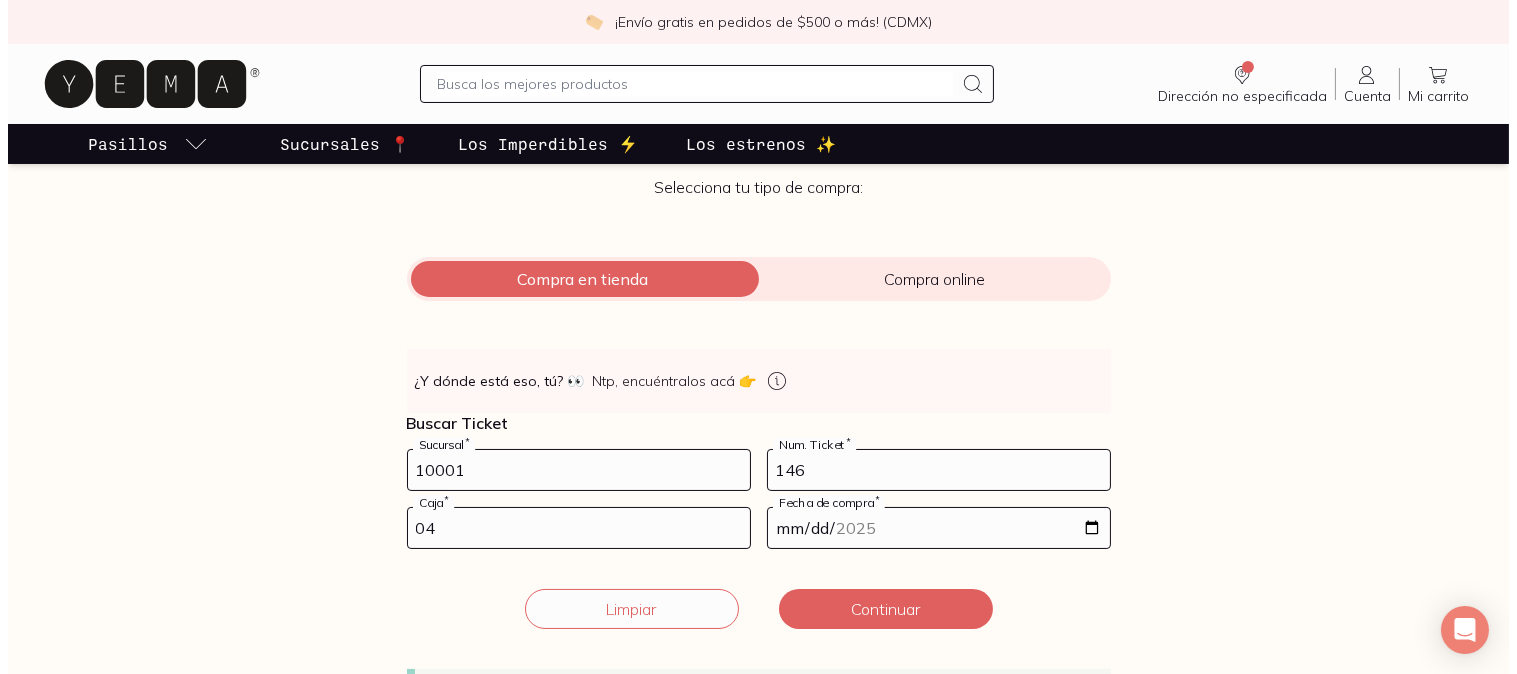 scroll, scrollTop: 164, scrollLeft: 0, axis: vertical 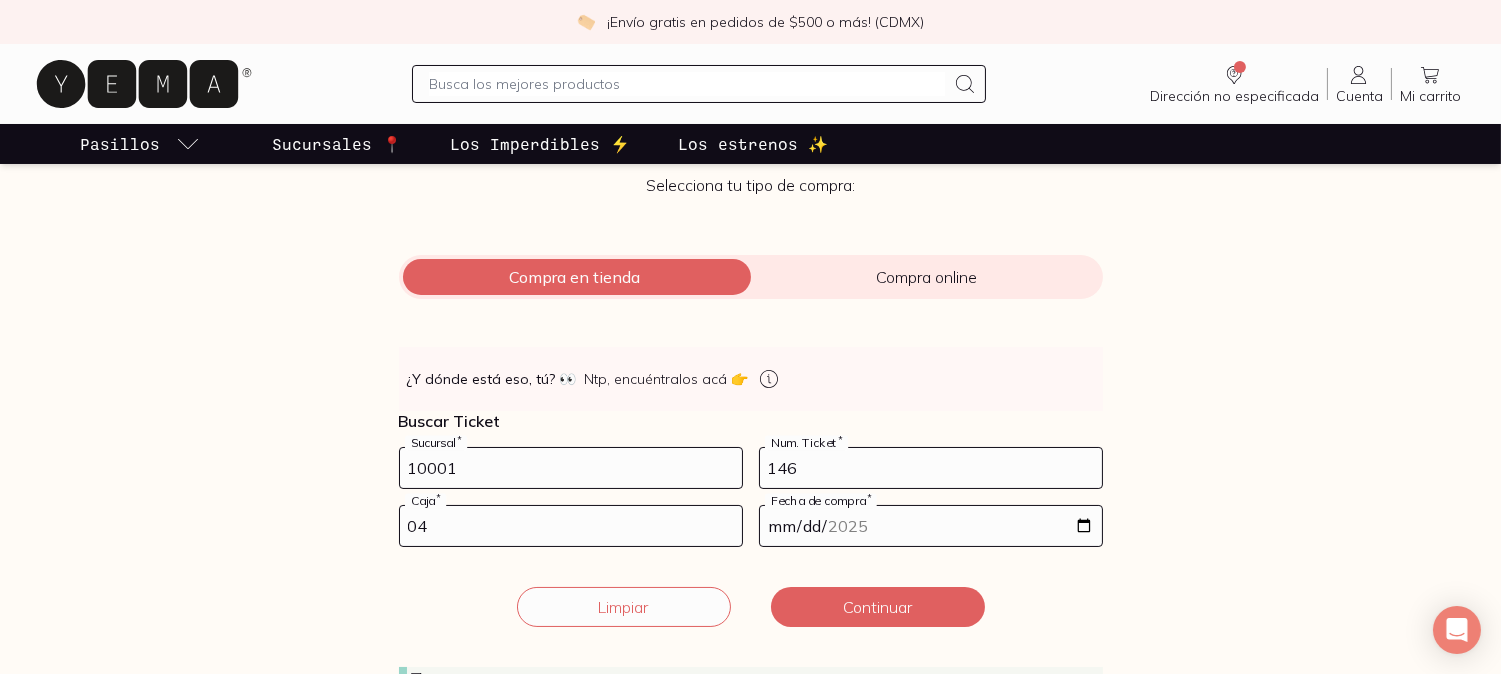 click on "10001" at bounding box center (571, 468) 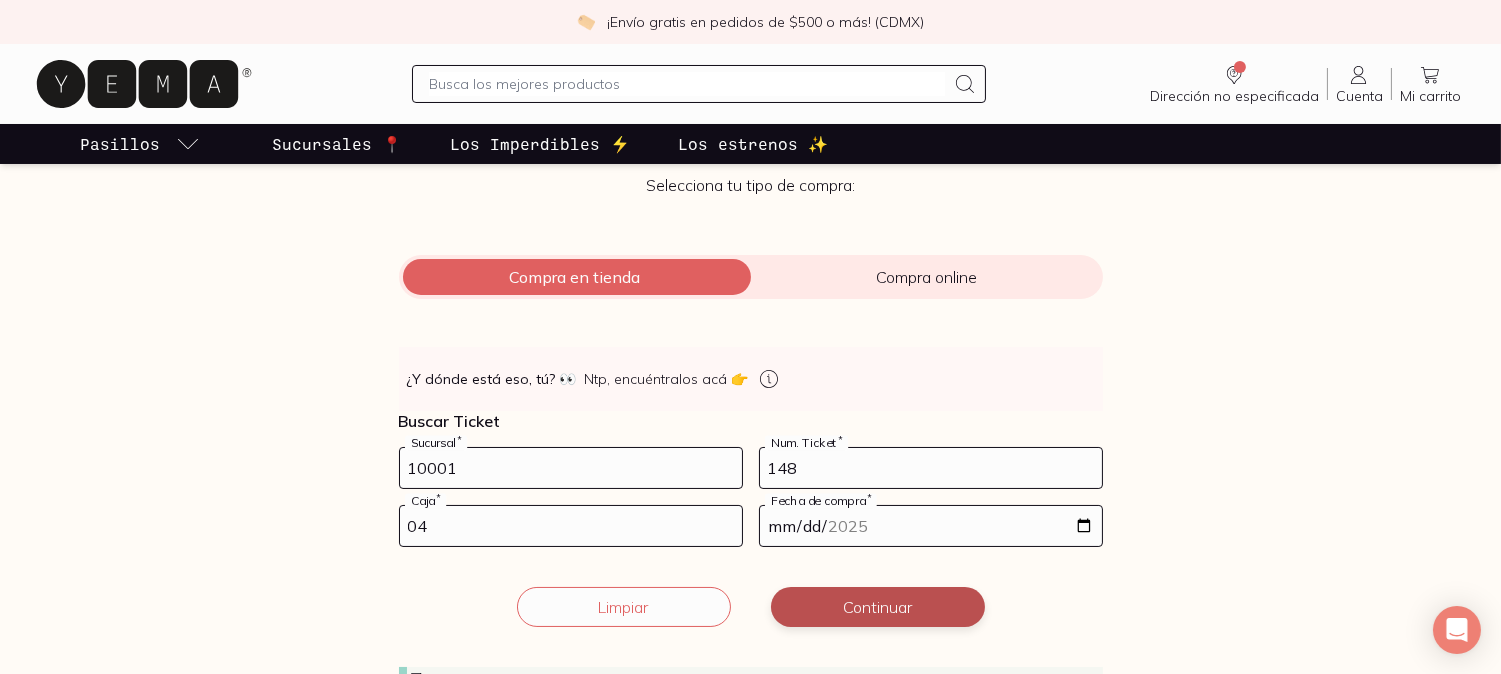 type on "148" 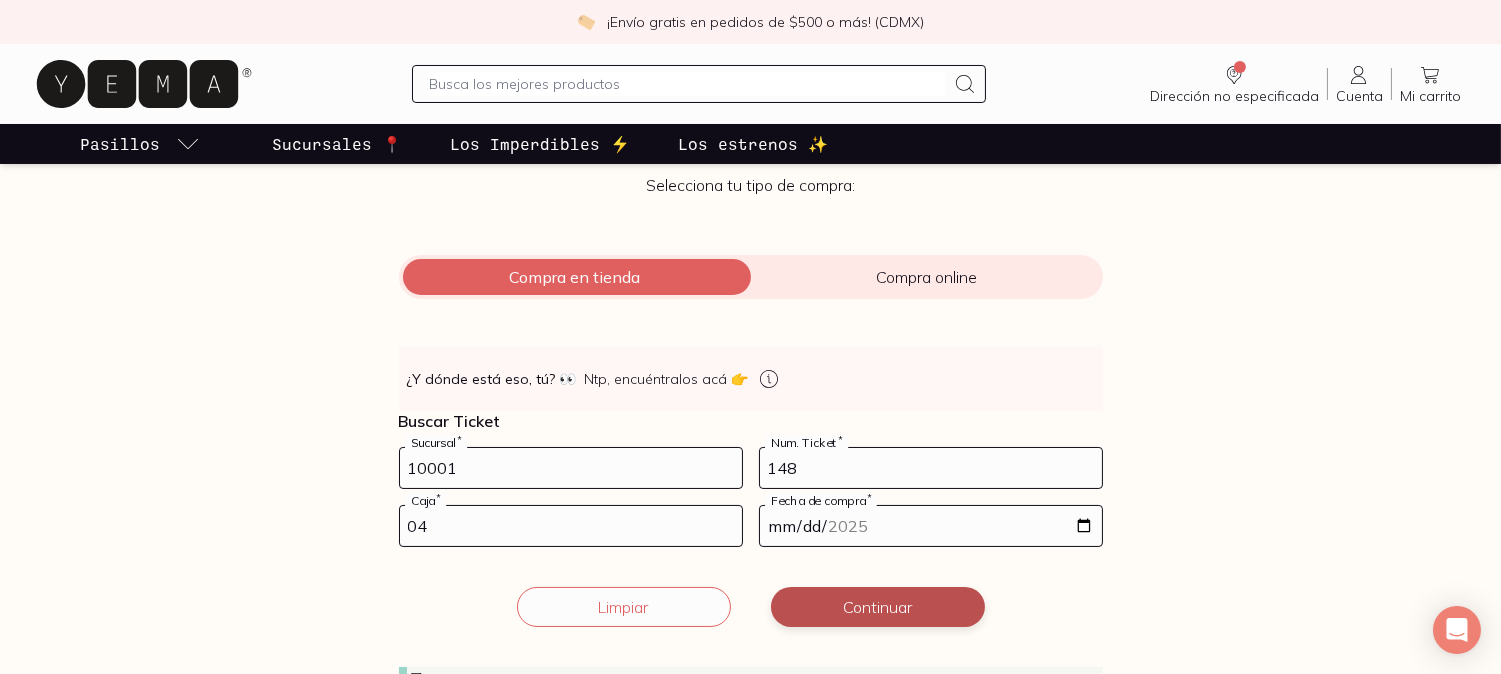 click on "Continuar" at bounding box center [878, 607] 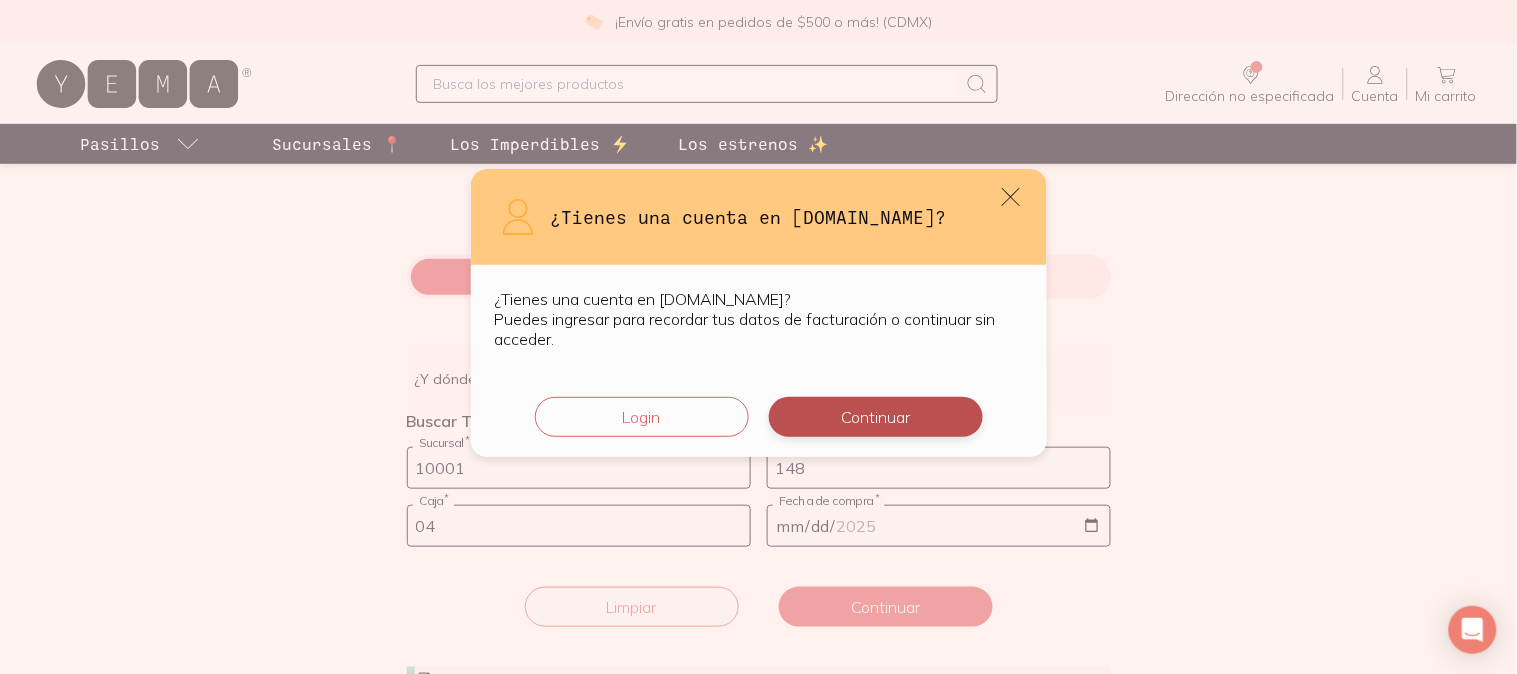 click on "Continuar" at bounding box center (876, 417) 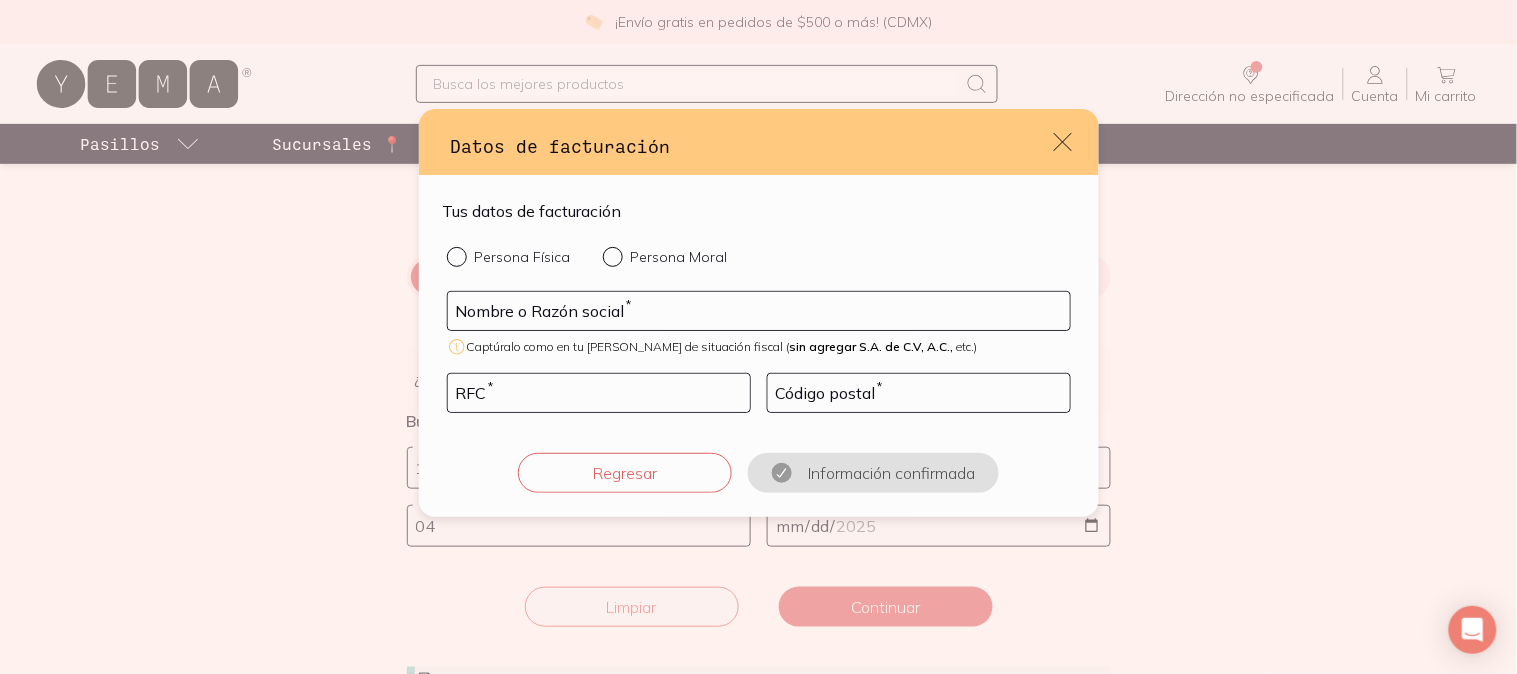 click on "Persona Física" at bounding box center (523, 257) 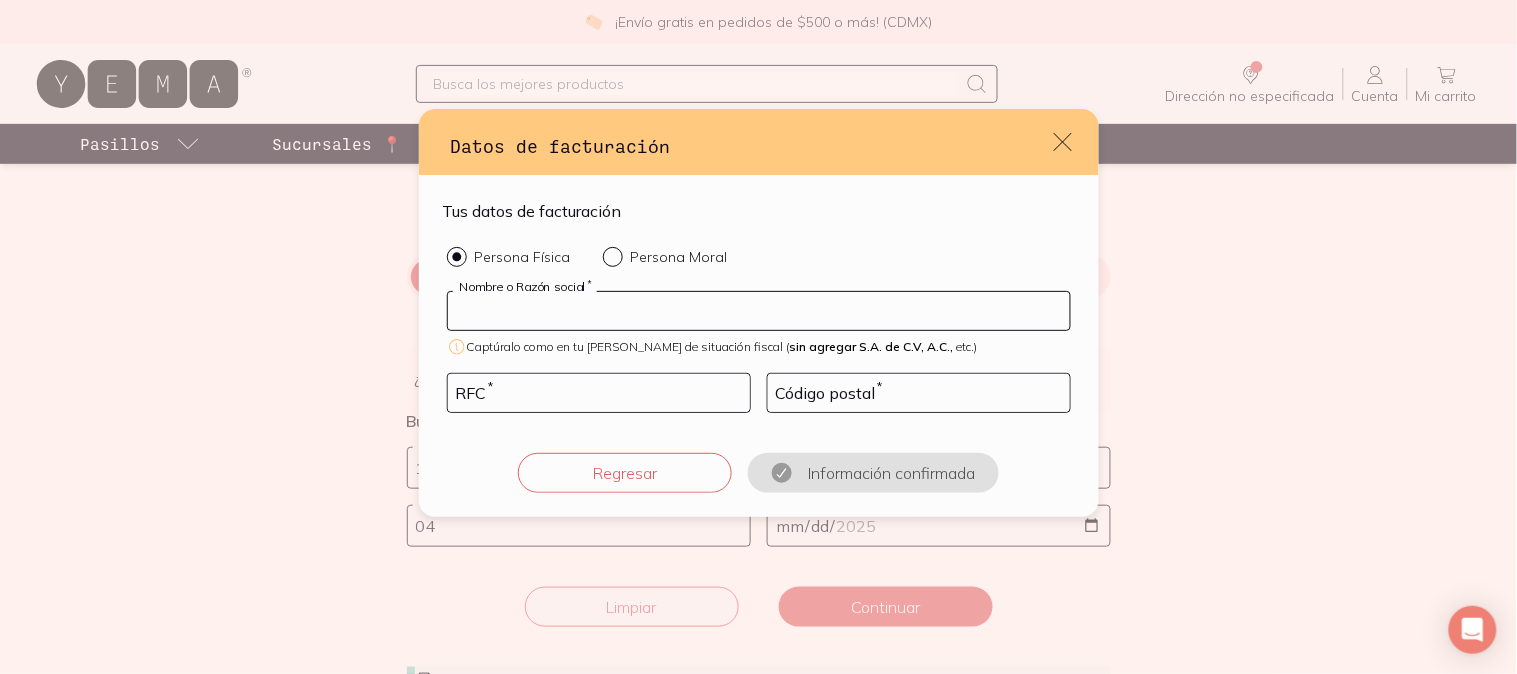 click at bounding box center [759, 311] 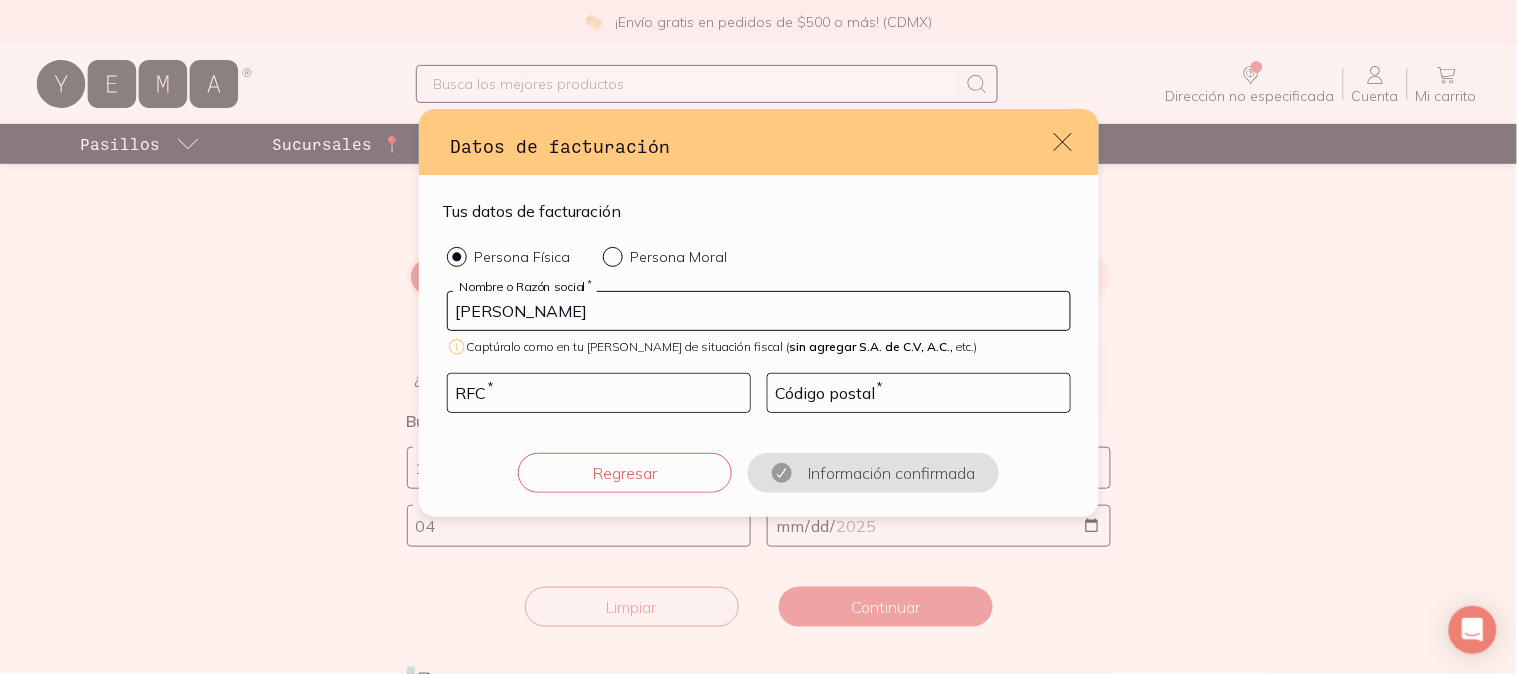 type on "[PERSON_NAME]" 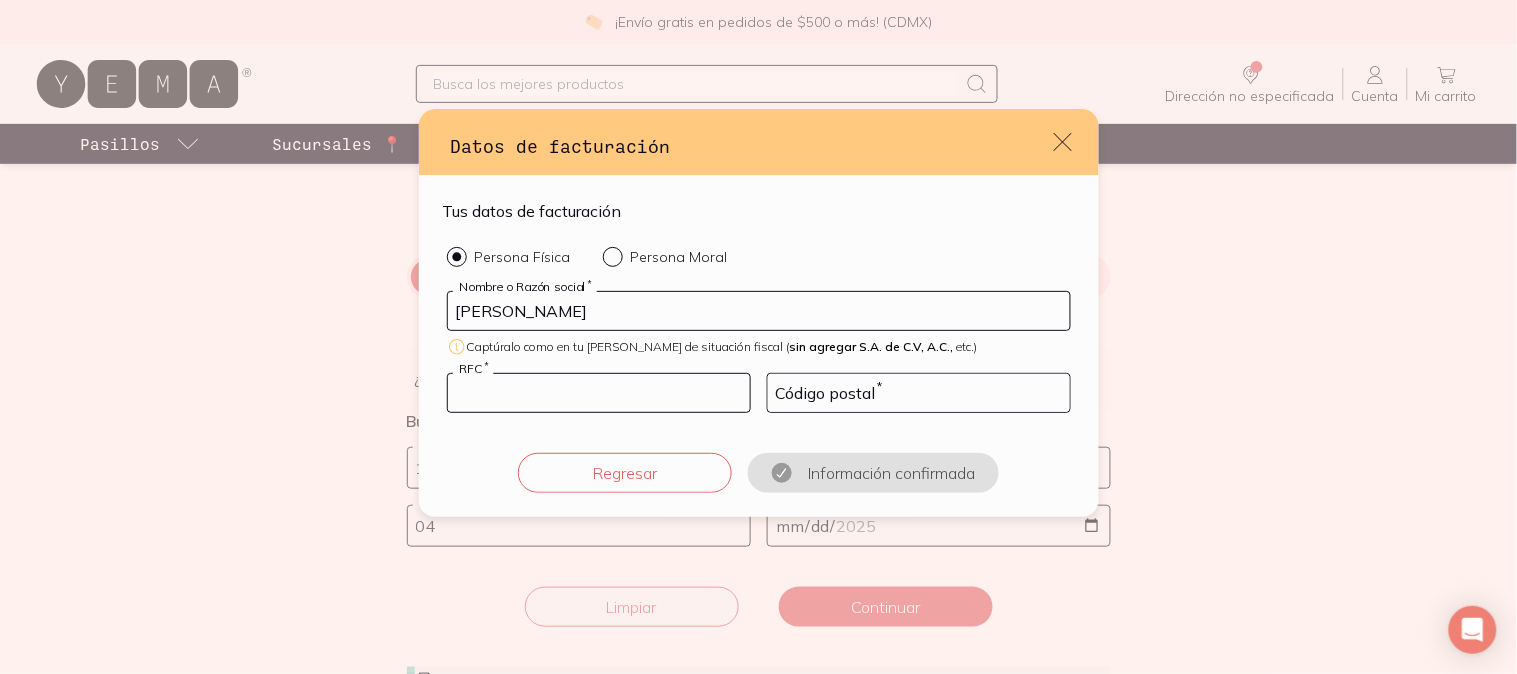 click at bounding box center (599, 393) 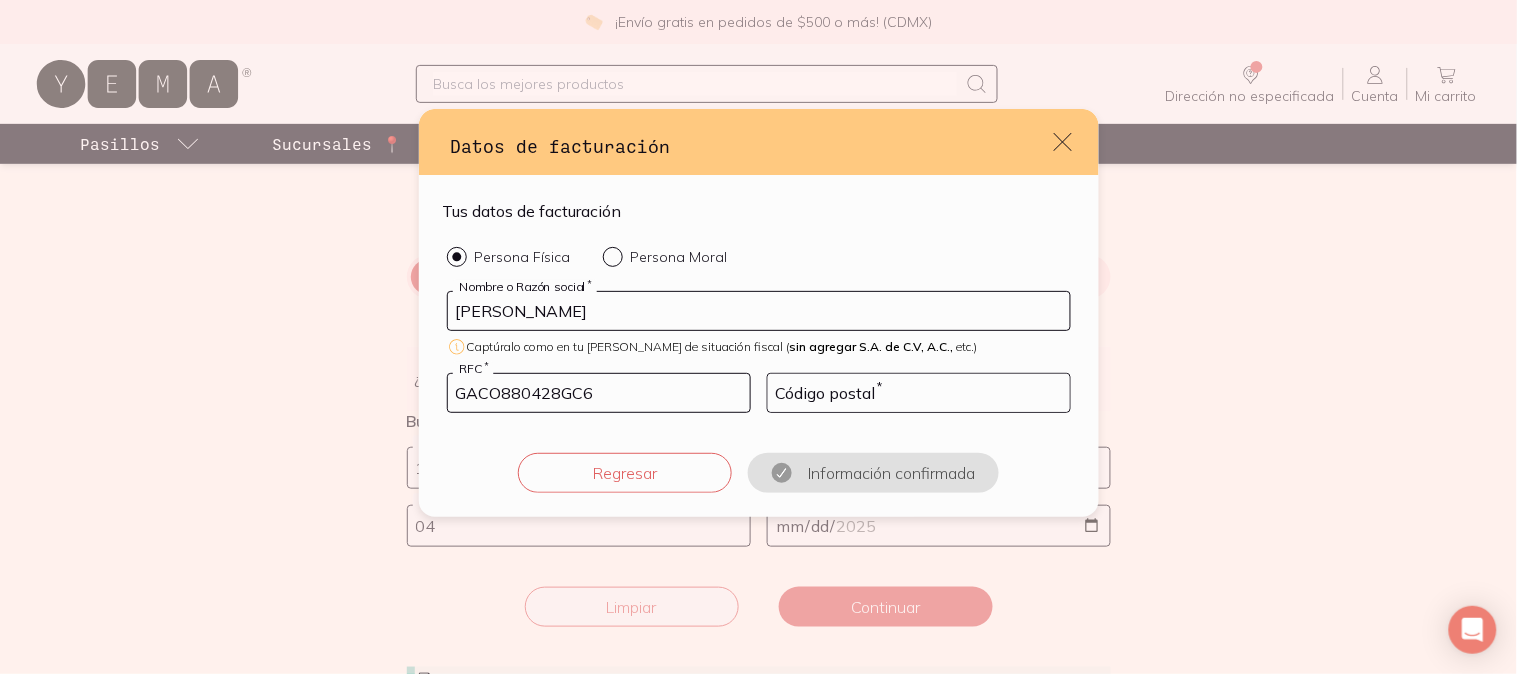 type on "GACO880428GC6" 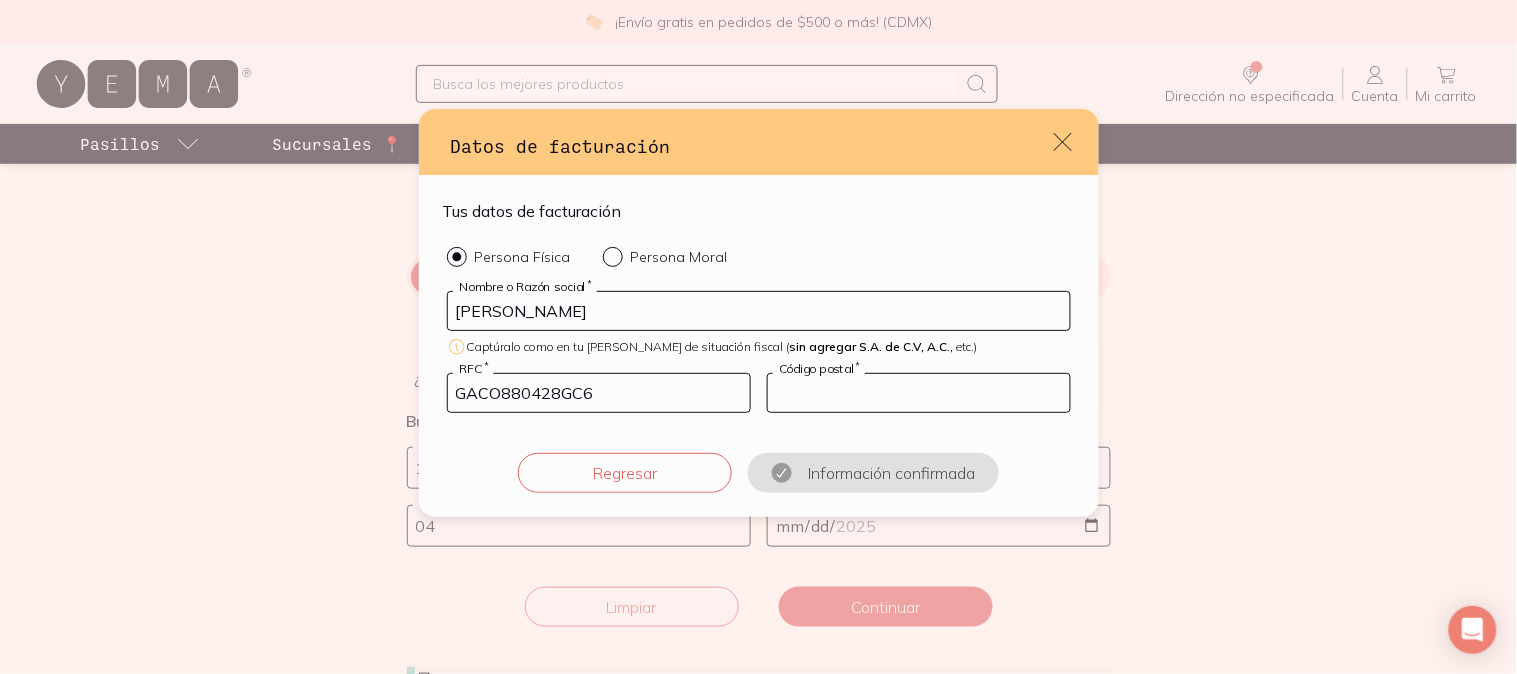 click at bounding box center [919, 393] 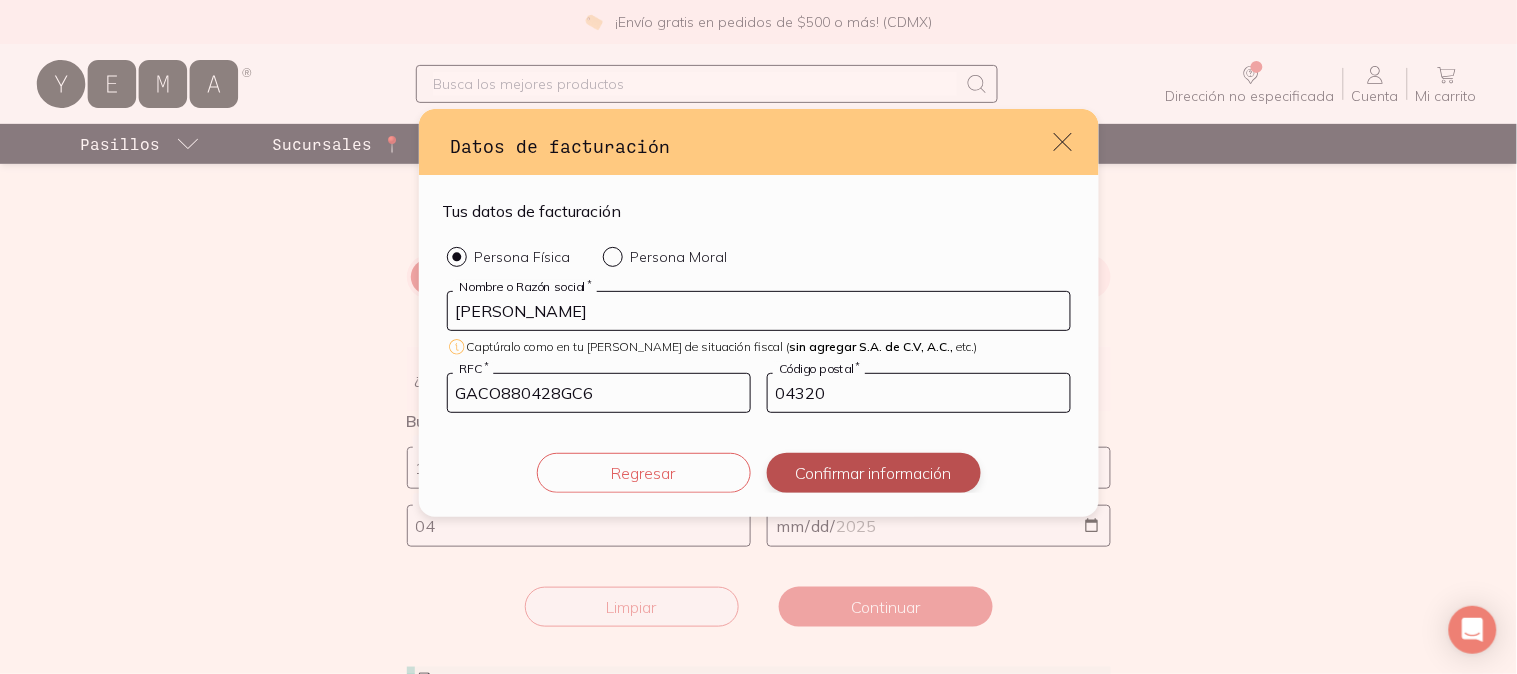type on "04320" 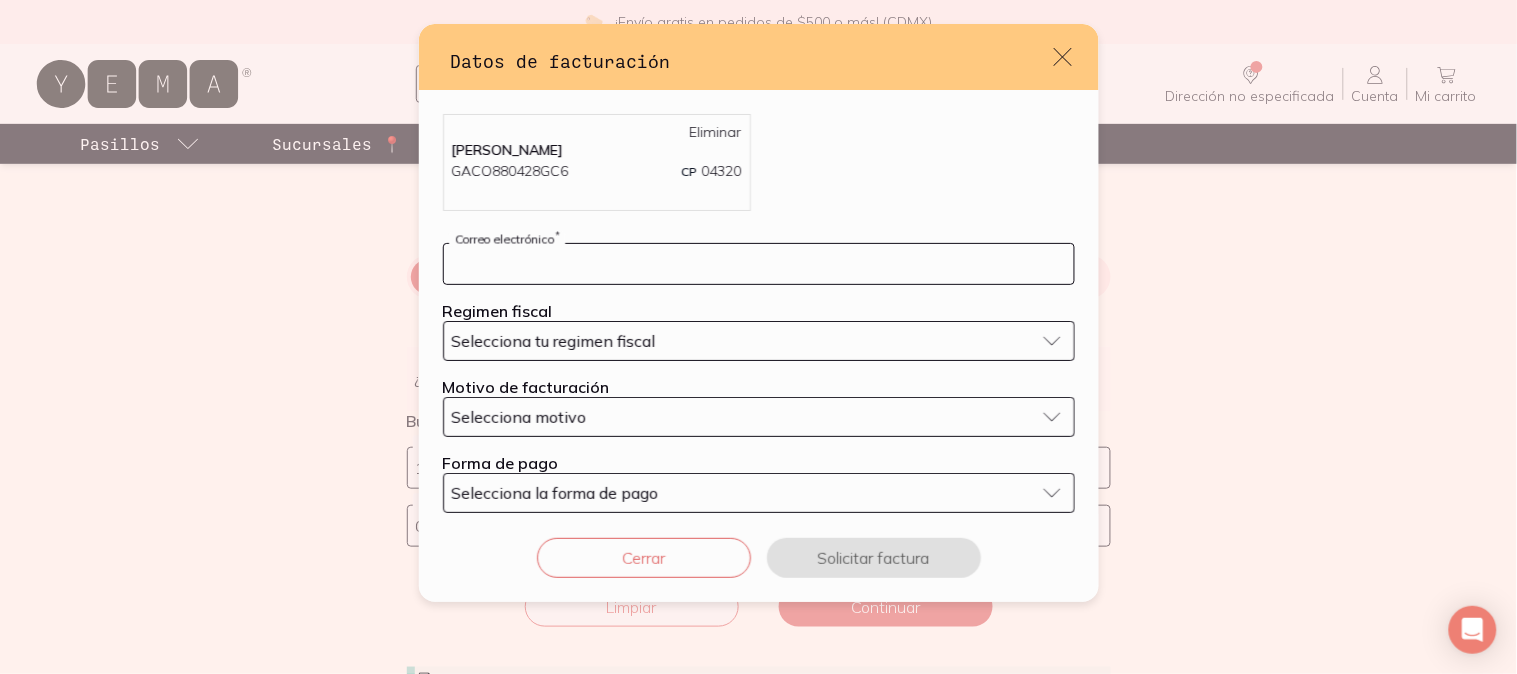 click at bounding box center [759, 264] 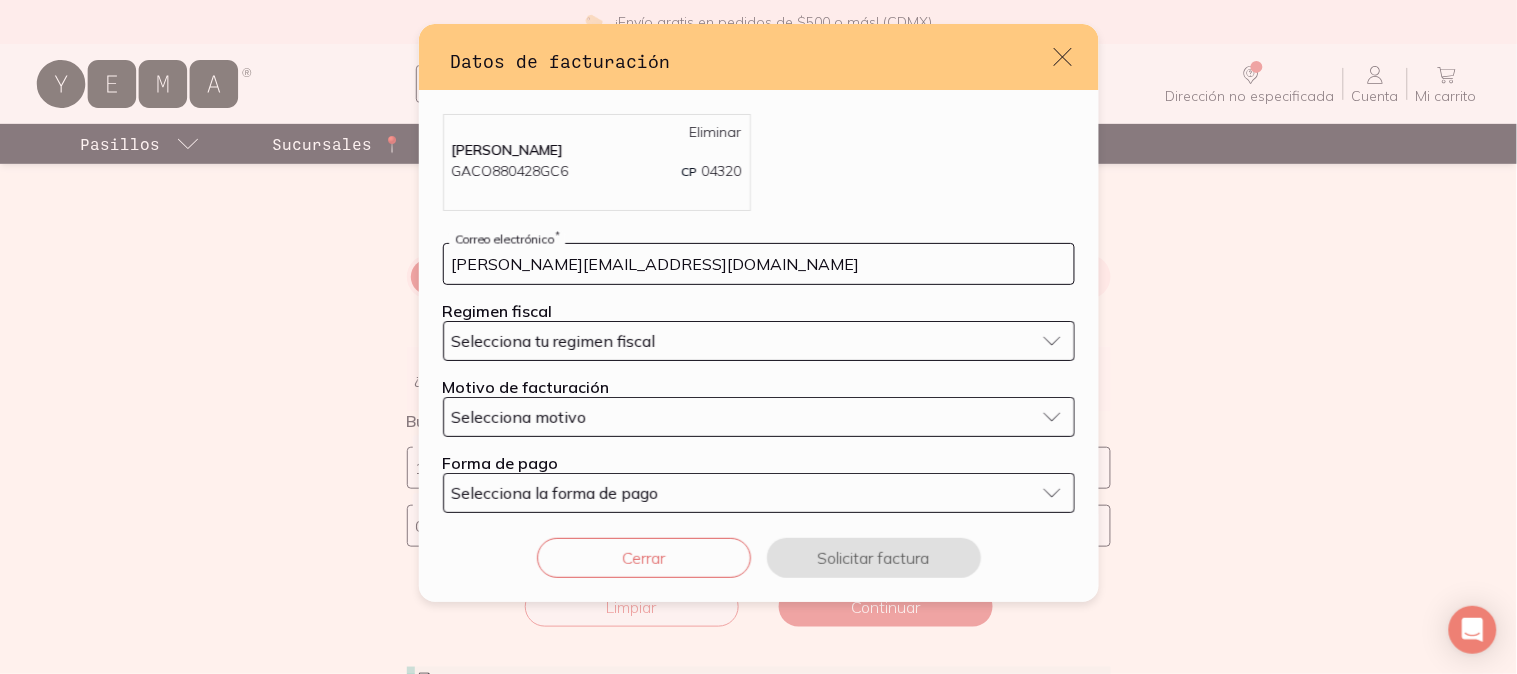 click on "Selecciona tu regimen fiscal" at bounding box center (554, 341) 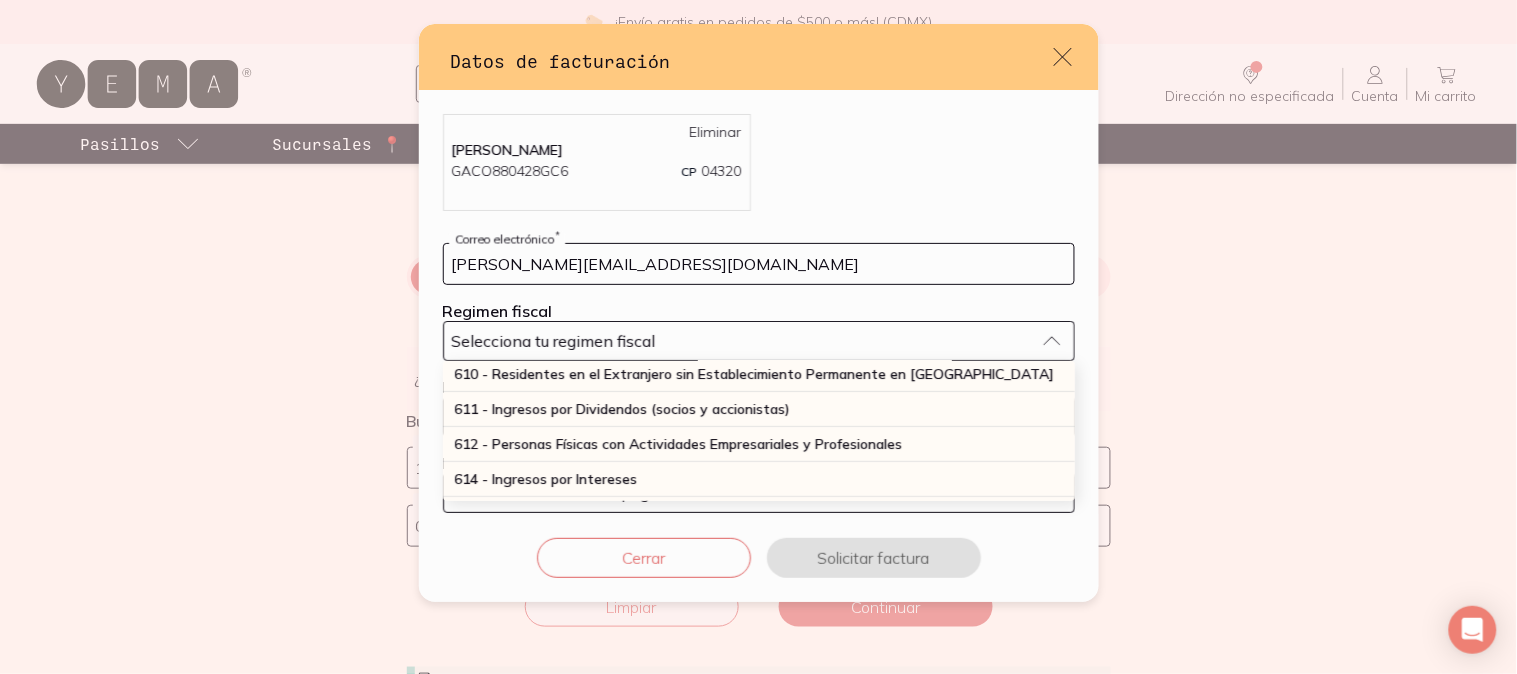 scroll, scrollTop: 542, scrollLeft: 0, axis: vertical 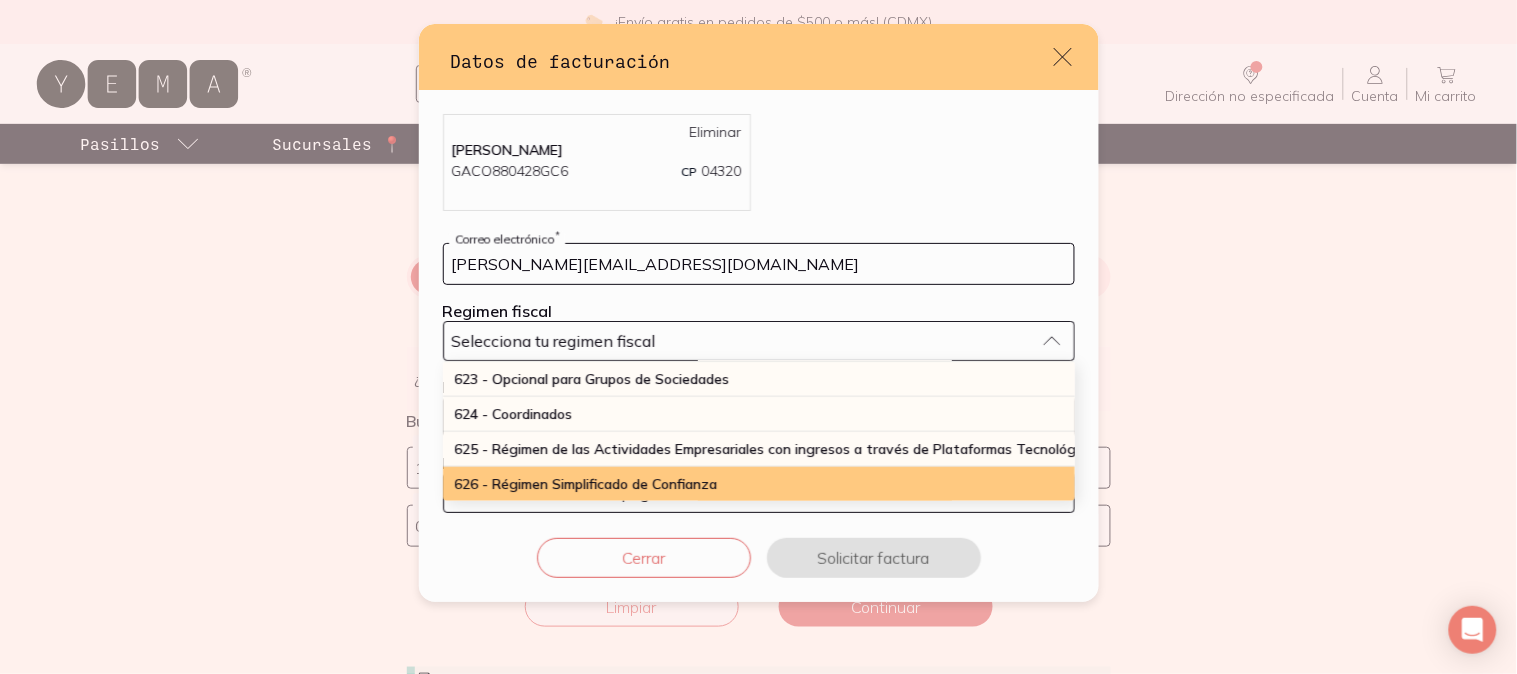 click on "626 - Régimen Simplificado de Confianza" at bounding box center (586, 484) 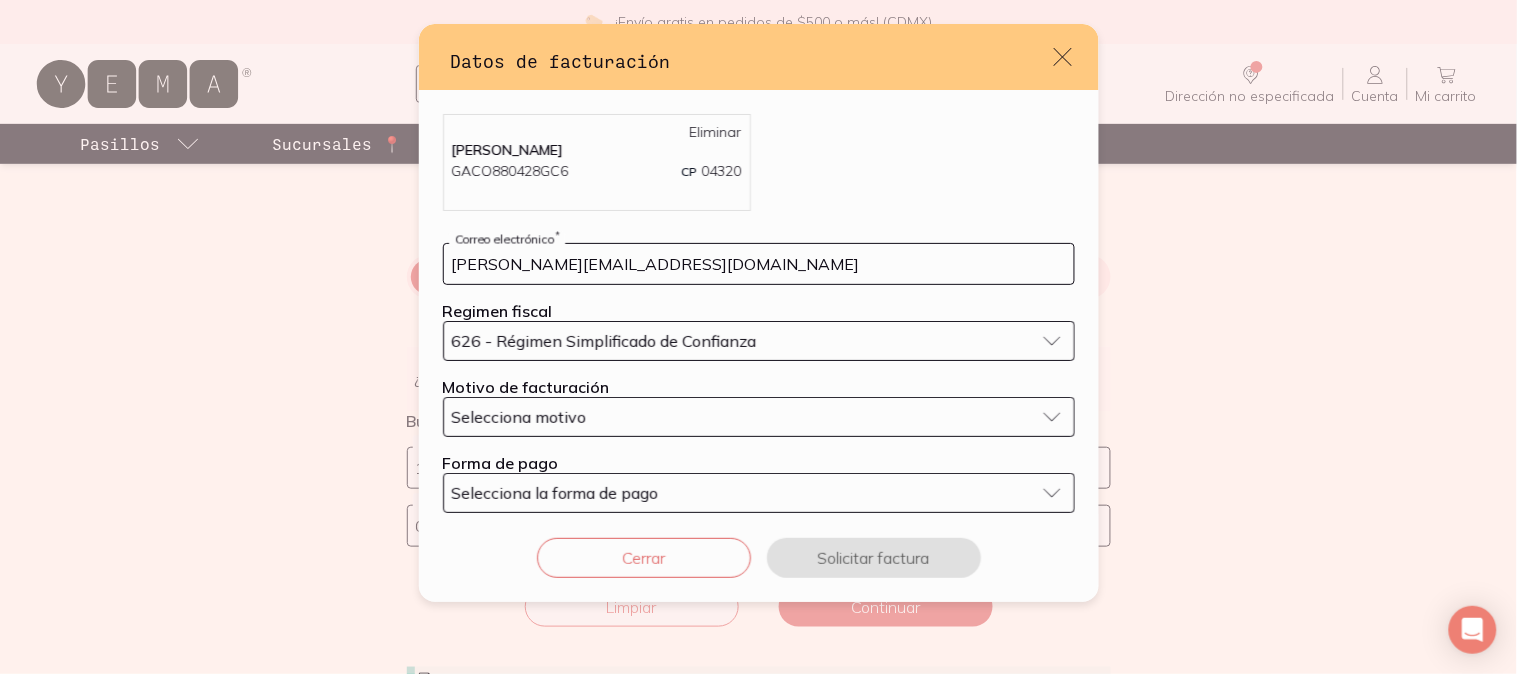 click on "Selecciona motivo" at bounding box center (519, 417) 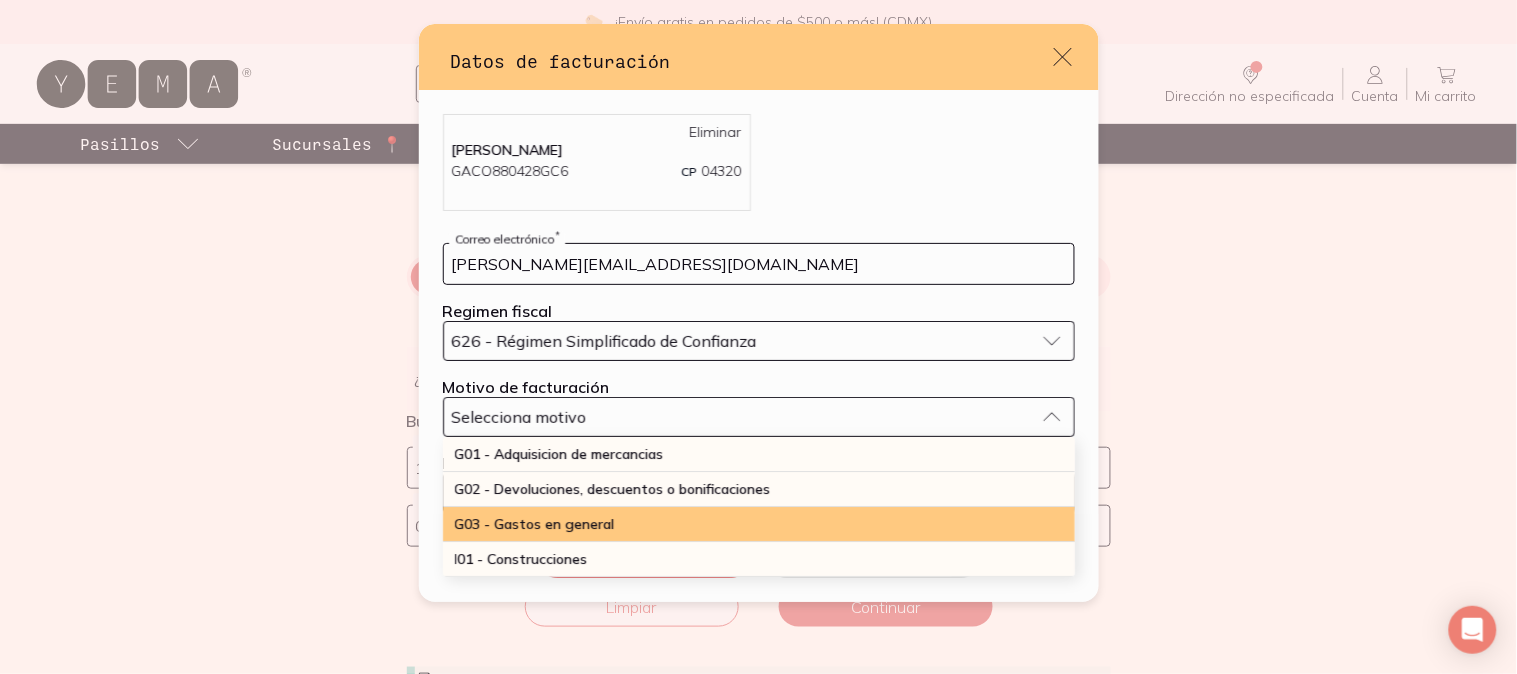 click on "G03 - Gastos en general" at bounding box center (535, 524) 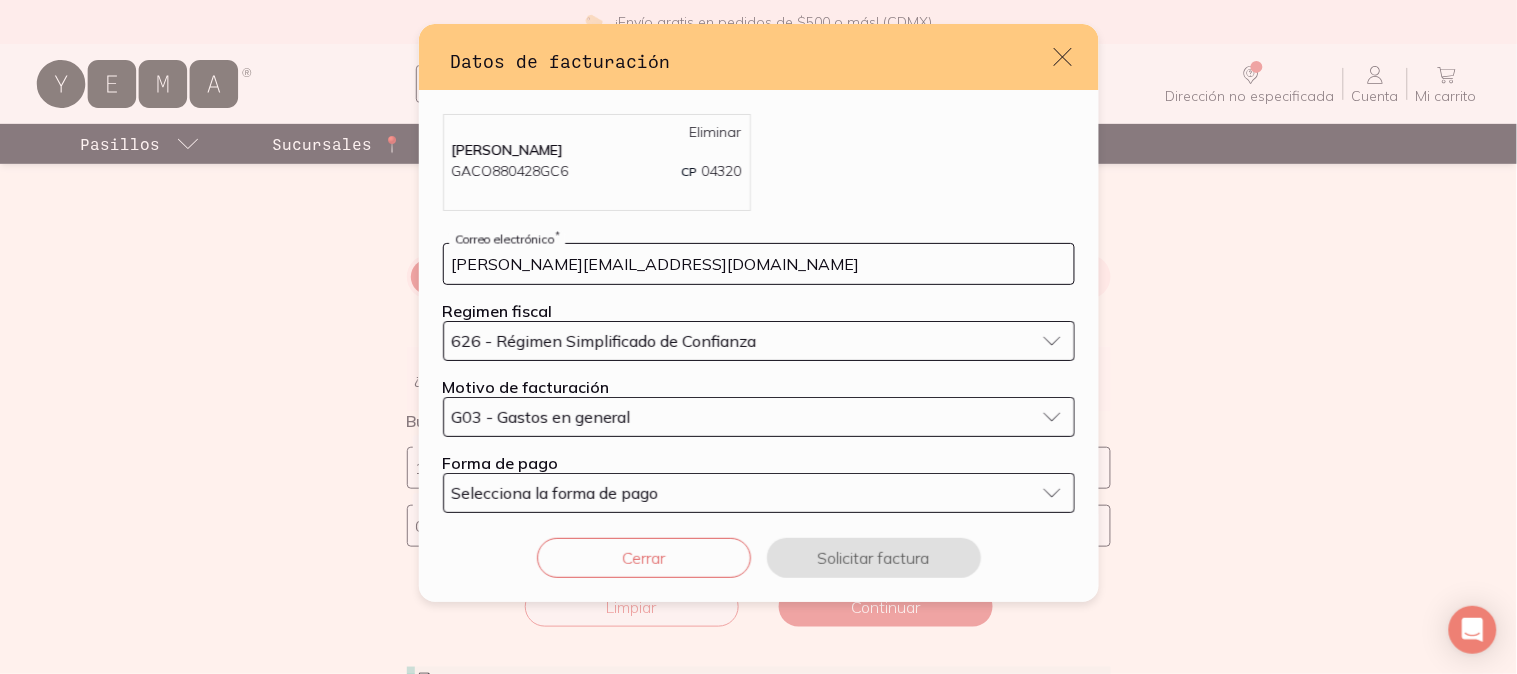 click on "Selecciona la forma de pago" at bounding box center [555, 493] 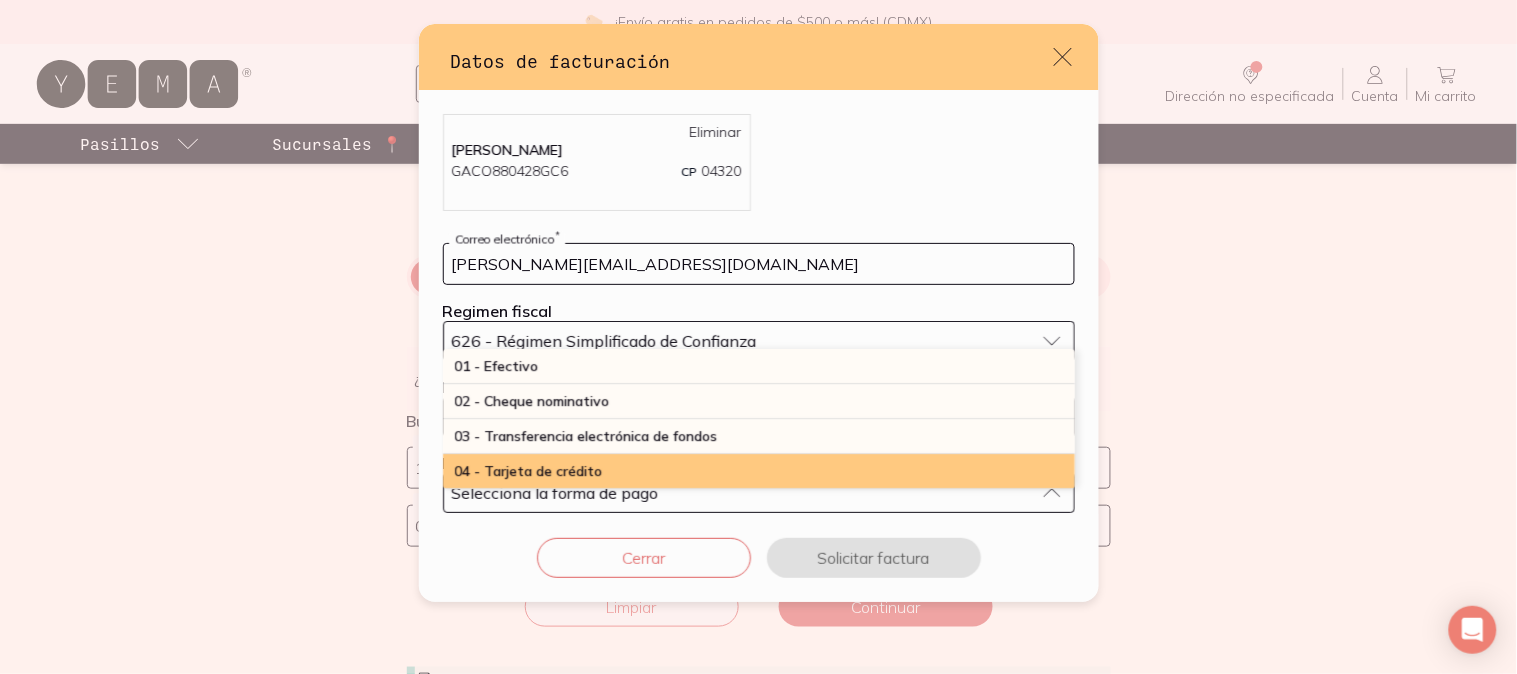 click on "04 - Tarjeta de crédito" at bounding box center [759, 471] 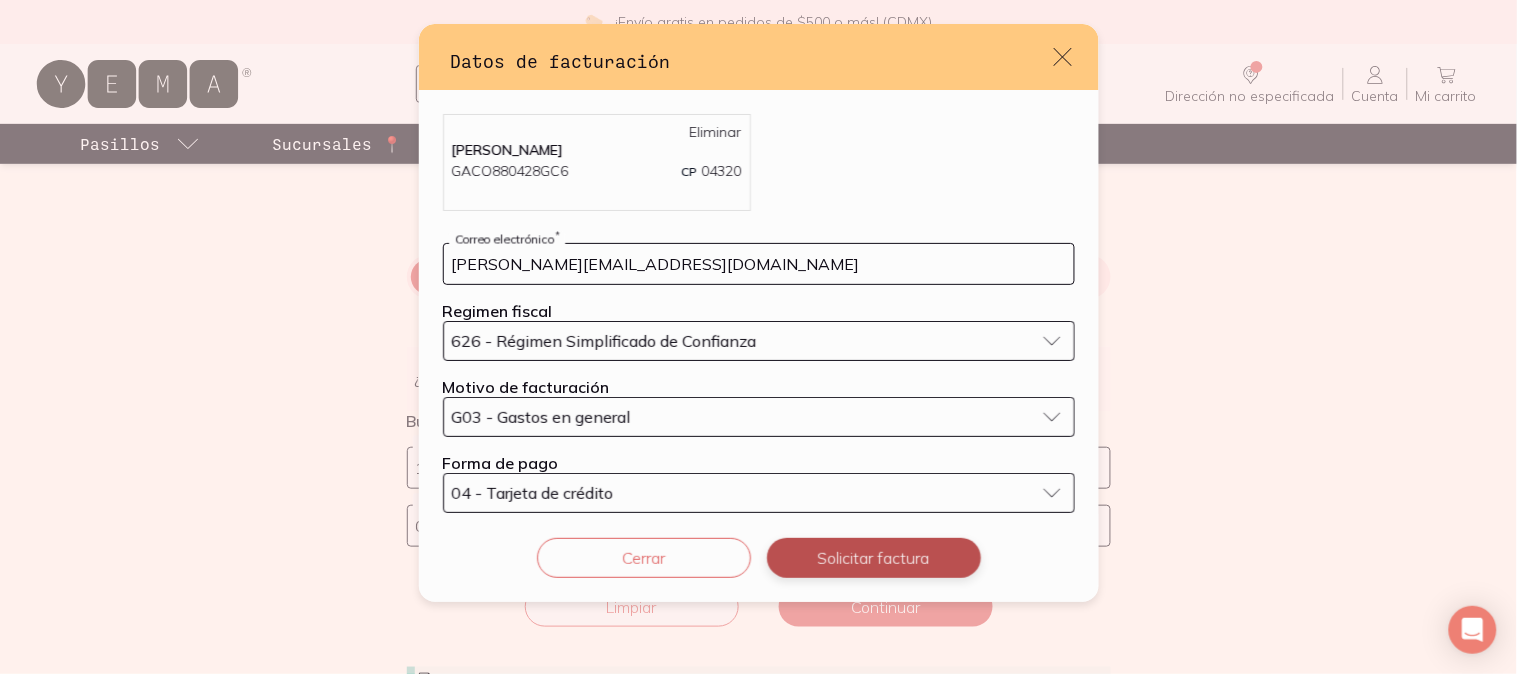 click on "Solicitar factura" at bounding box center (874, 558) 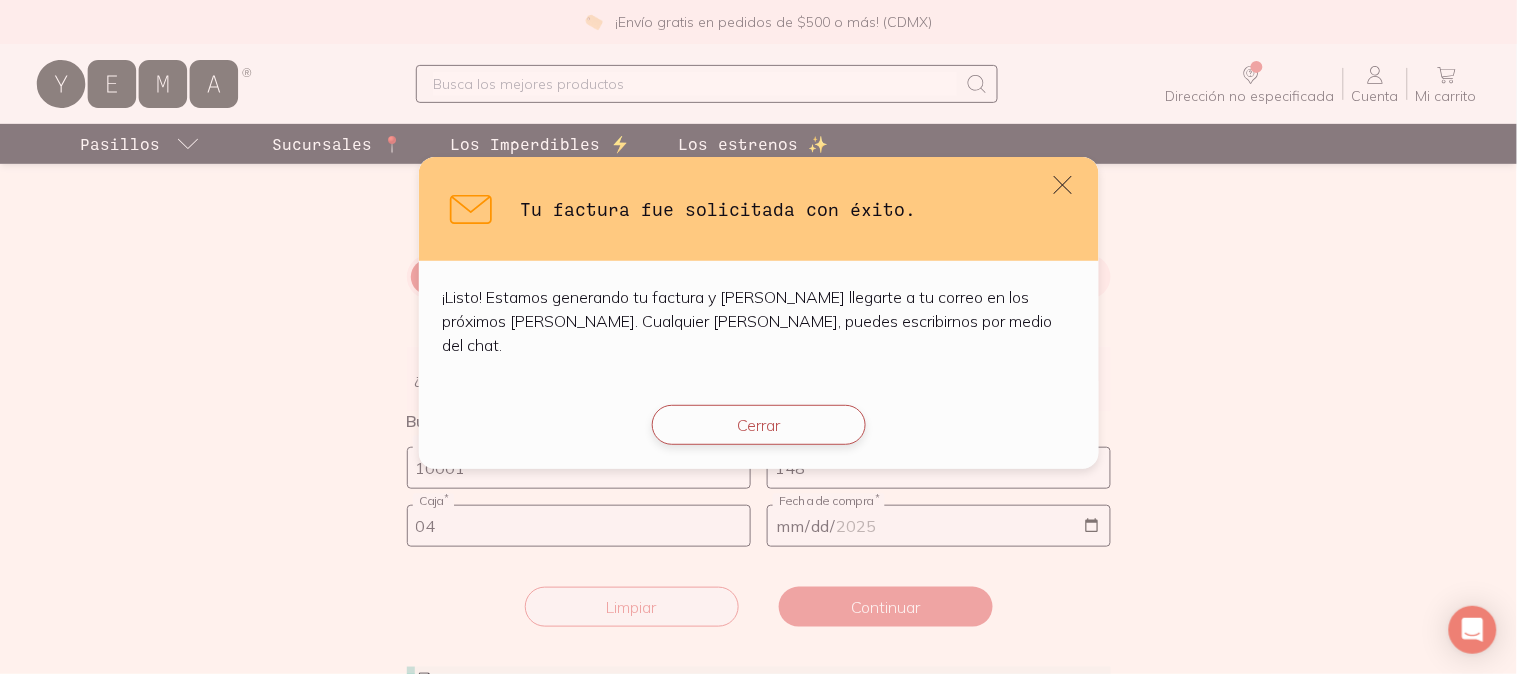 click on "Cerrar" at bounding box center (759, 425) 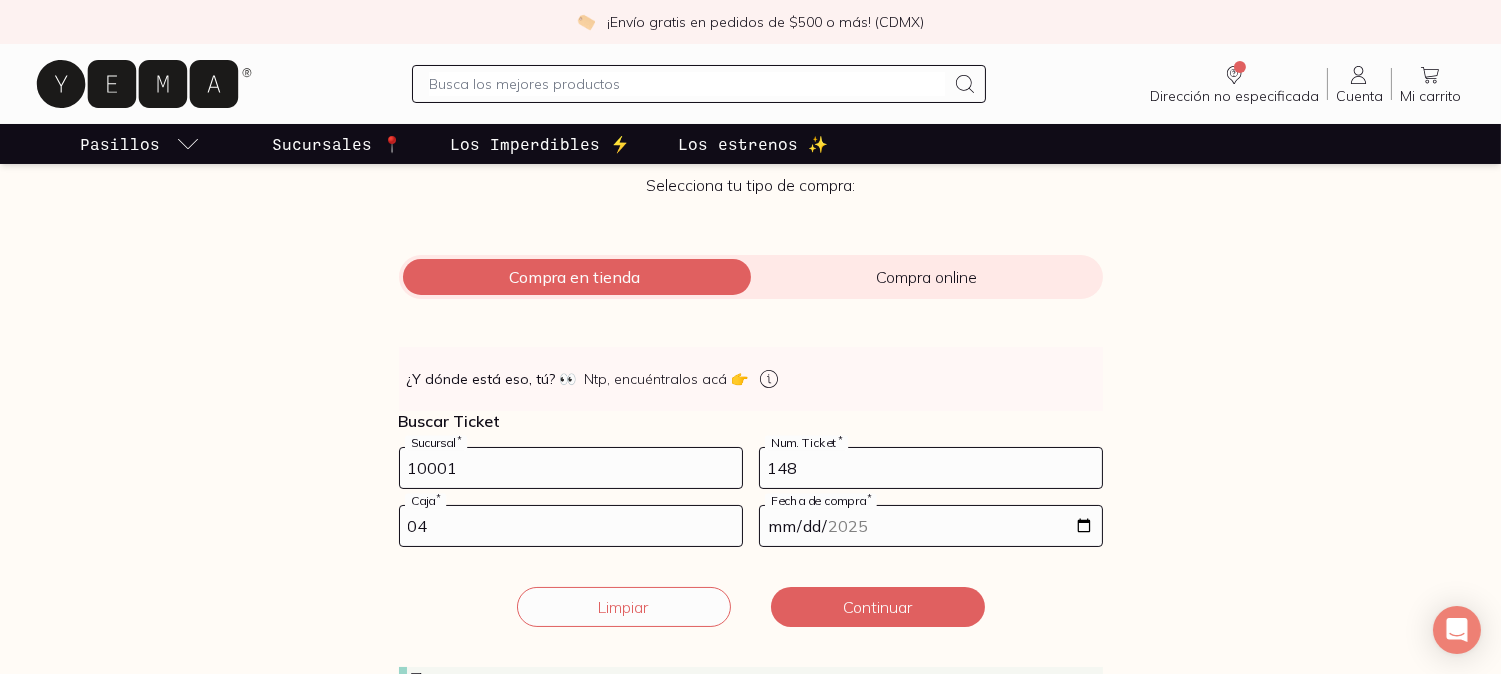 click on "148" at bounding box center (931, 468) 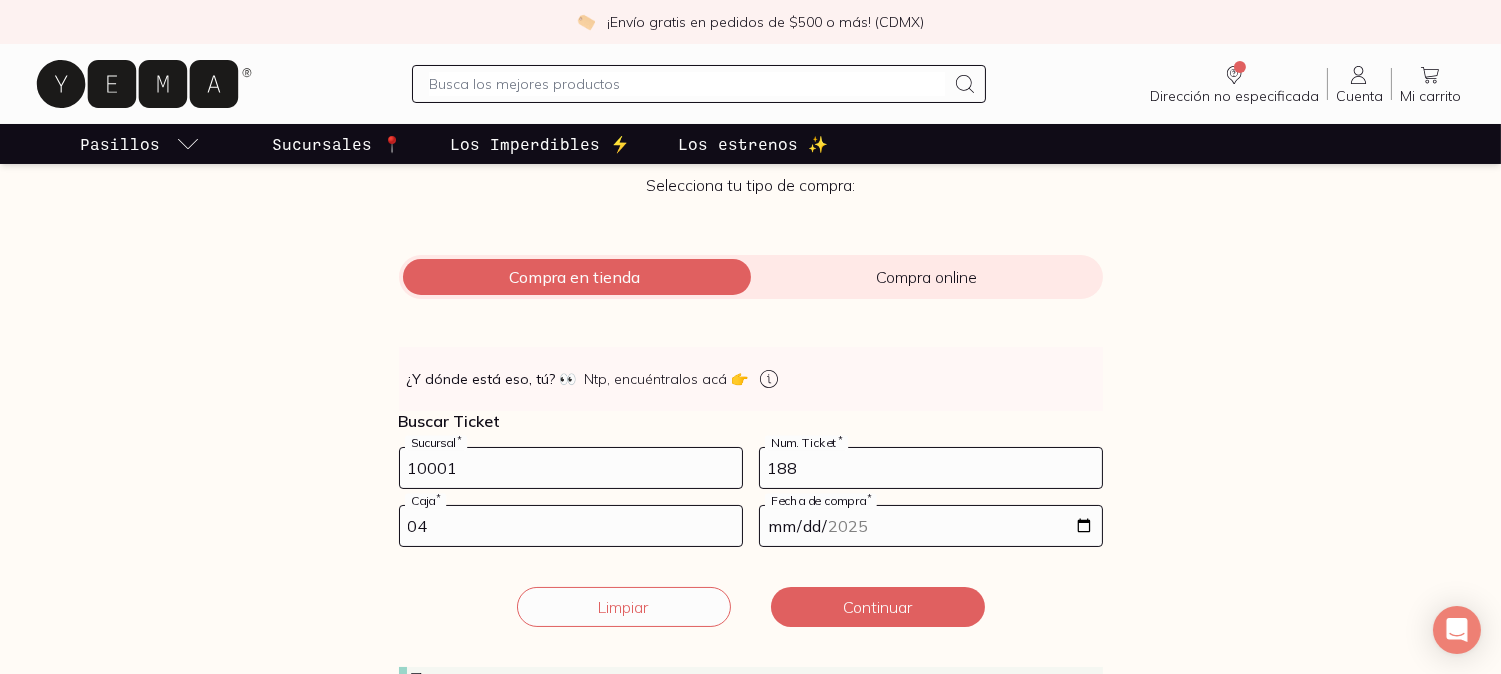 type on "188" 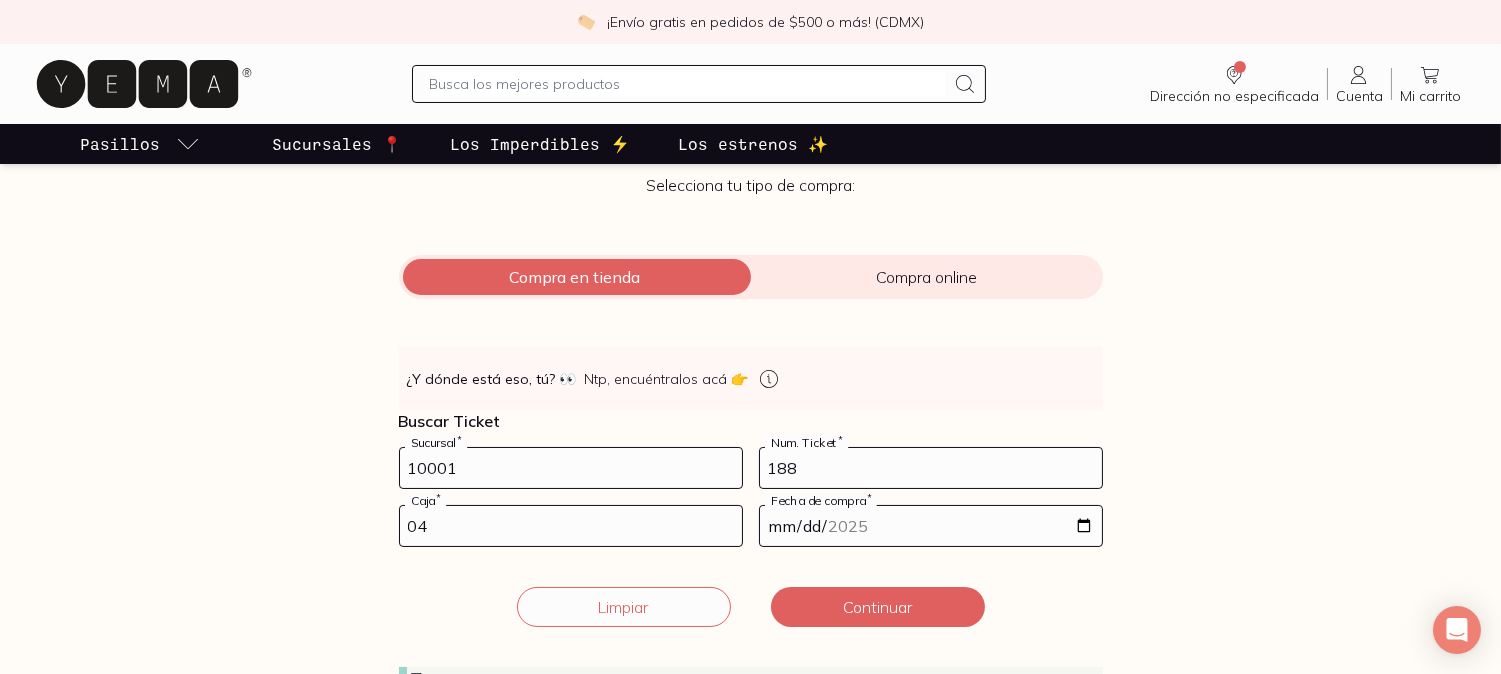 click on "[DATE]" at bounding box center [931, 526] 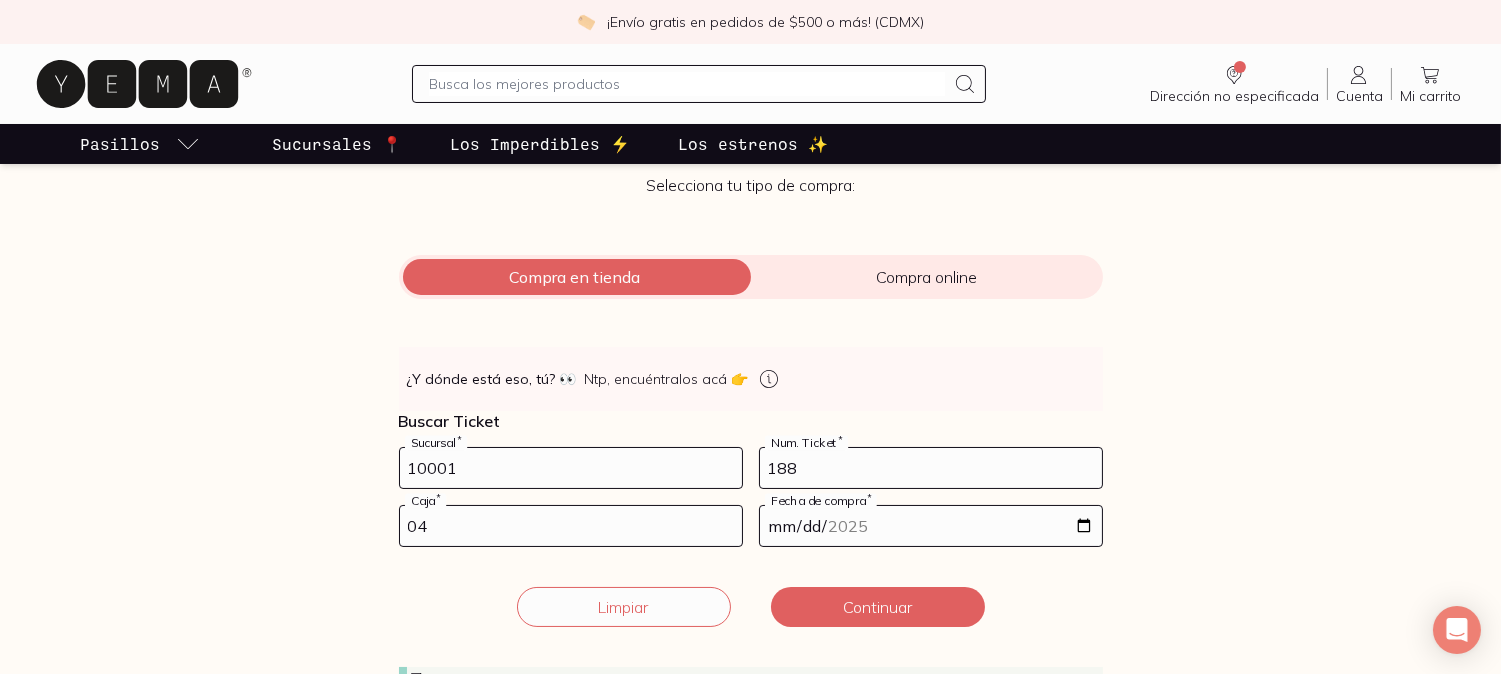 type on "[DATE]" 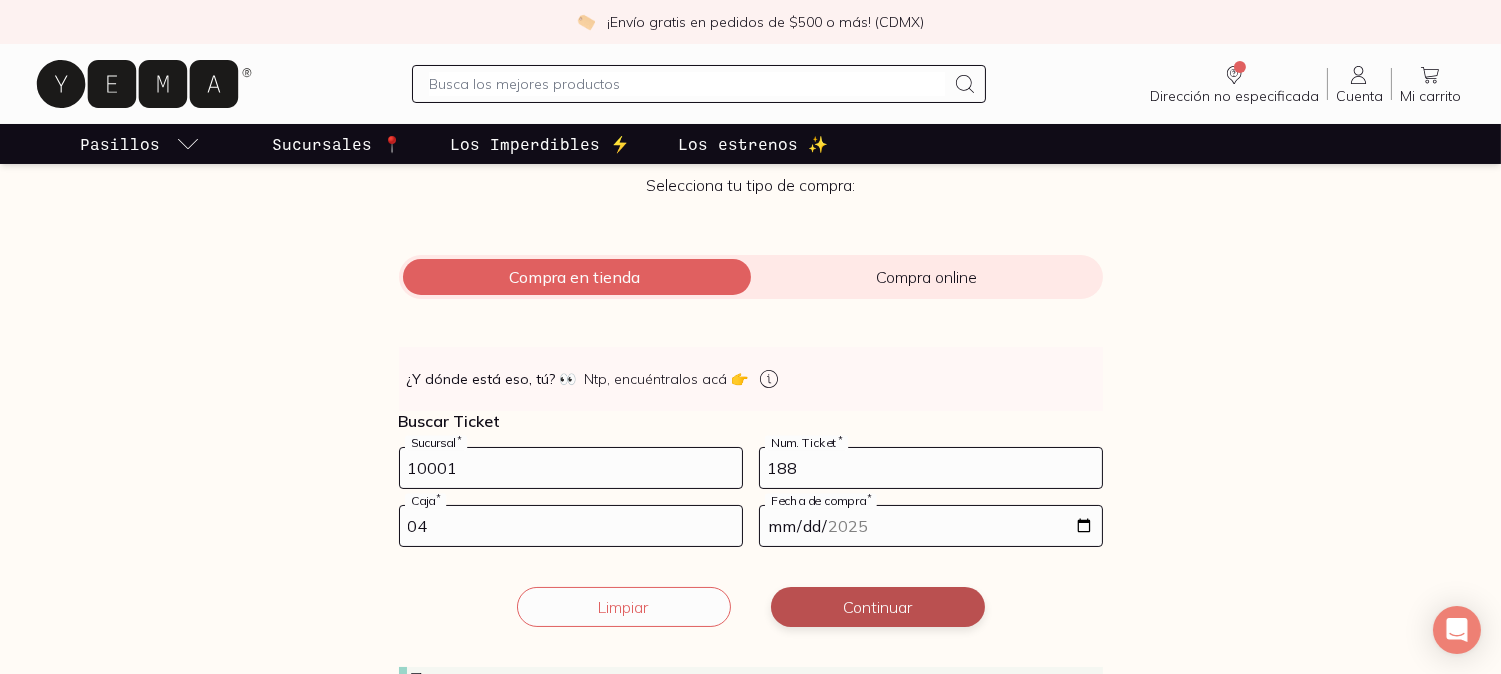 click on "Continuar" at bounding box center [878, 607] 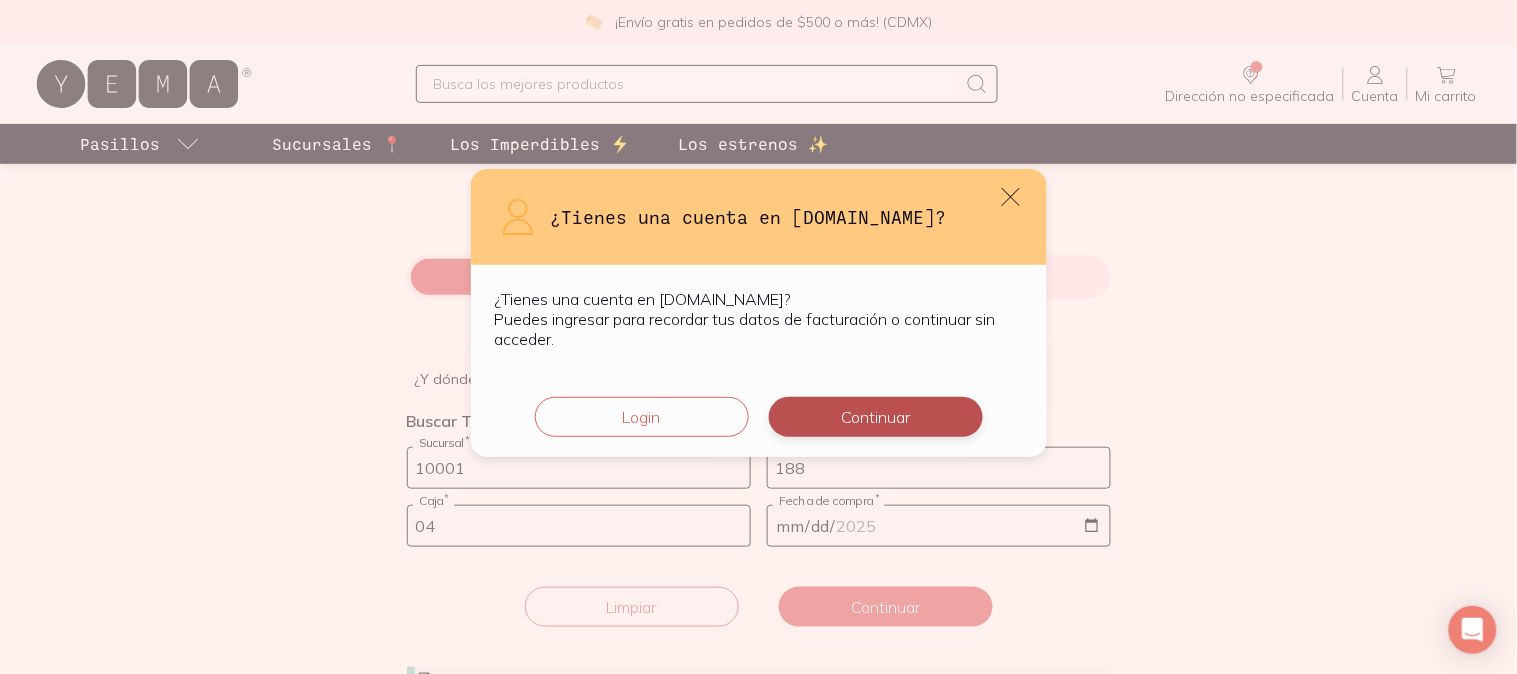 click on "Continuar" at bounding box center [876, 417] 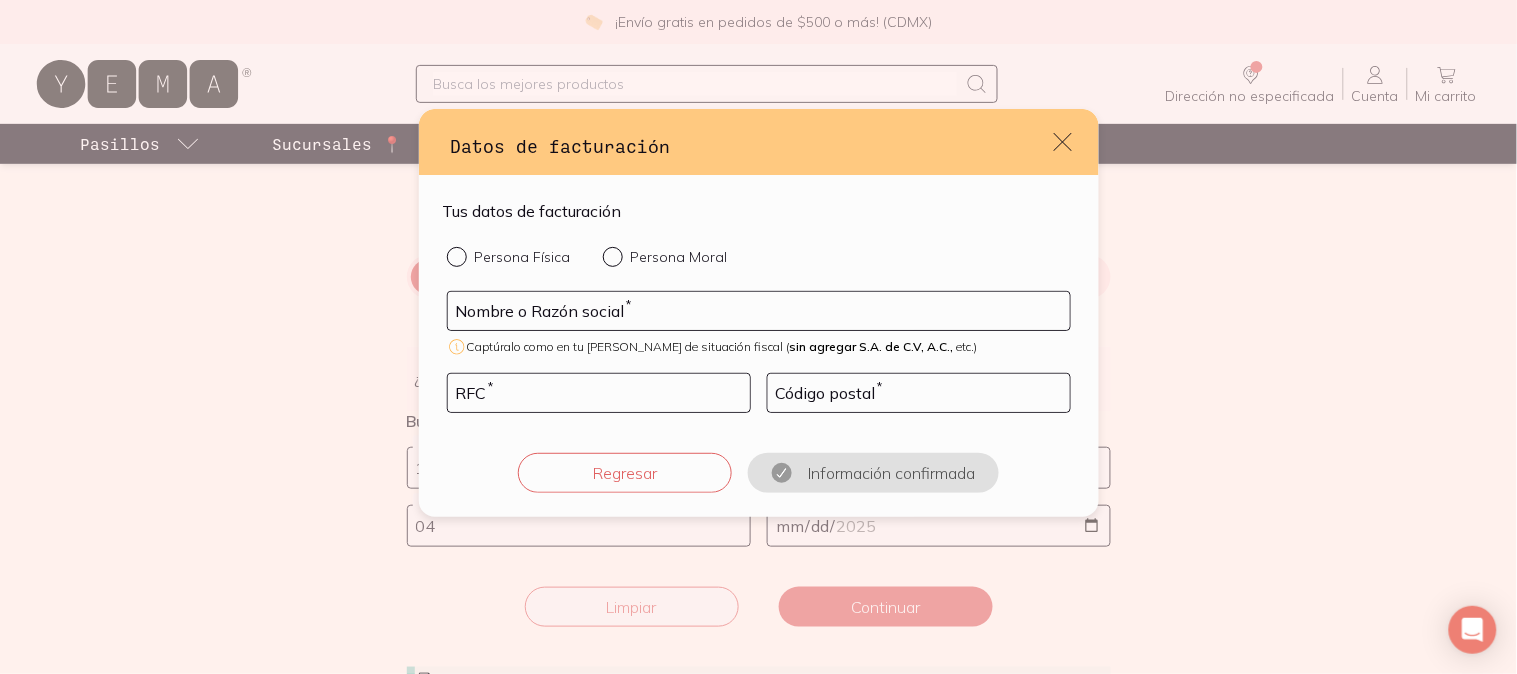 click on "Persona Física" at bounding box center (523, 257) 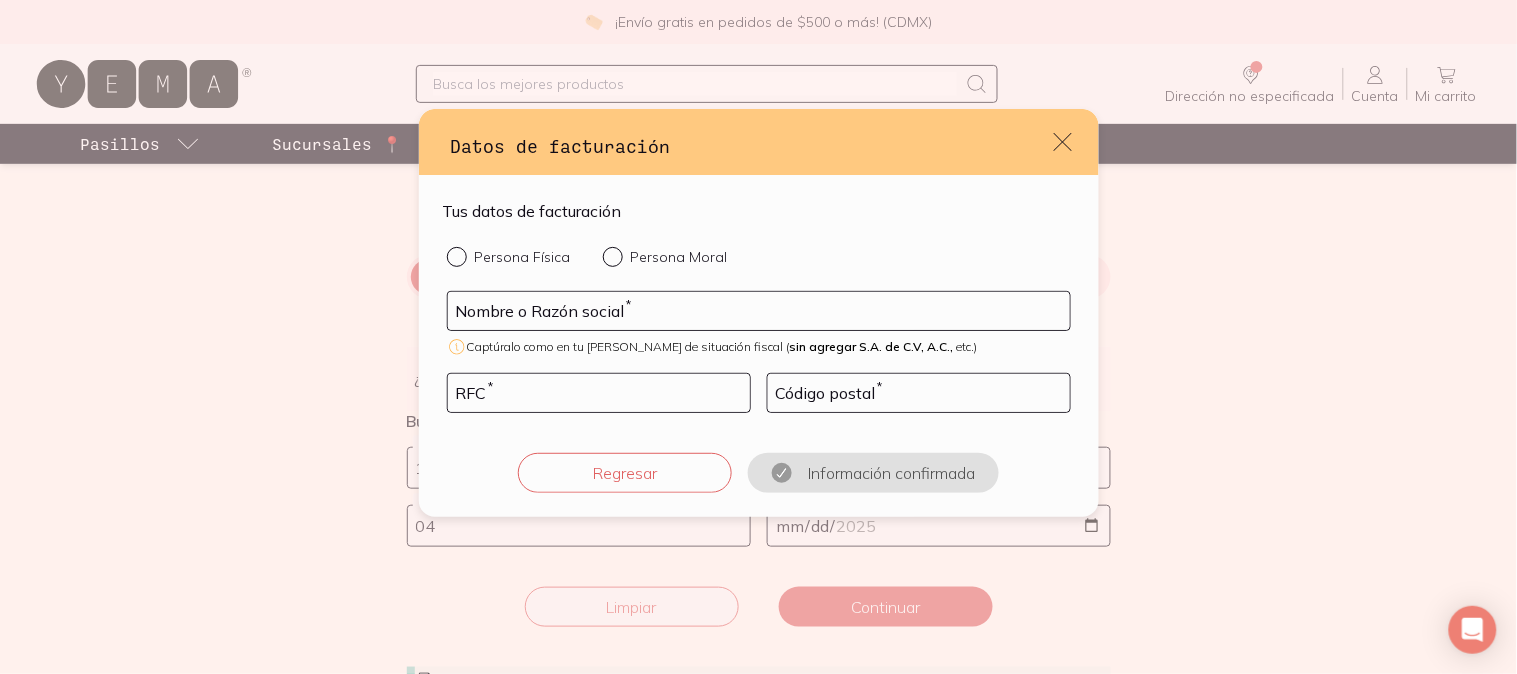 click on "Persona Física" at bounding box center (455, 255) 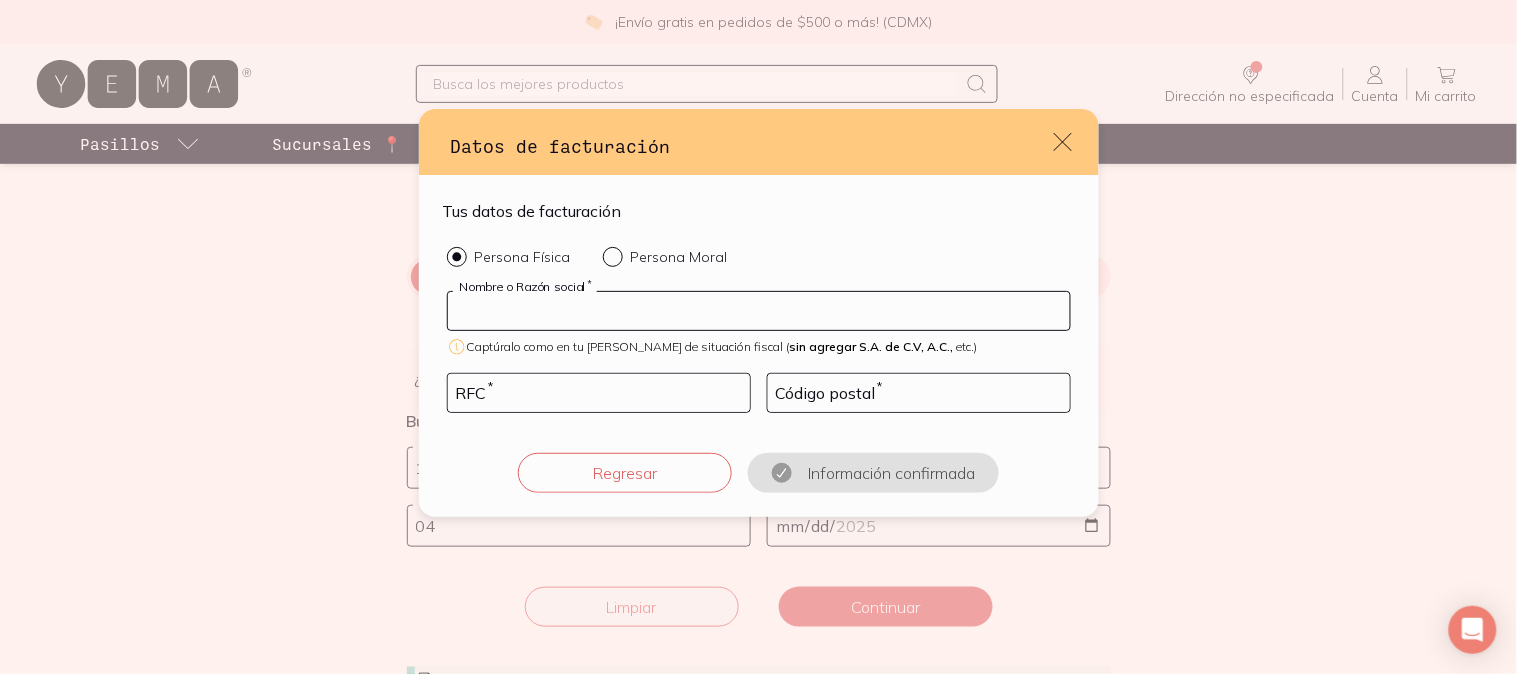 click at bounding box center (759, 311) 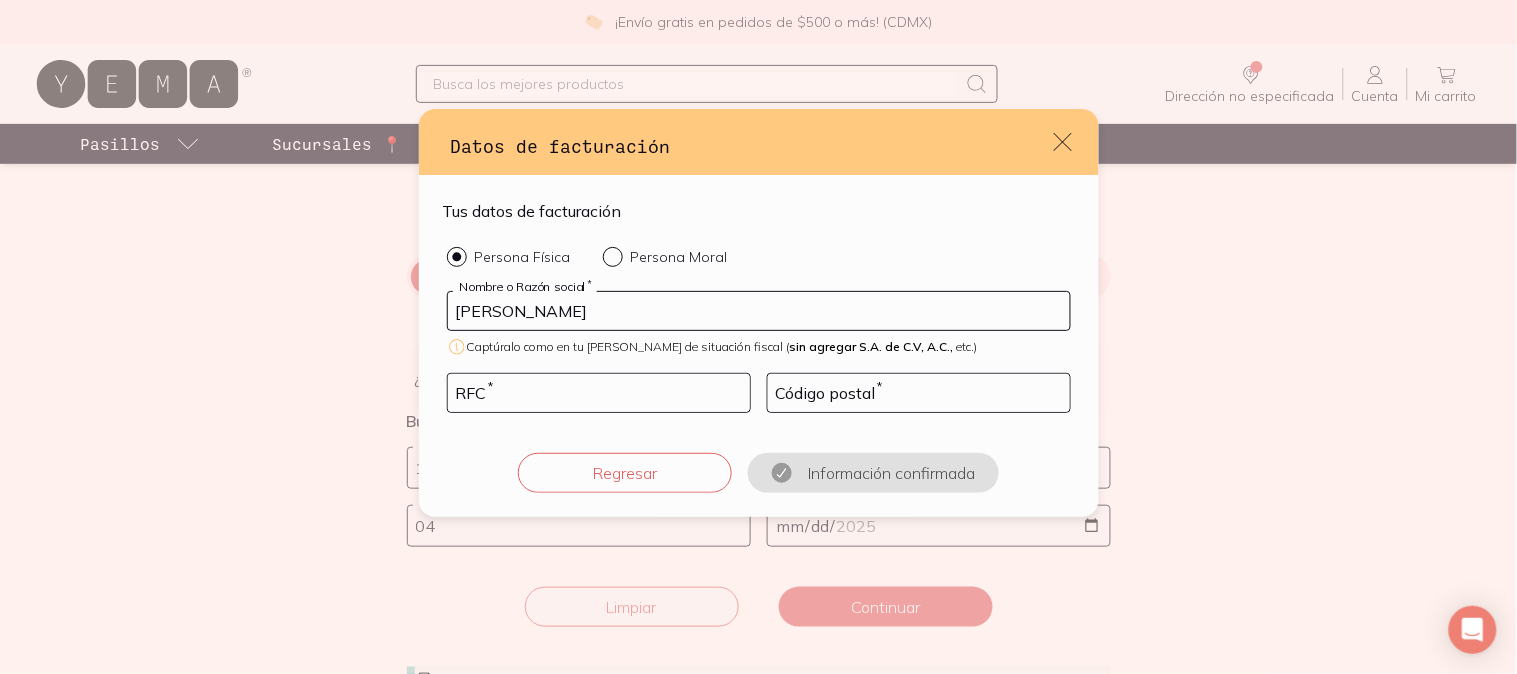 type on "[PERSON_NAME]" 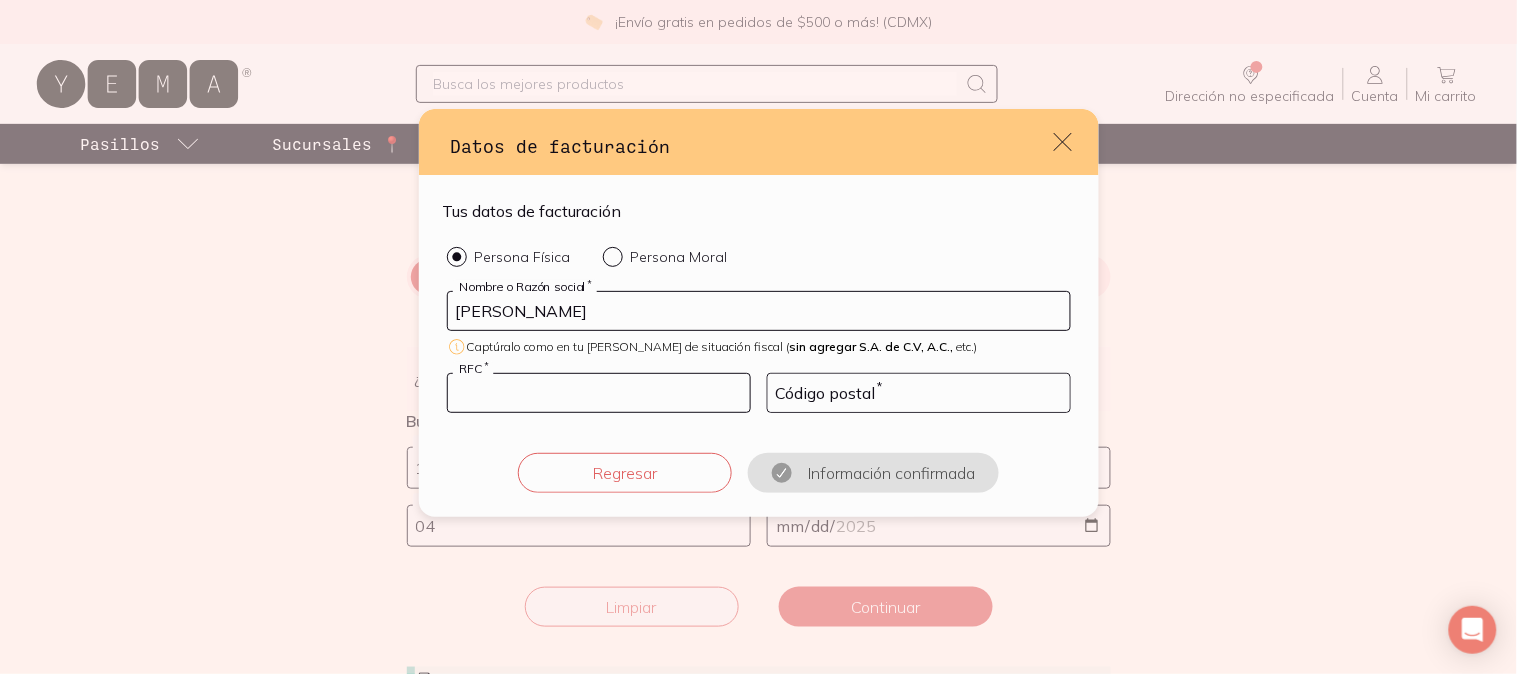 click at bounding box center [599, 393] 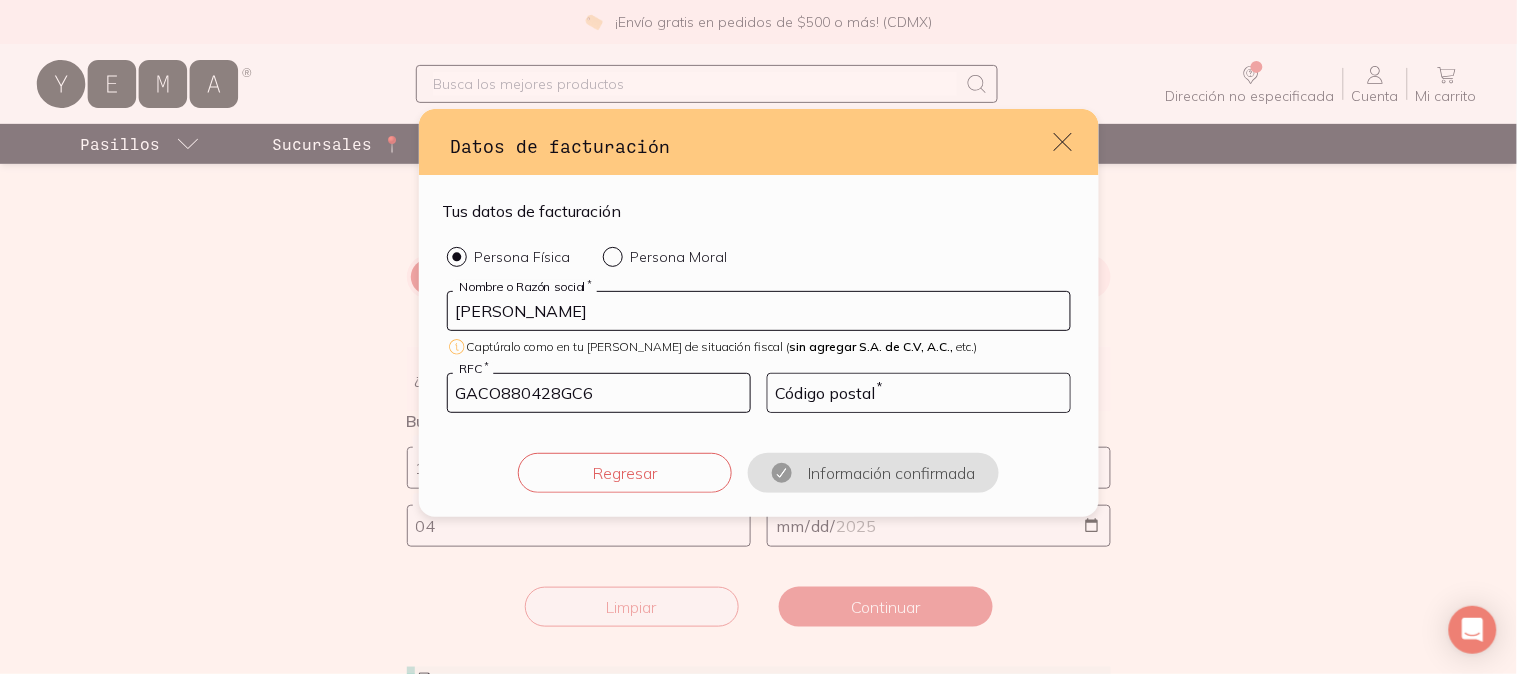 type on "GACO880428GC6" 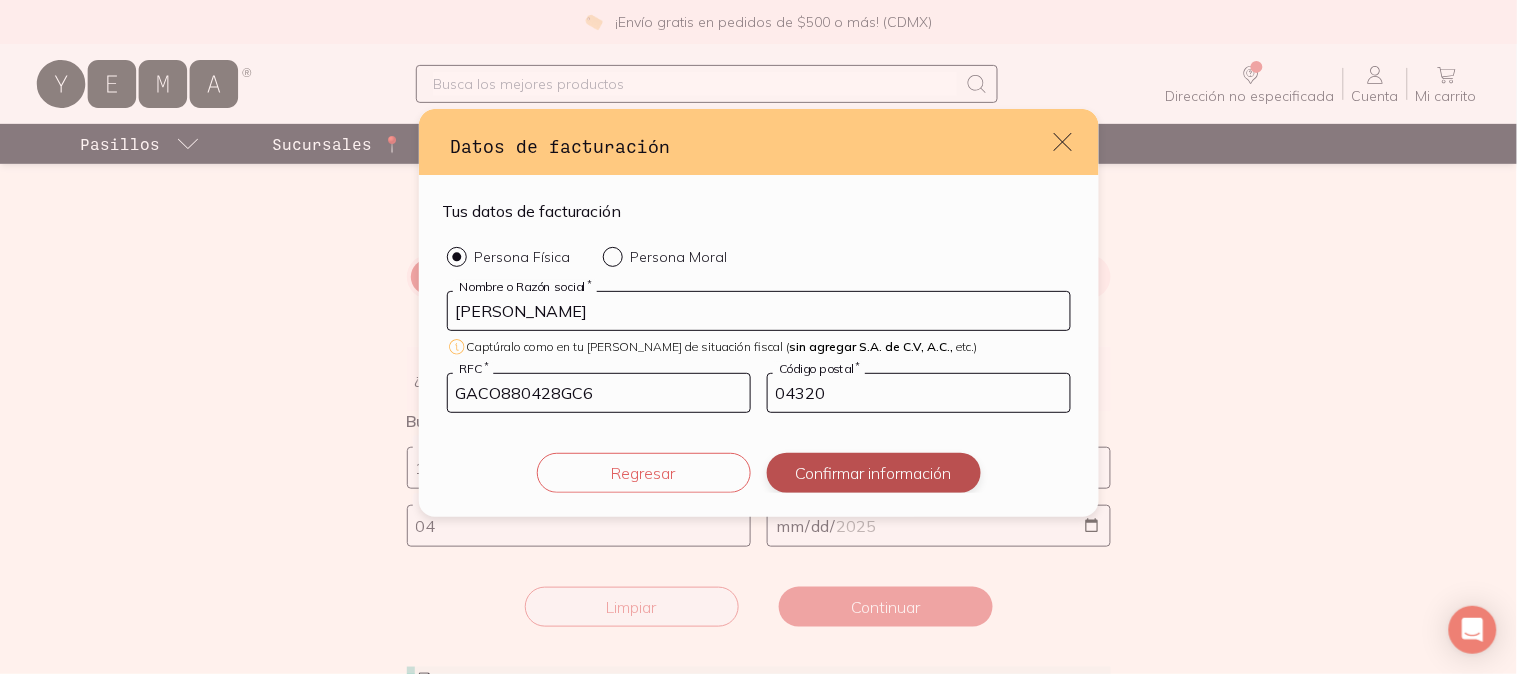 type on "04320" 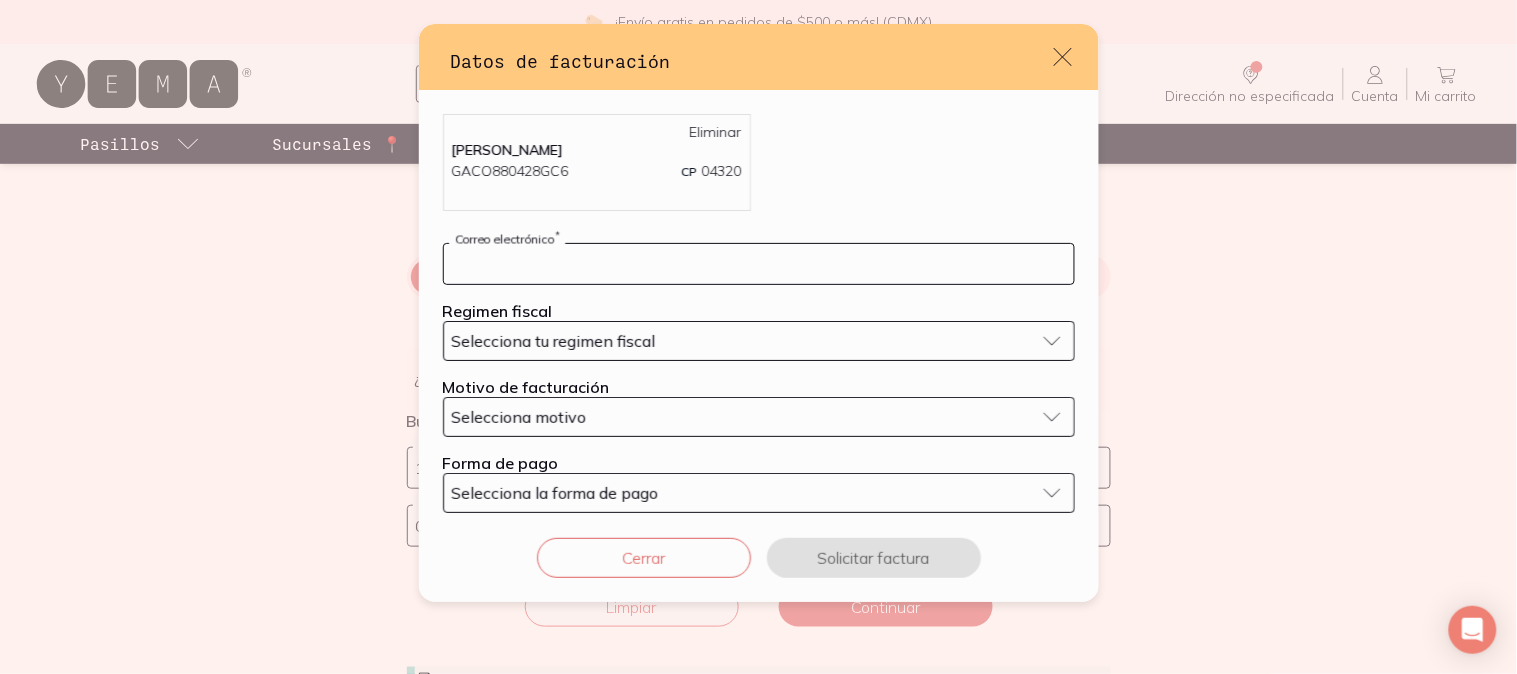 click at bounding box center [759, 264] 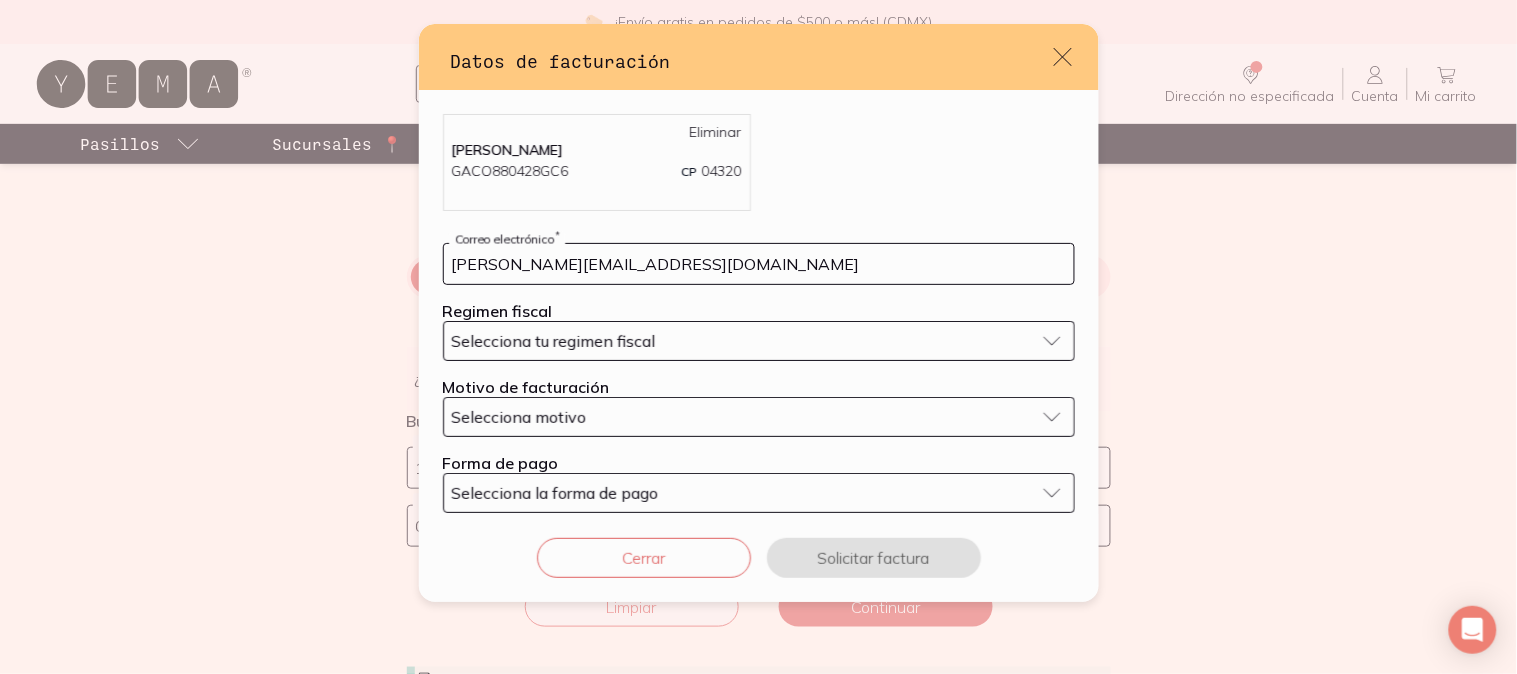 click on "Selecciona tu regimen fiscal" at bounding box center [759, 341] 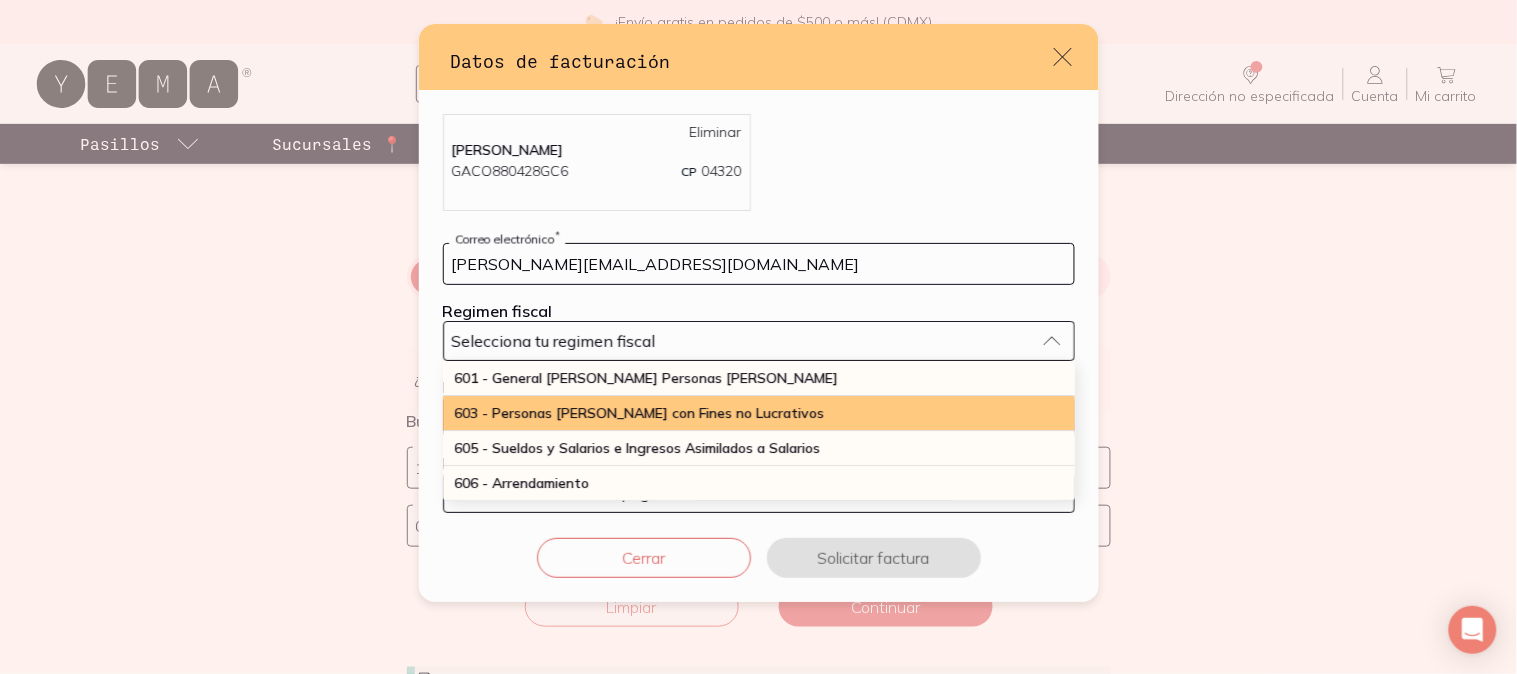 scroll, scrollTop: 542, scrollLeft: 0, axis: vertical 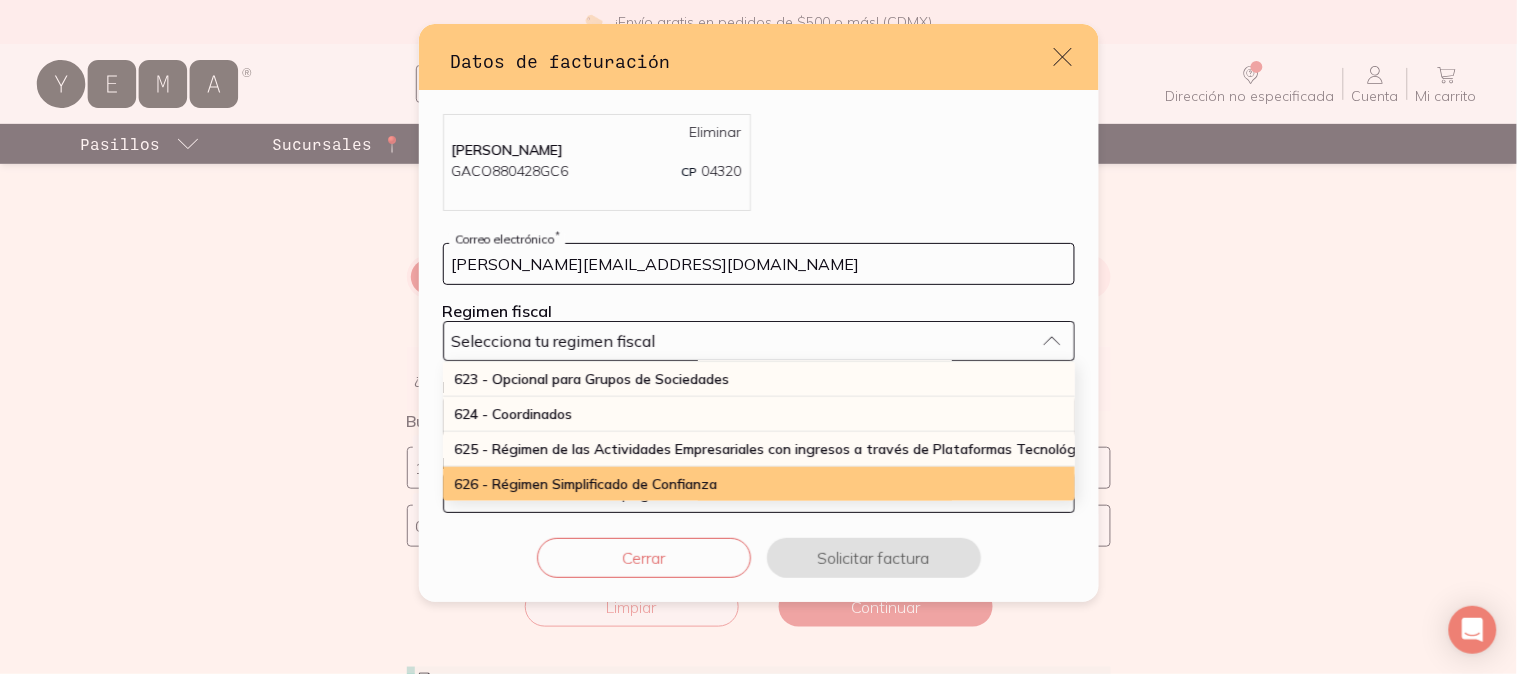 click on "626 - Régimen Simplificado de Confianza" at bounding box center [759, 484] 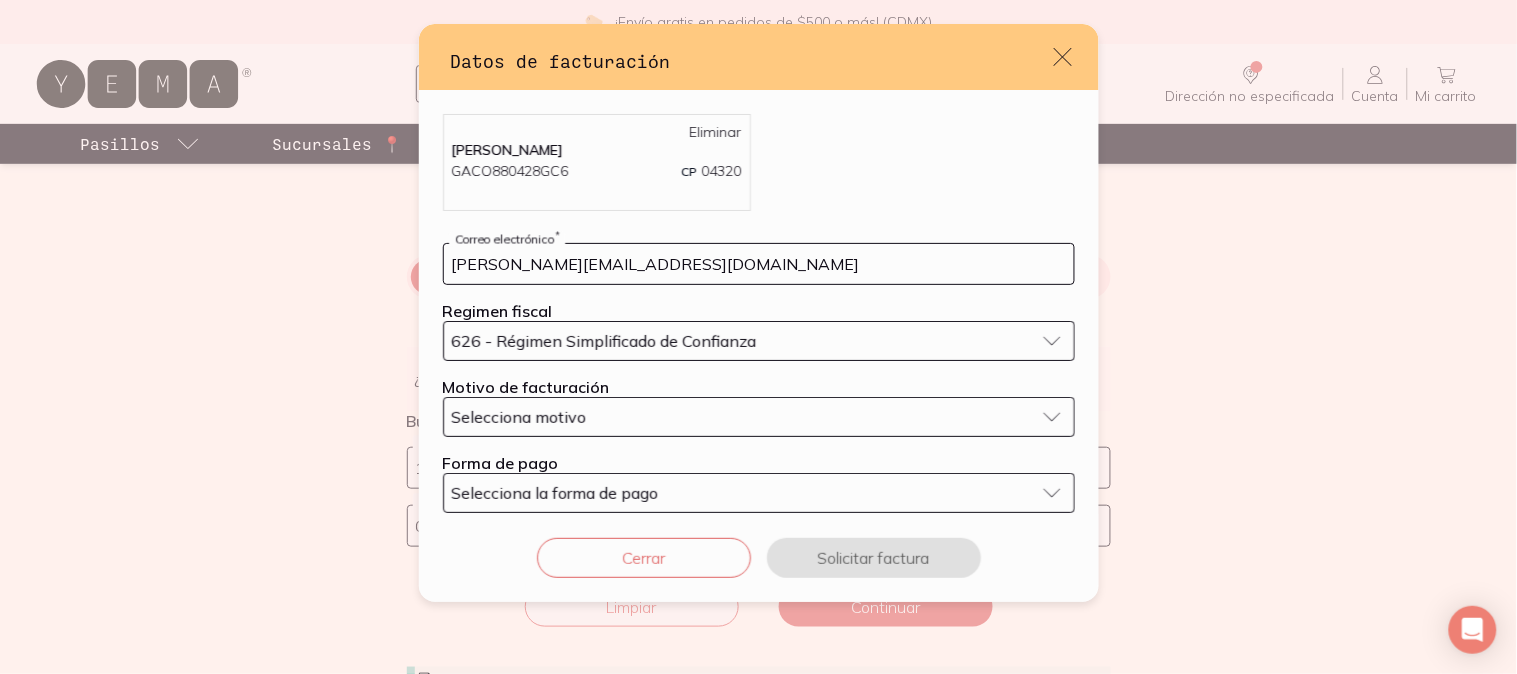 click on "Selecciona motivo" at bounding box center (743, 417) 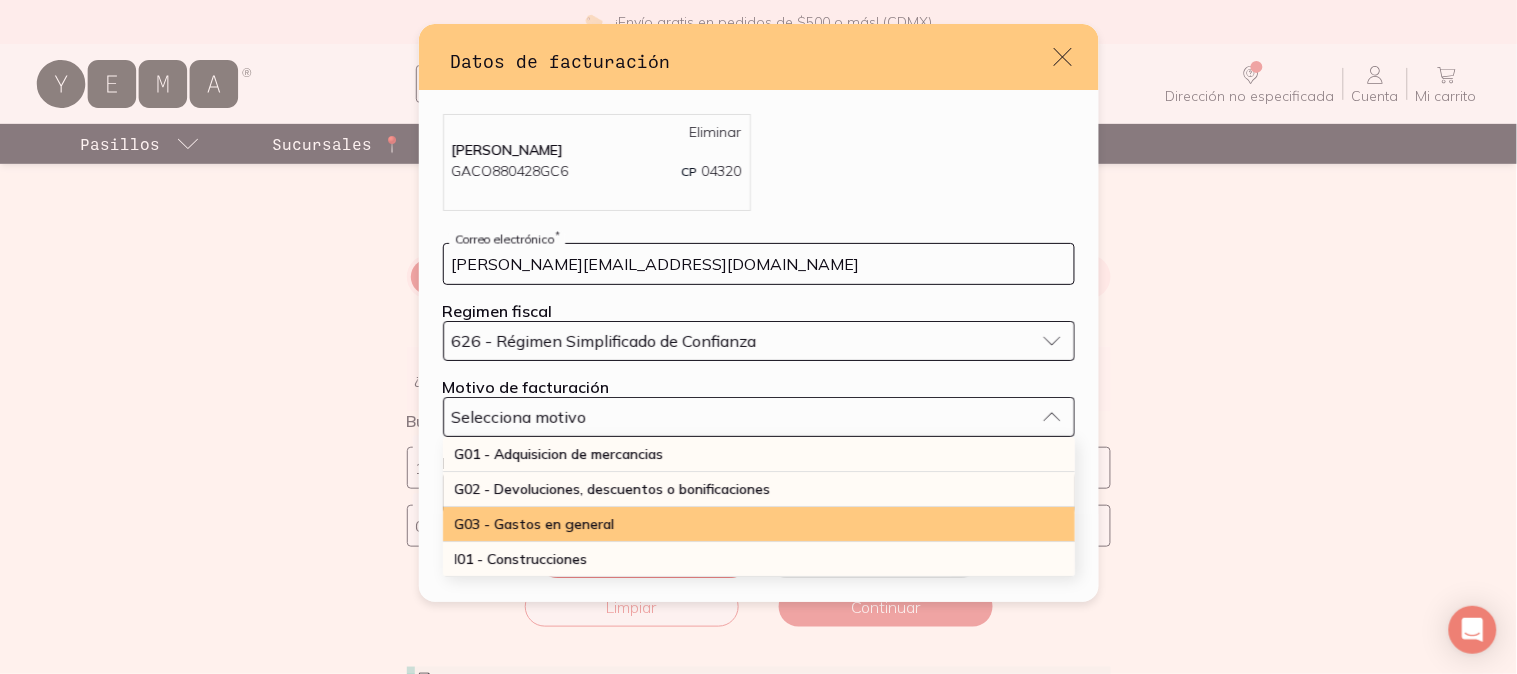 drag, startPoint x: 615, startPoint y: 506, endPoint x: 614, endPoint y: 522, distance: 16.03122 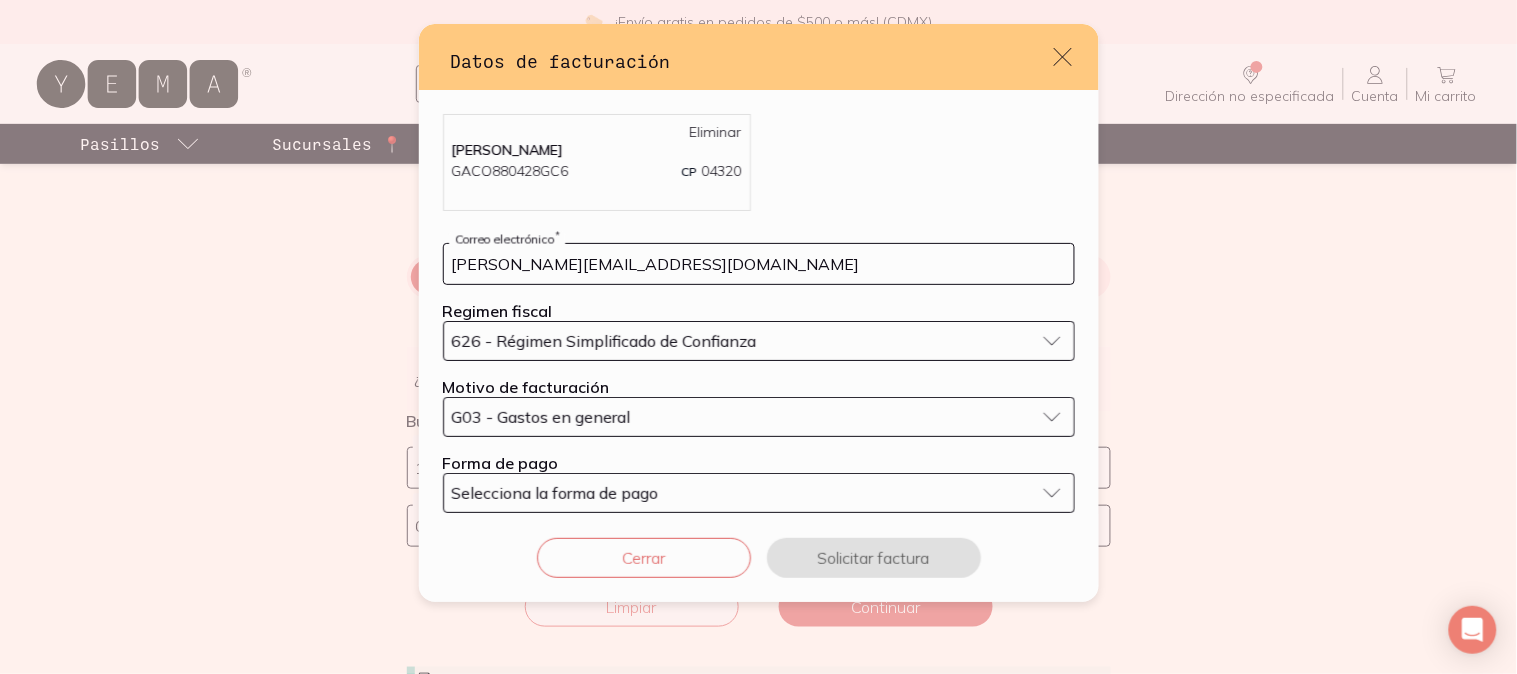 click on "Selecciona la forma de pago" at bounding box center [555, 493] 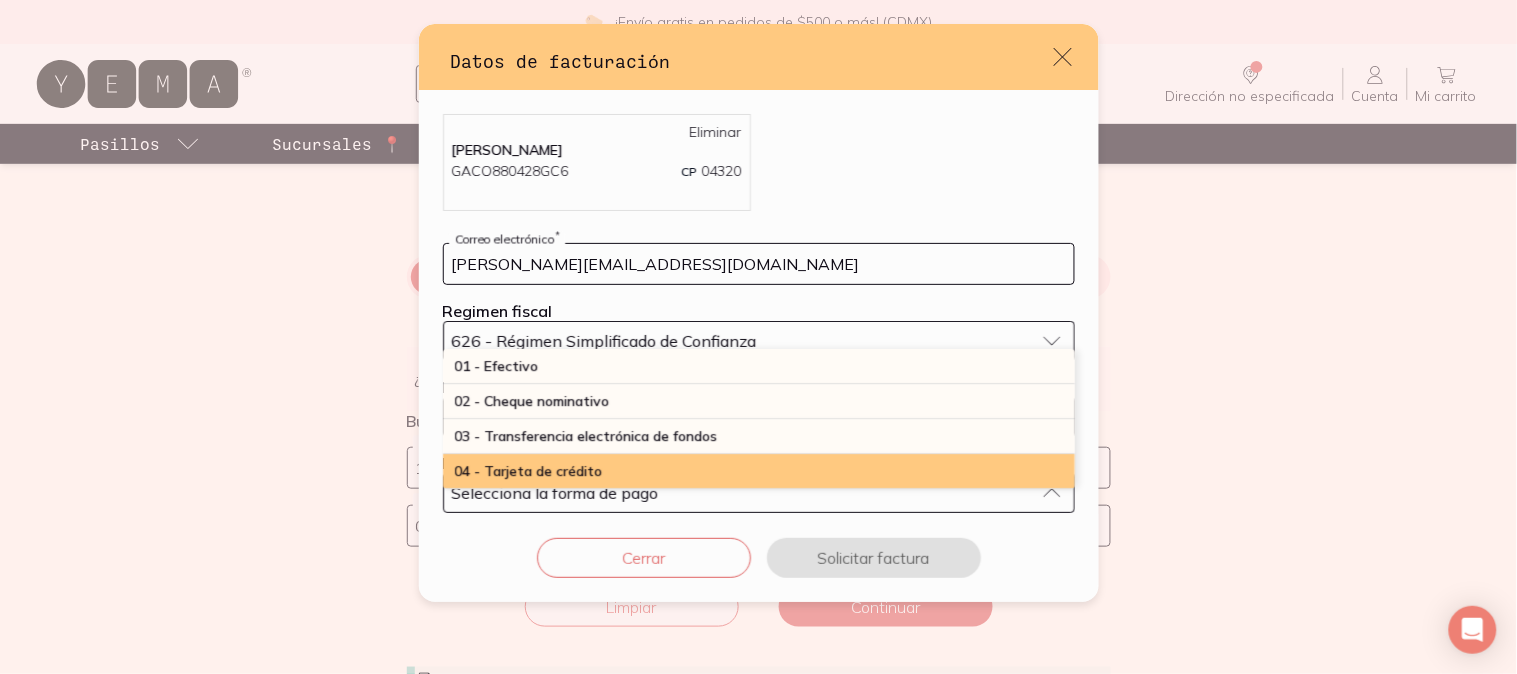 click on "04 - Tarjeta de crédito" at bounding box center [529, 471] 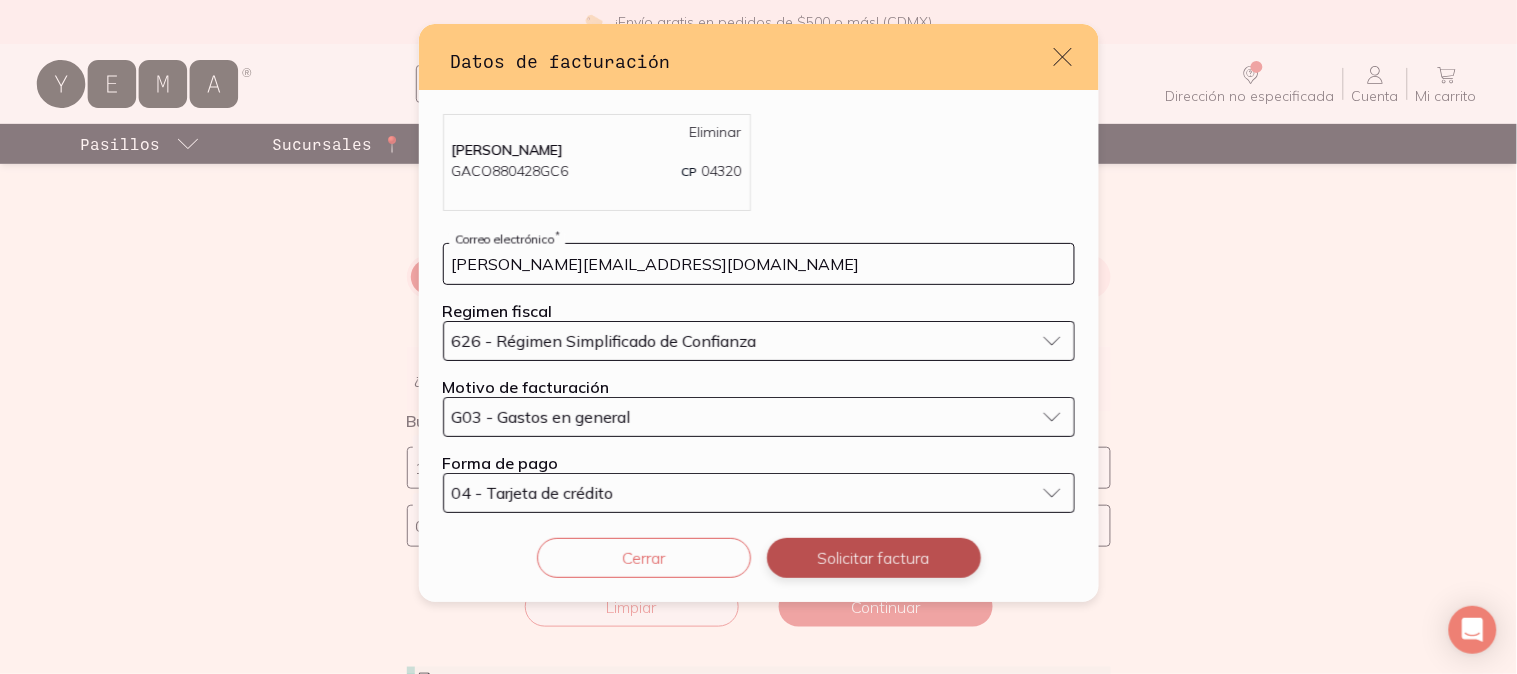 click on "Solicitar factura" at bounding box center (874, 558) 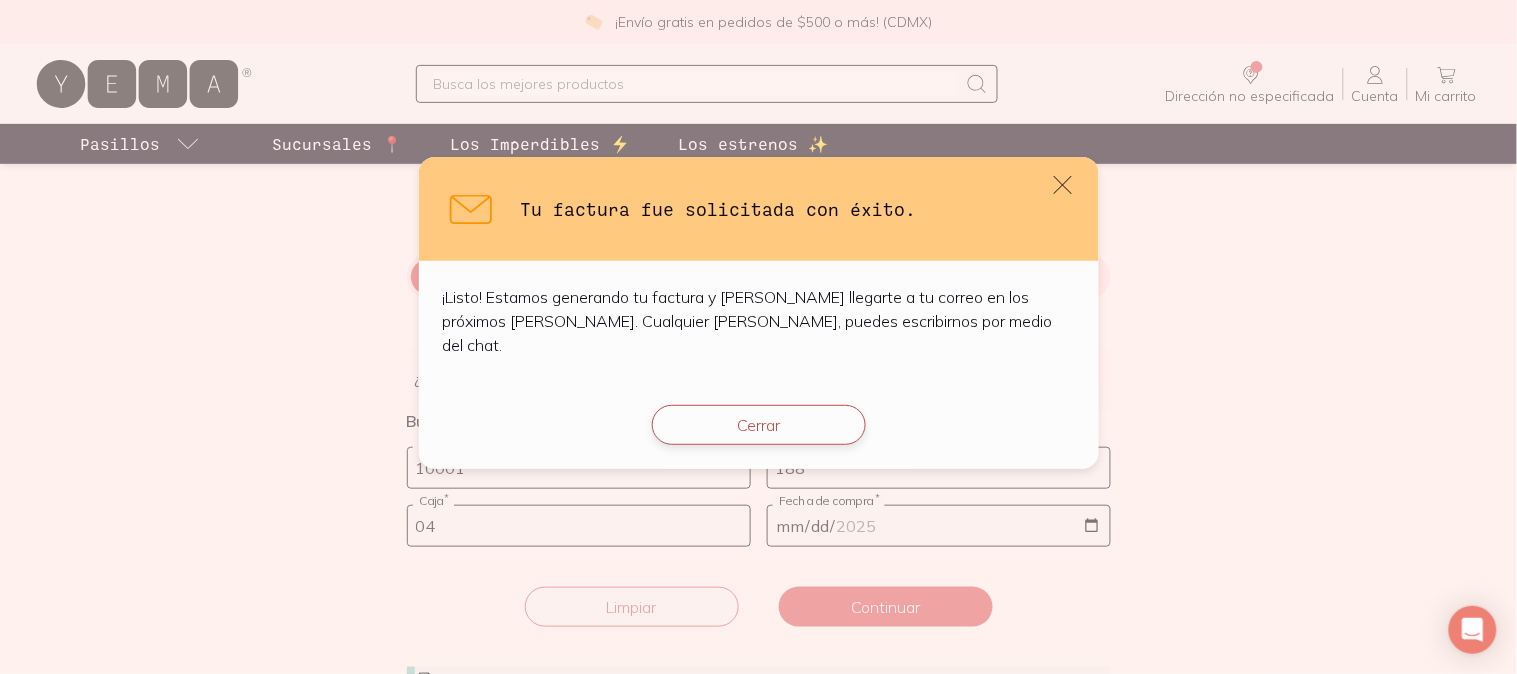 click on "Cerrar" at bounding box center [759, 425] 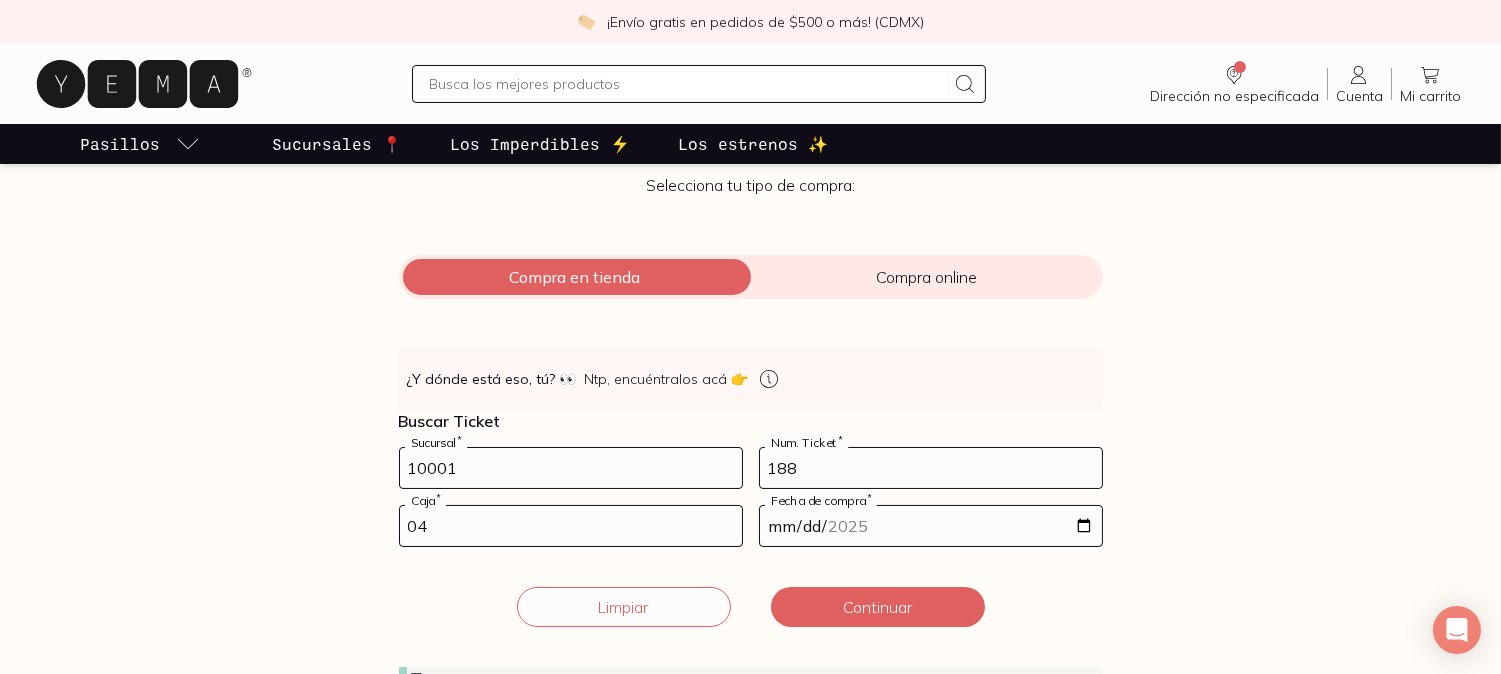 click on "10001" at bounding box center [571, 468] 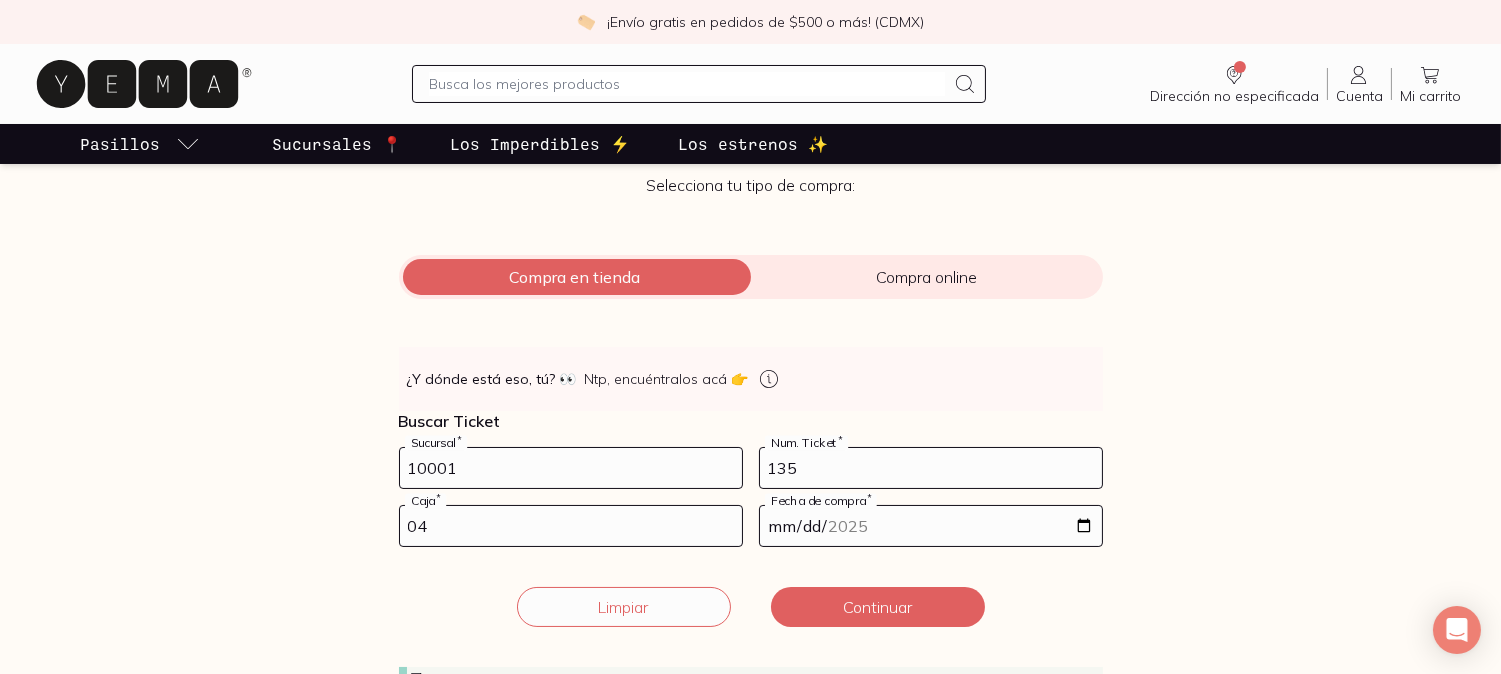 type on "135" 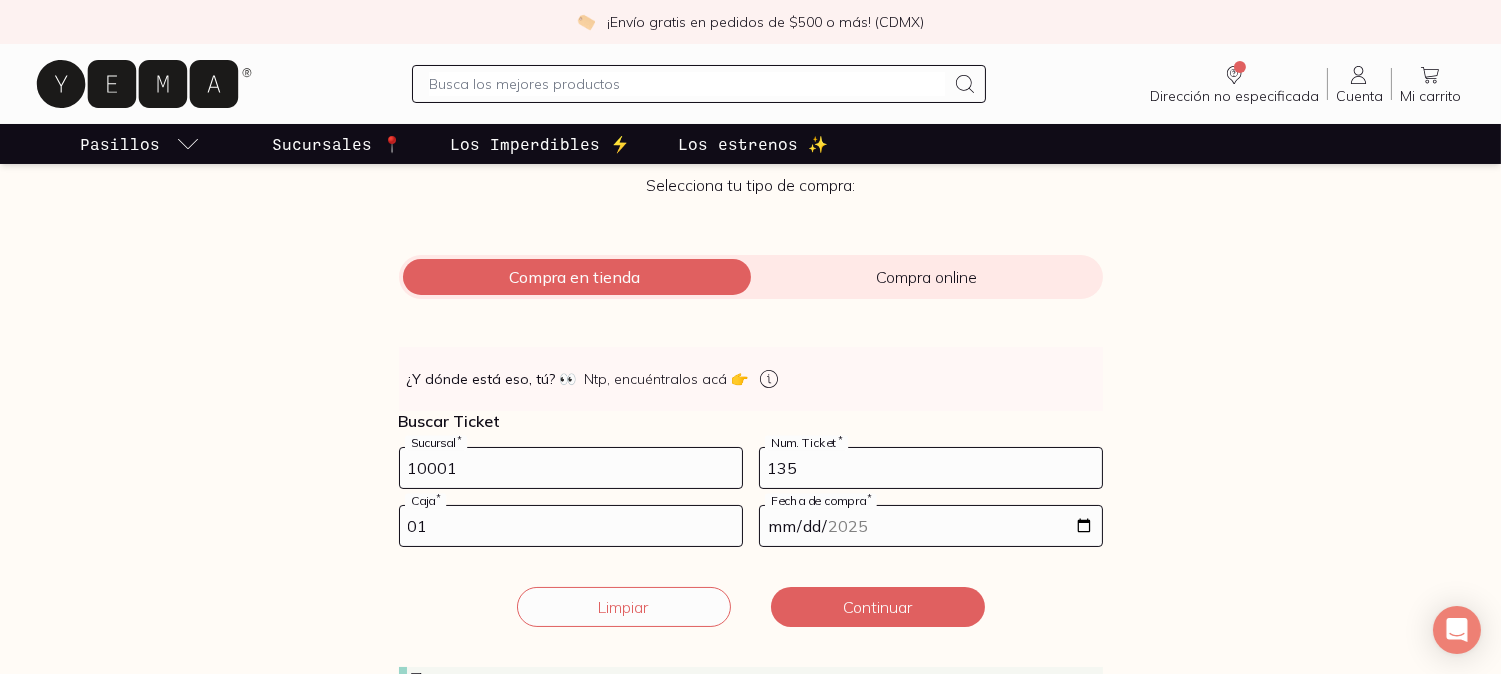 type on "01" 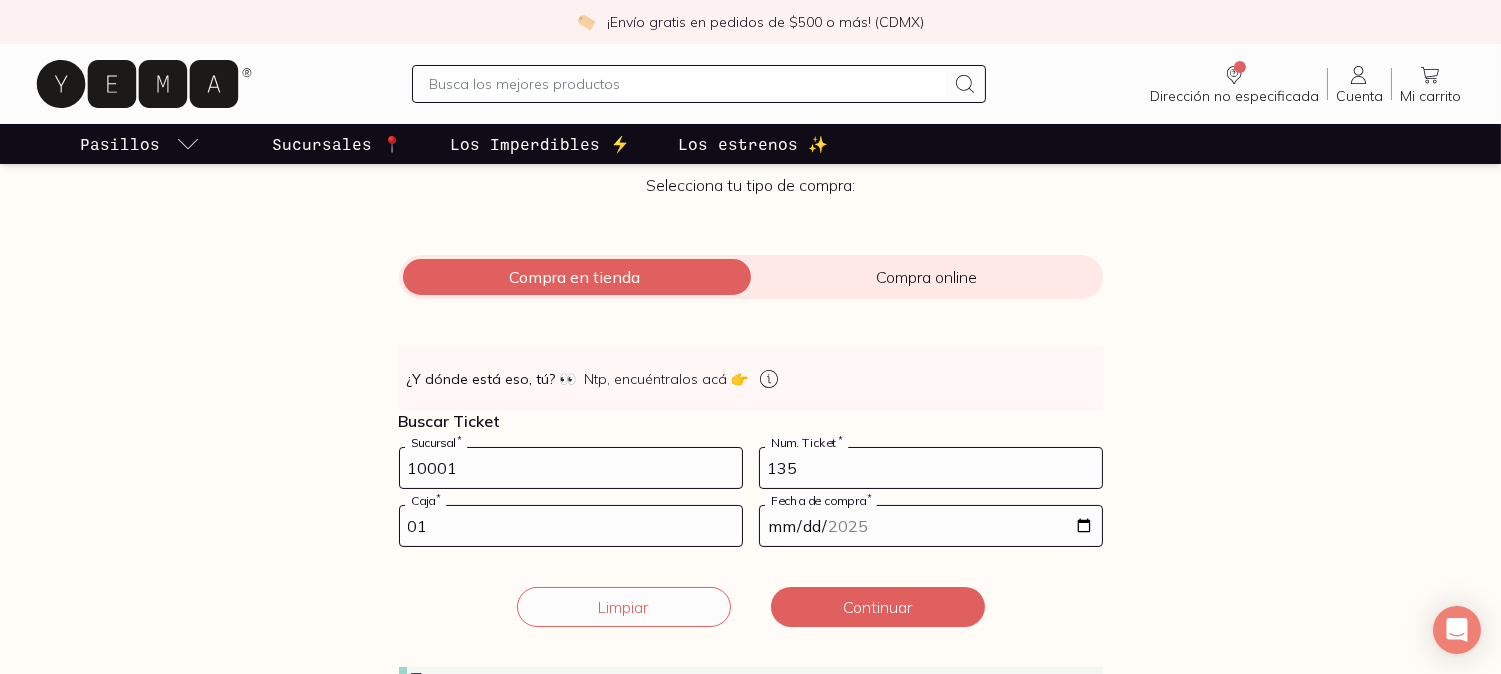 type on "[DATE]" 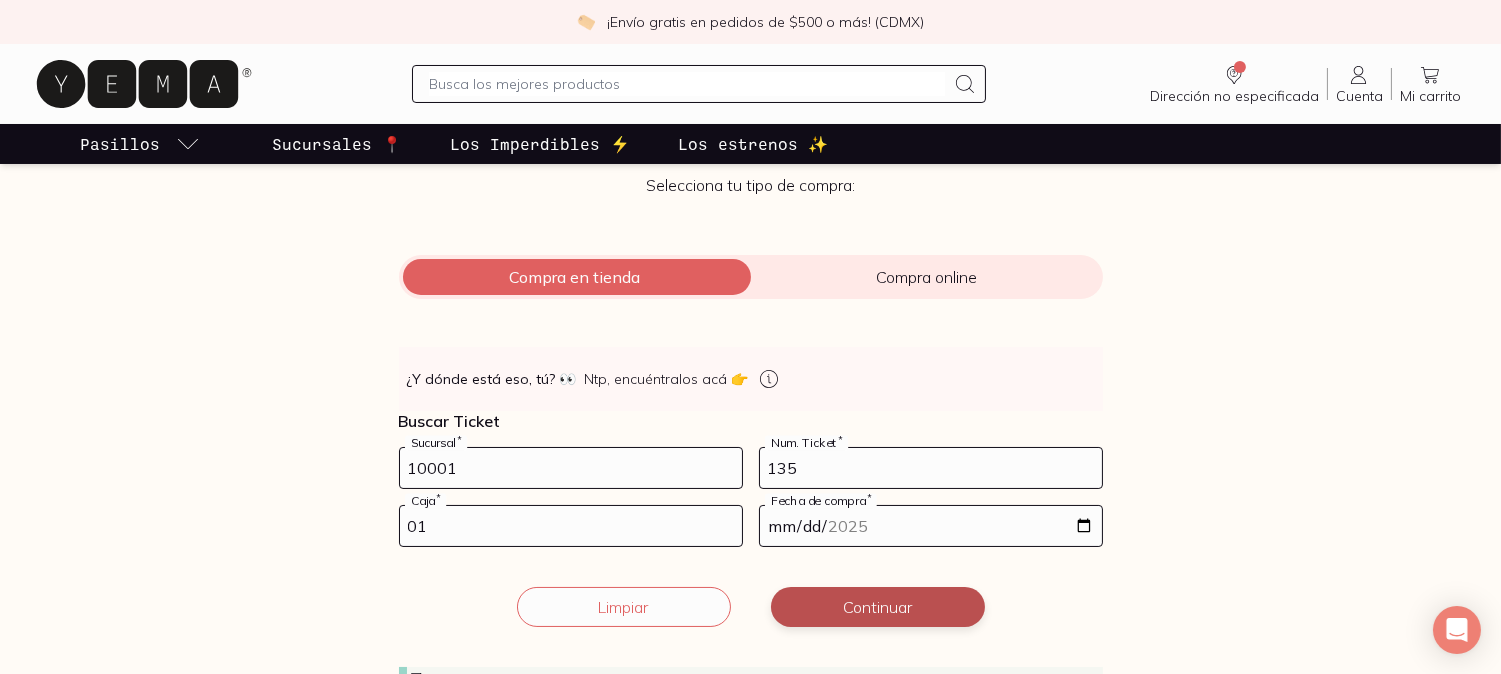 click on "Continuar" at bounding box center (878, 607) 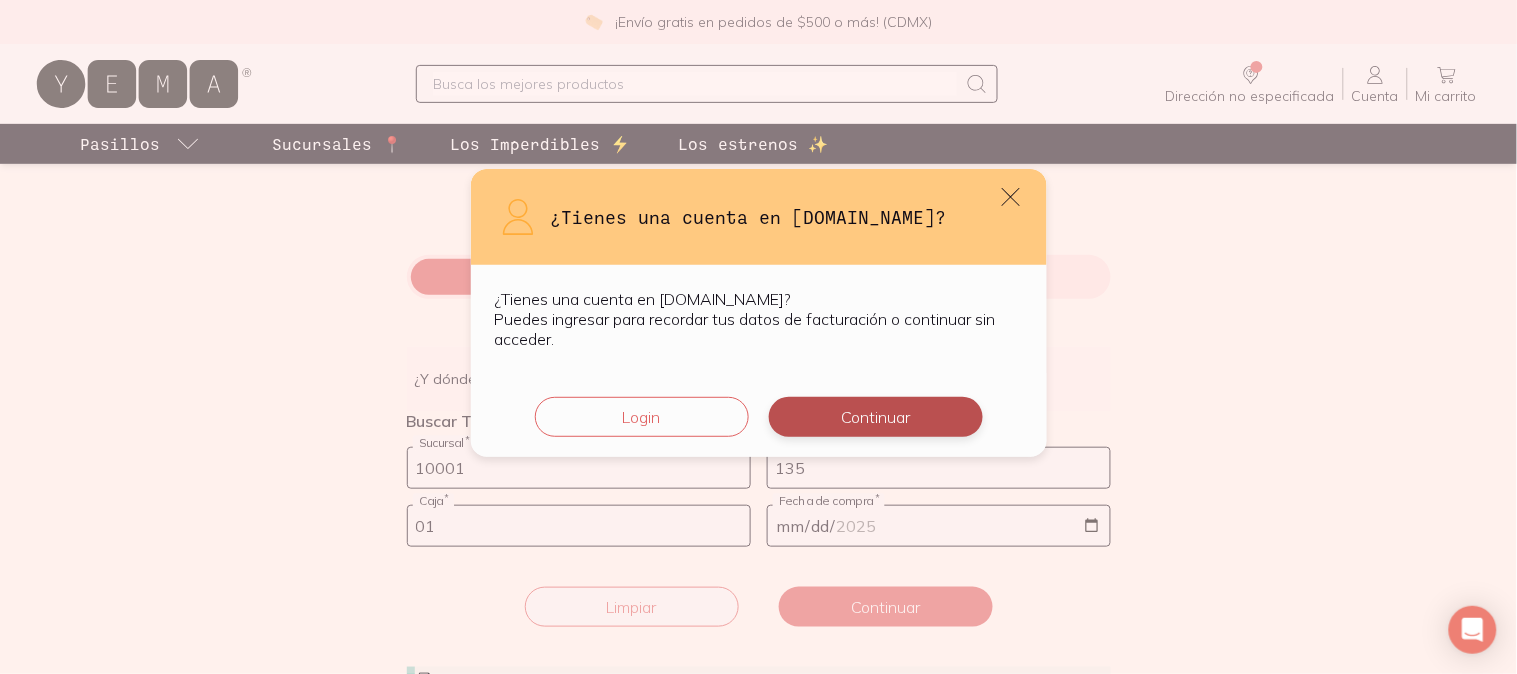 click on "Continuar" at bounding box center [876, 417] 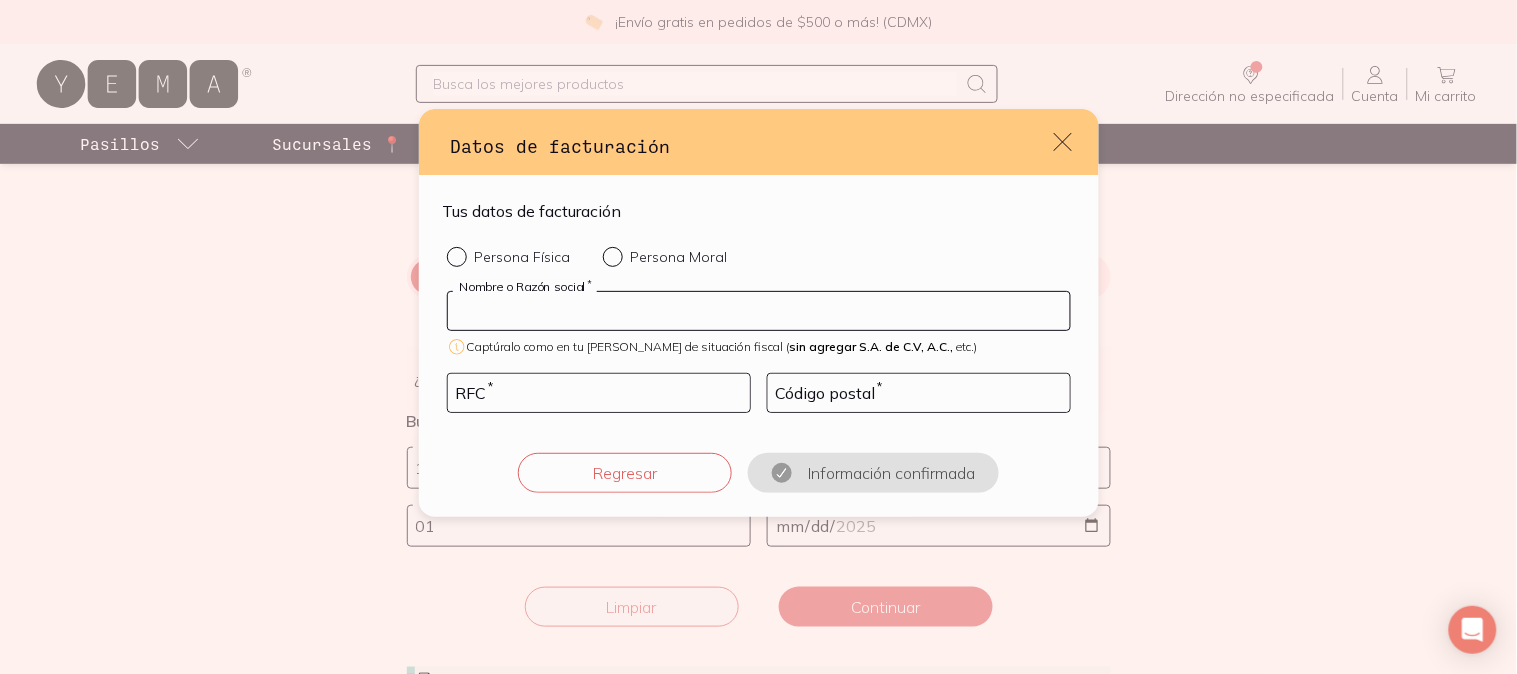 click at bounding box center (759, 311) 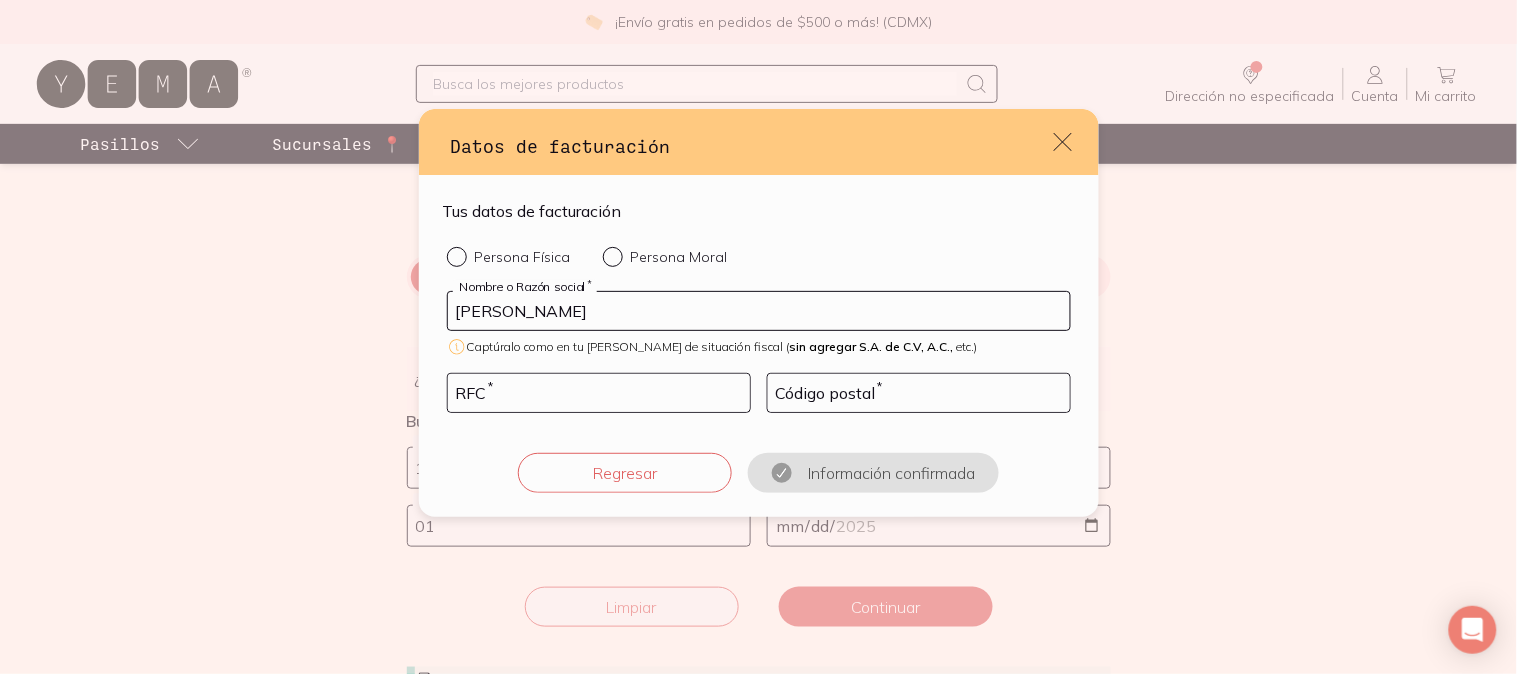 type on "[PERSON_NAME]" 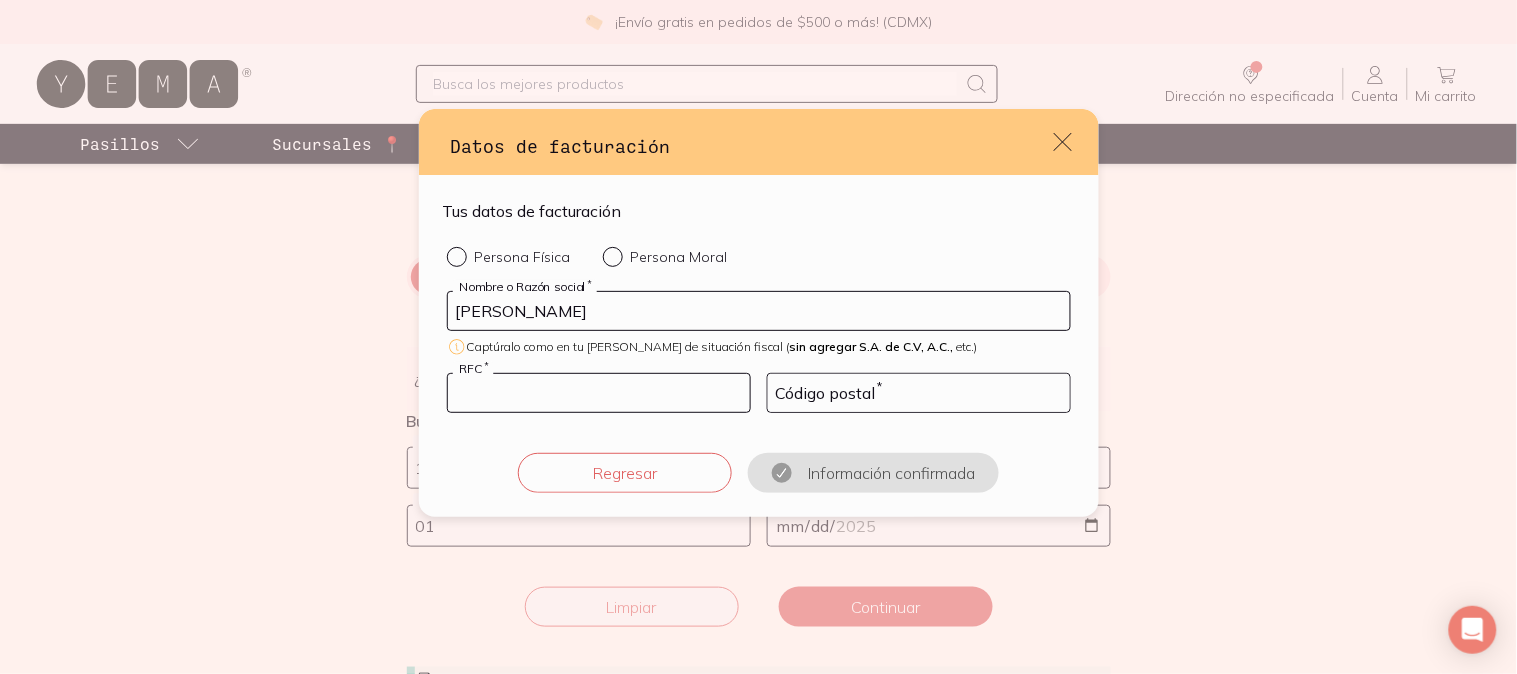 click at bounding box center (599, 393) 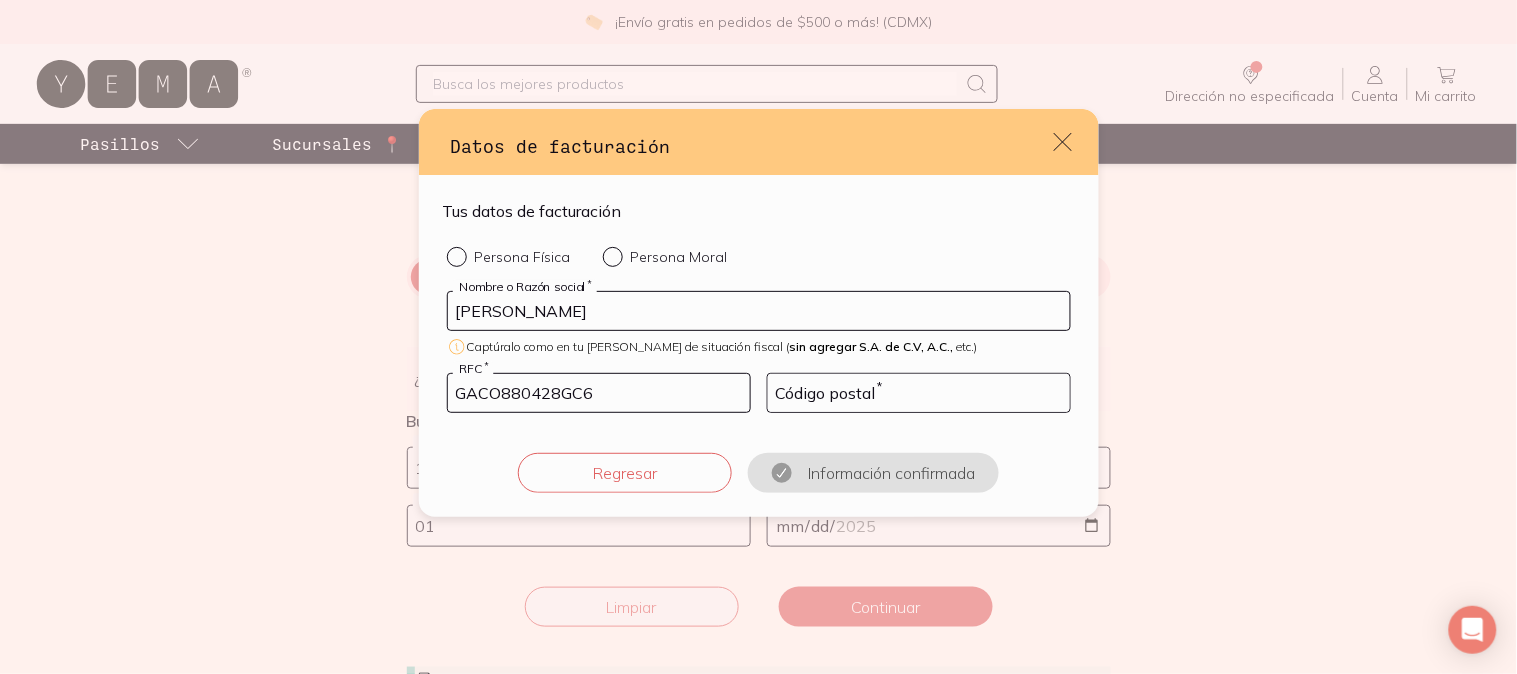 type on "GACO880428GC6" 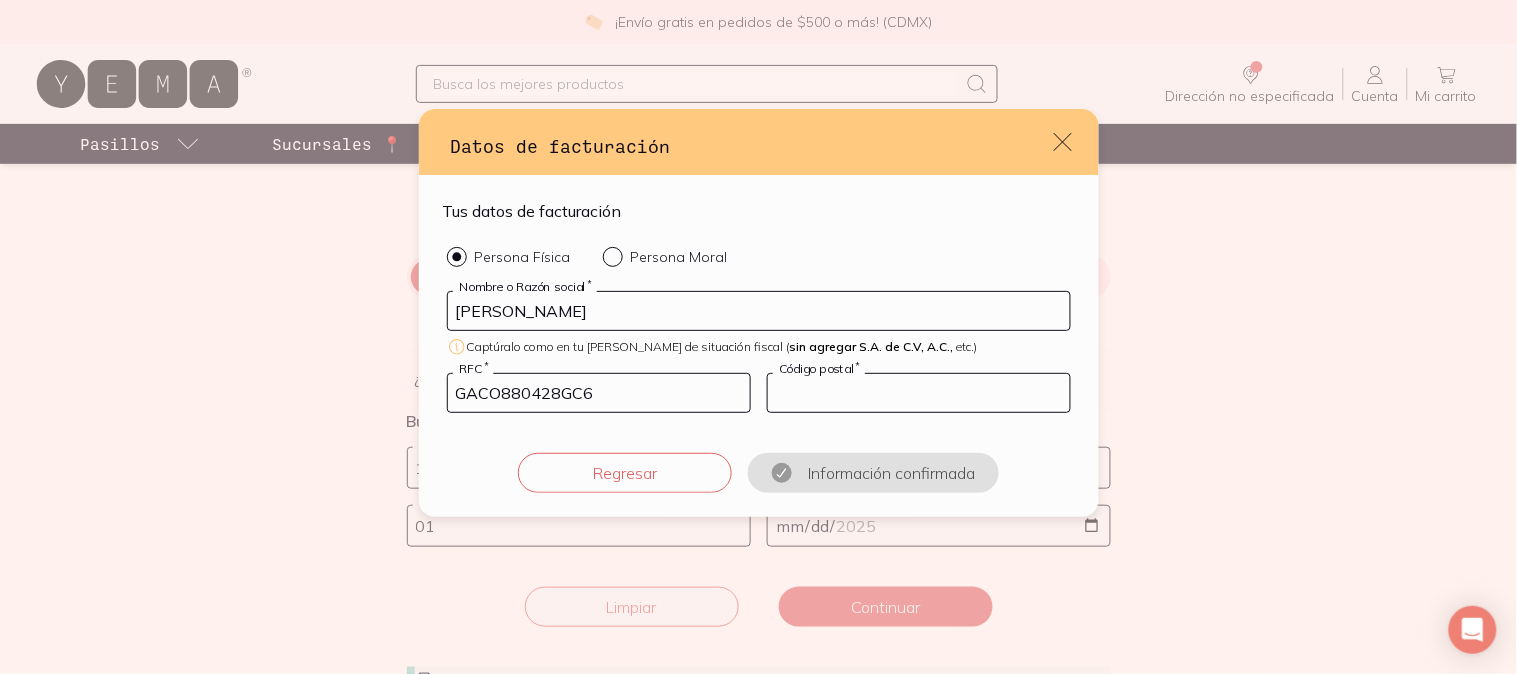 click at bounding box center [919, 393] 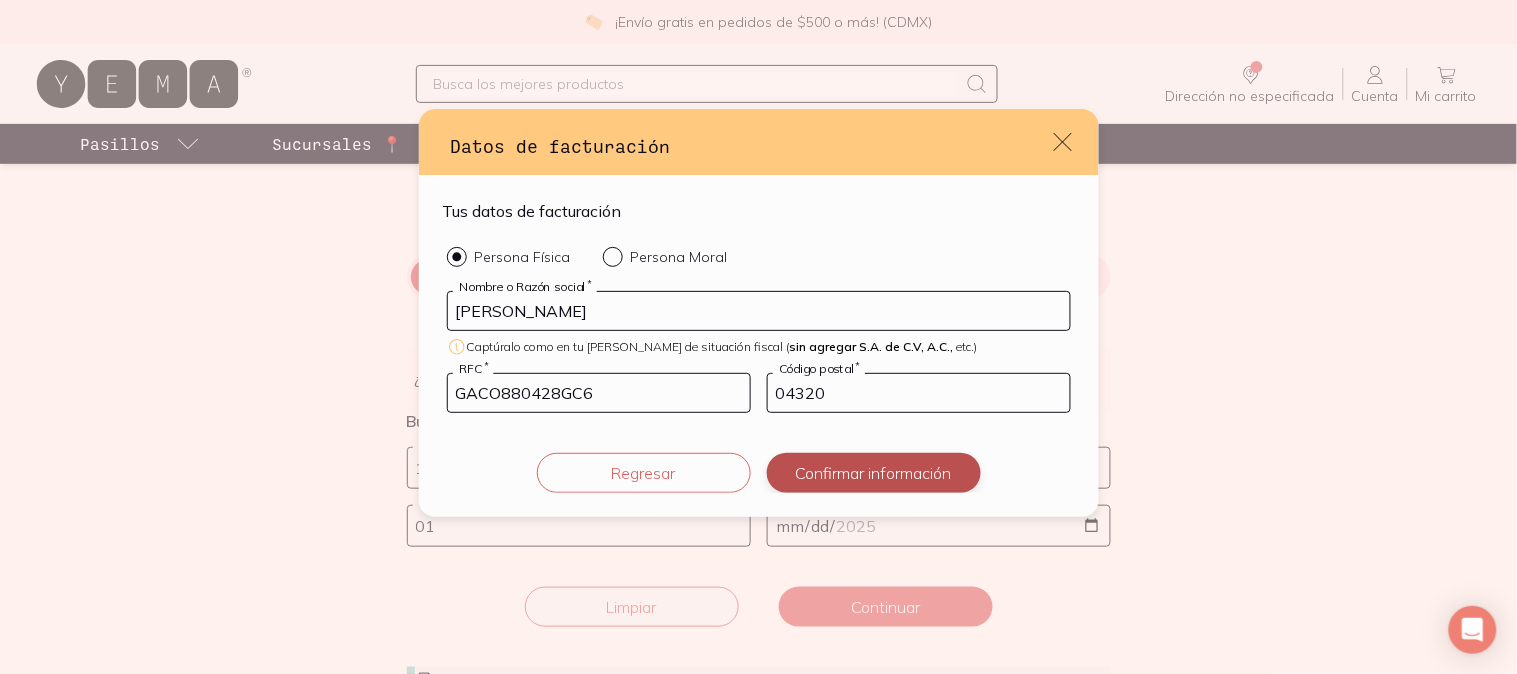 type on "04320" 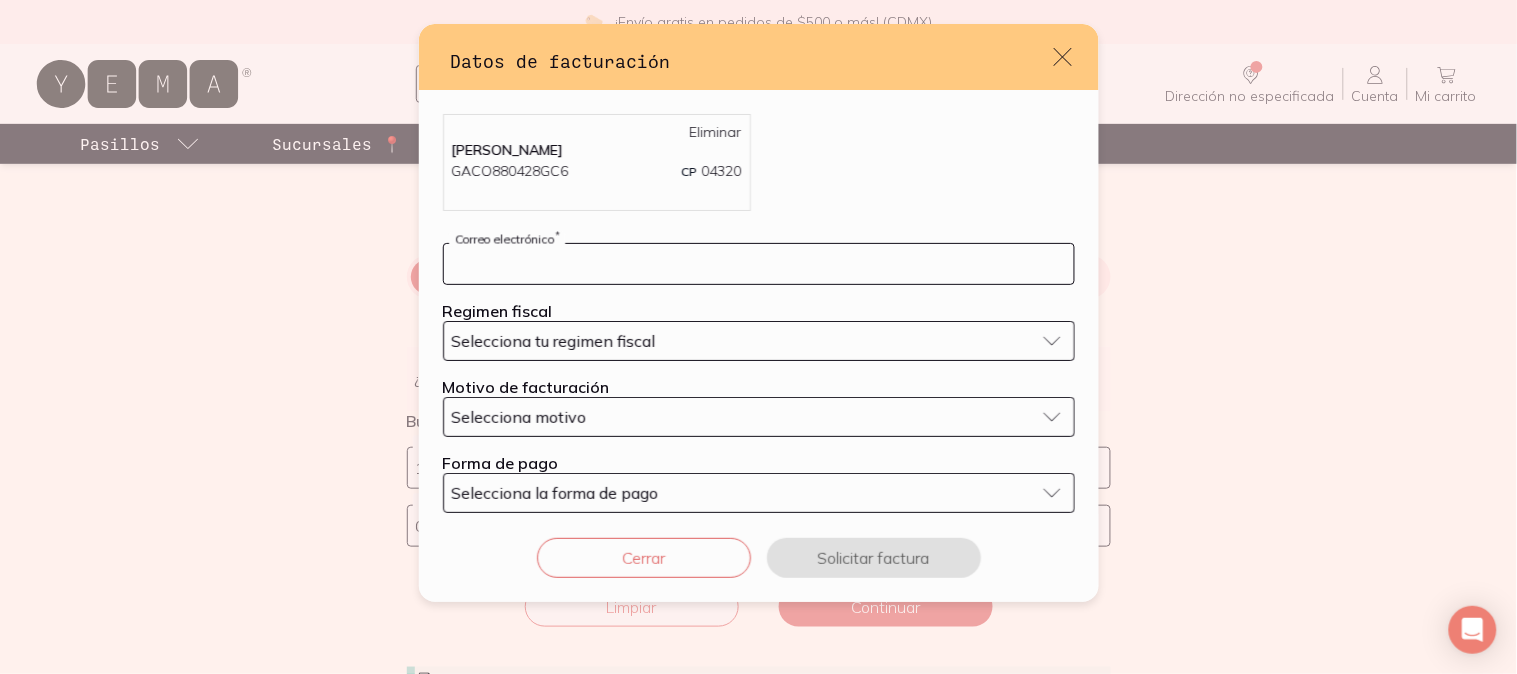 click at bounding box center (759, 264) 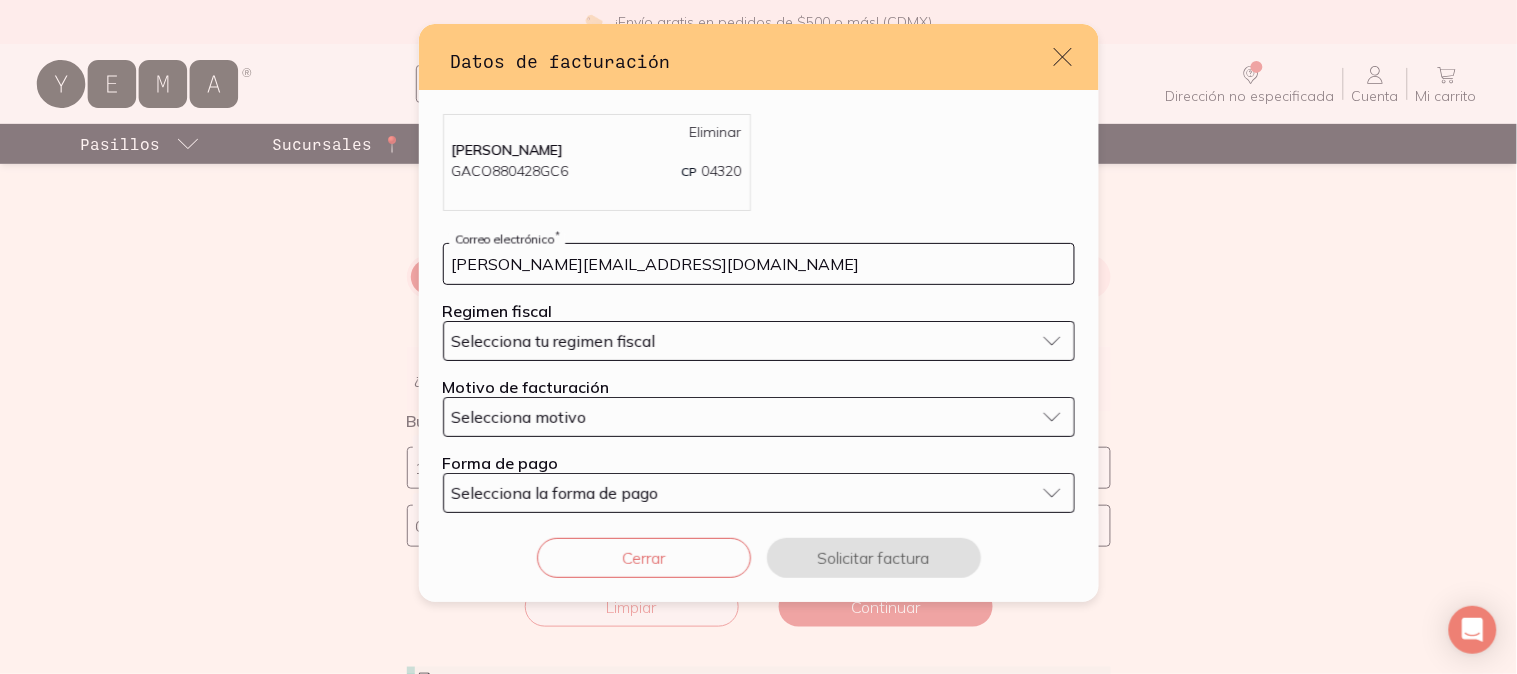 click on "Selecciona tu regimen fiscal" at bounding box center (554, 341) 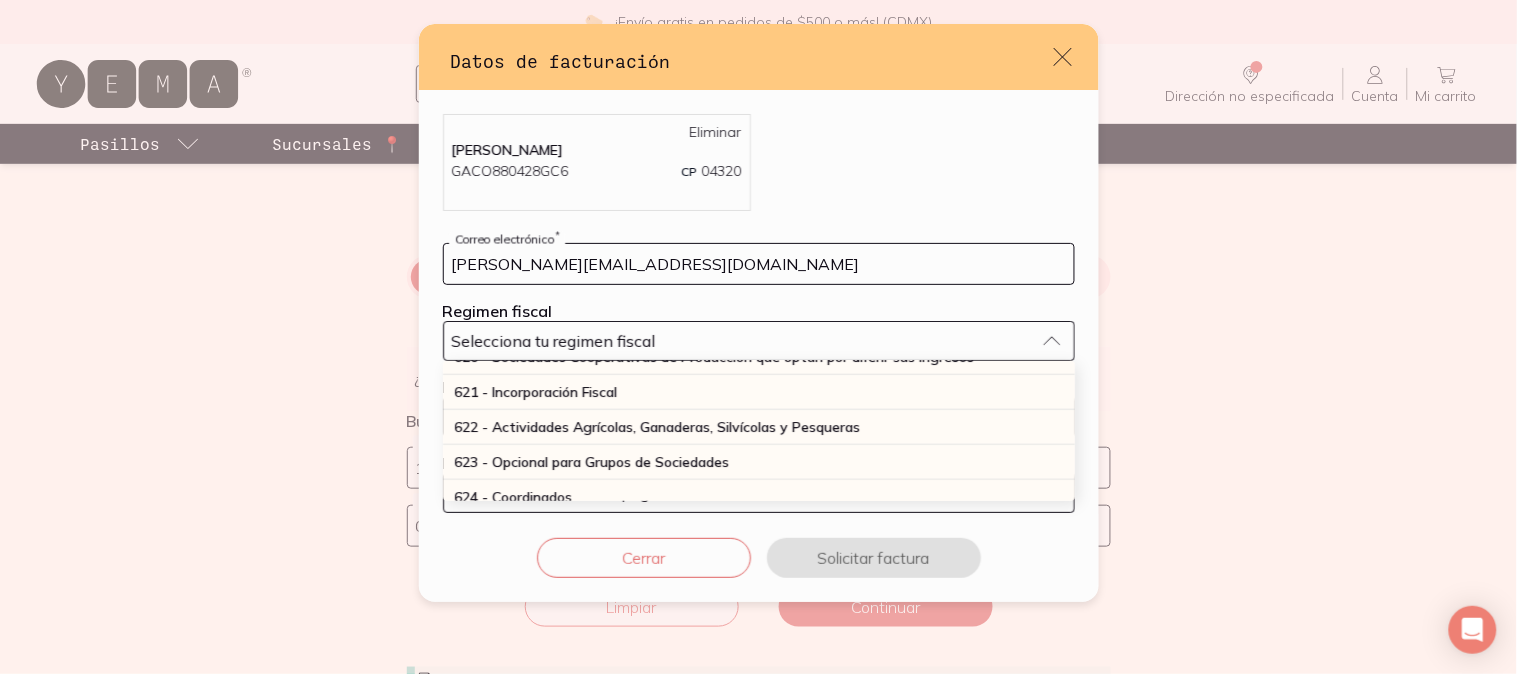 scroll, scrollTop: 542, scrollLeft: 0, axis: vertical 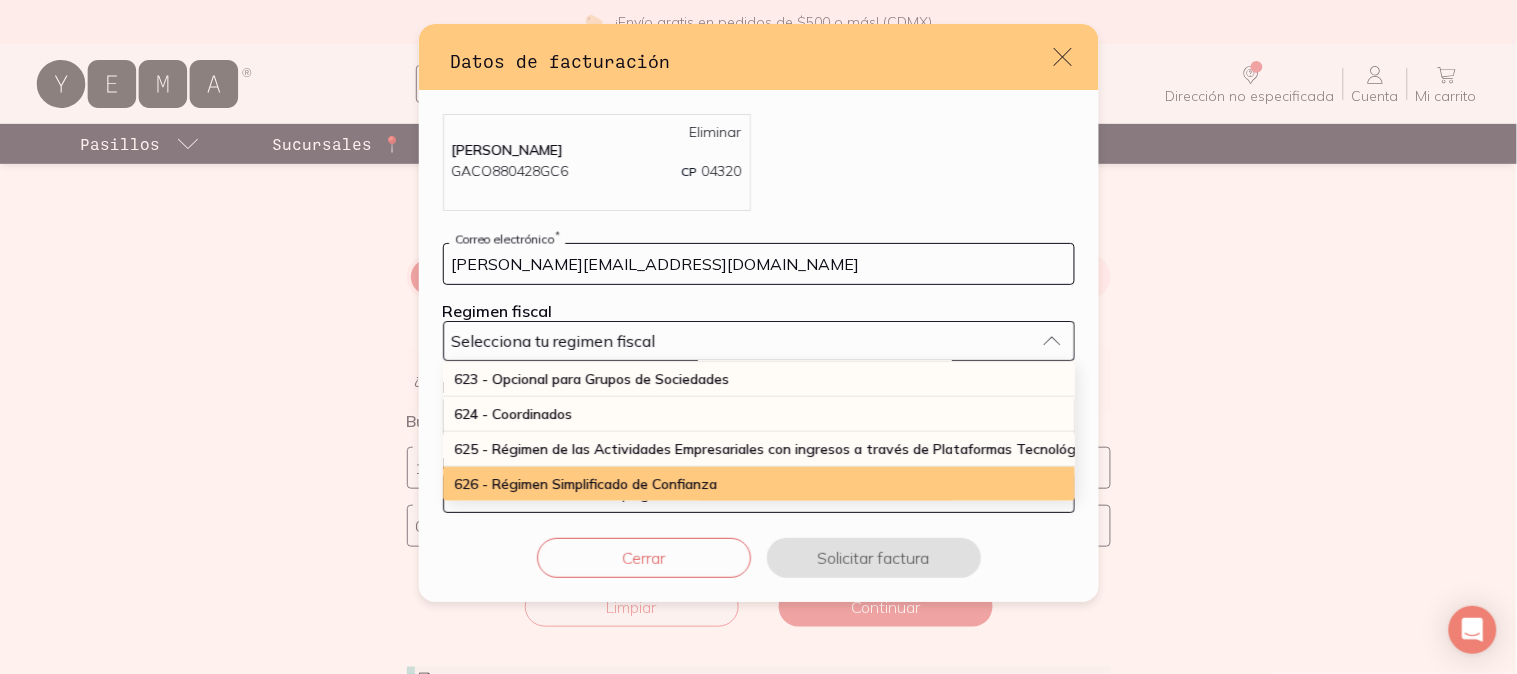 click on "626 - Régimen Simplificado de Confianza" at bounding box center [586, 484] 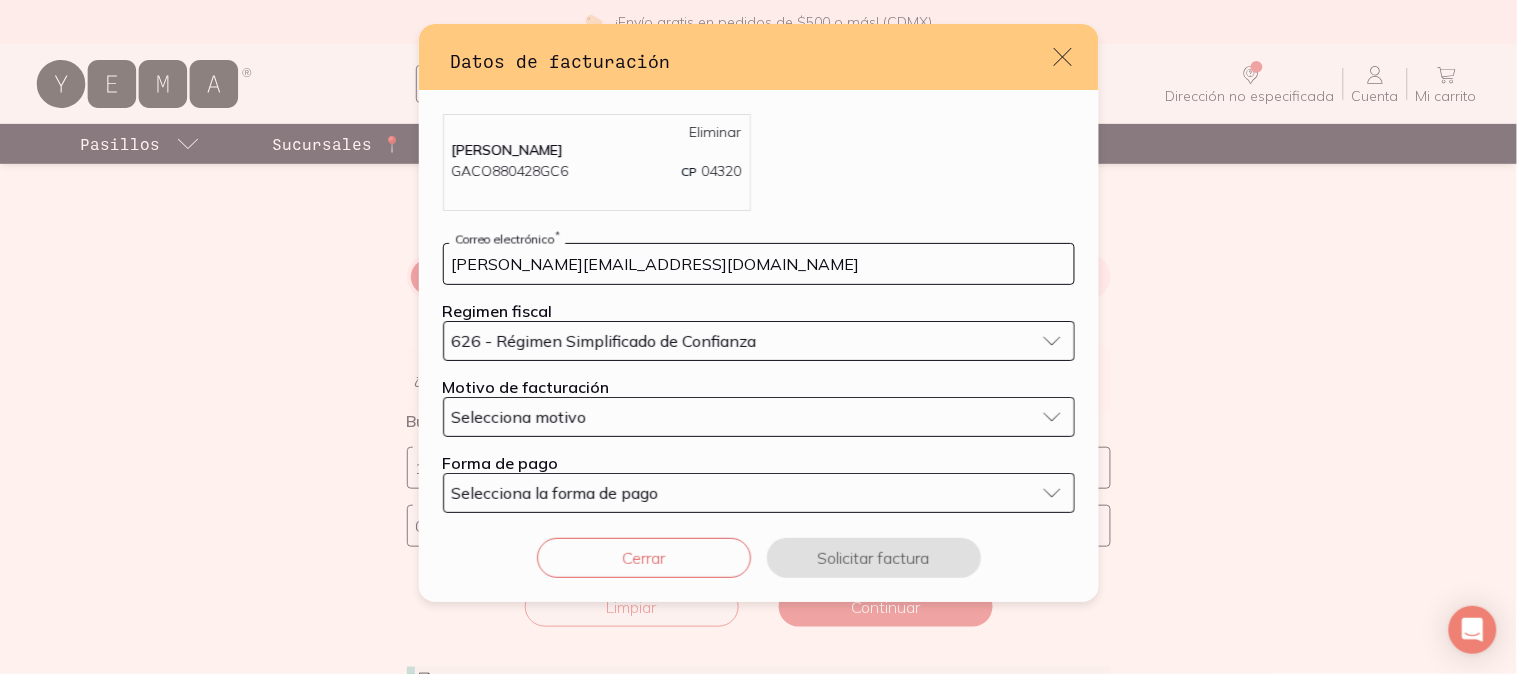 click on "Selecciona motivo" at bounding box center [519, 417] 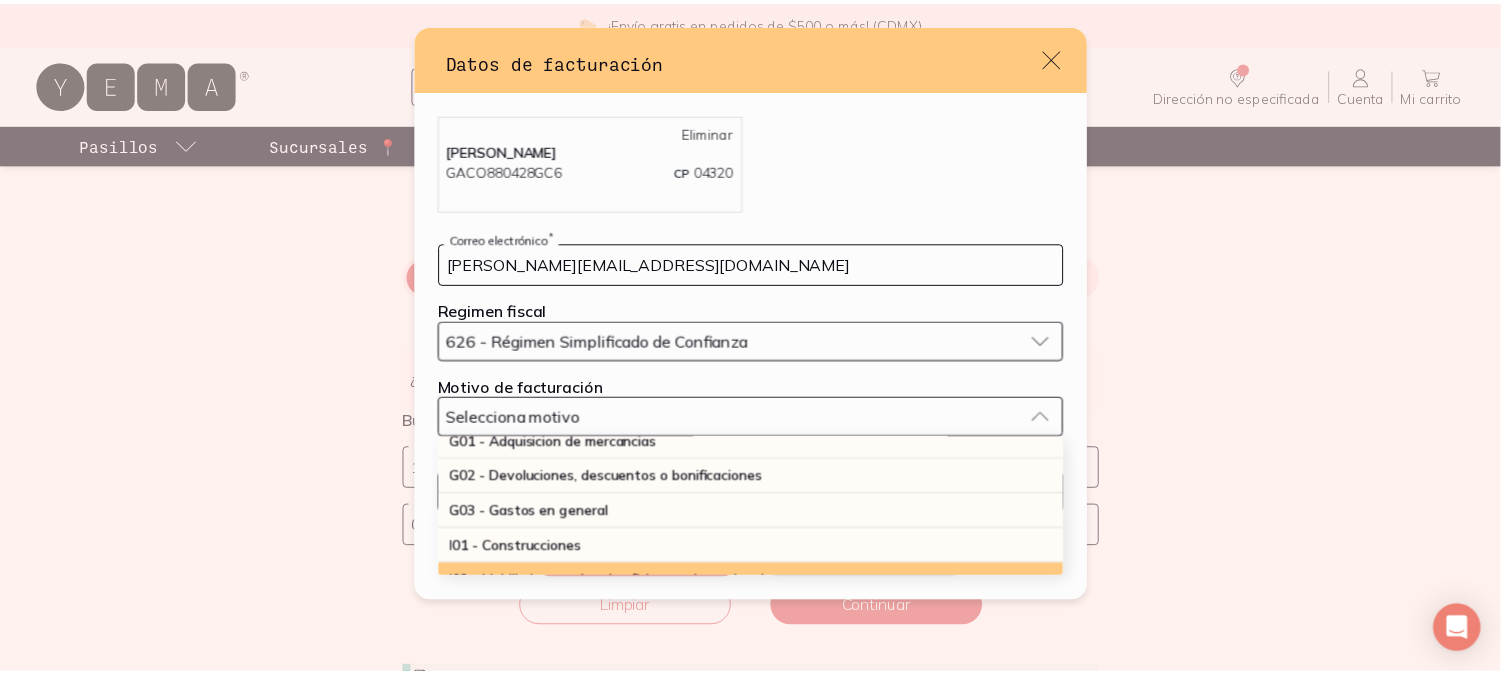 scroll, scrollTop: 11, scrollLeft: 0, axis: vertical 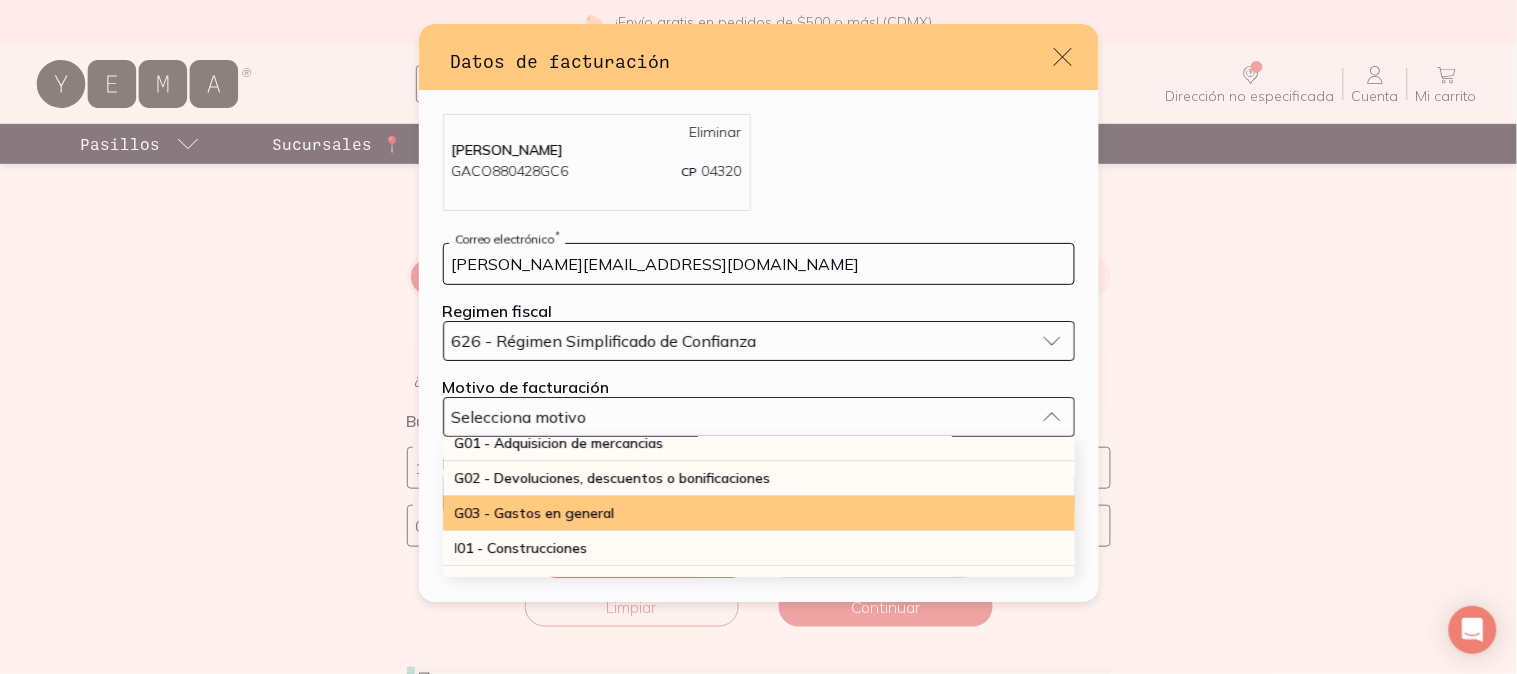 click on "G03 - Gastos en general" at bounding box center [535, 513] 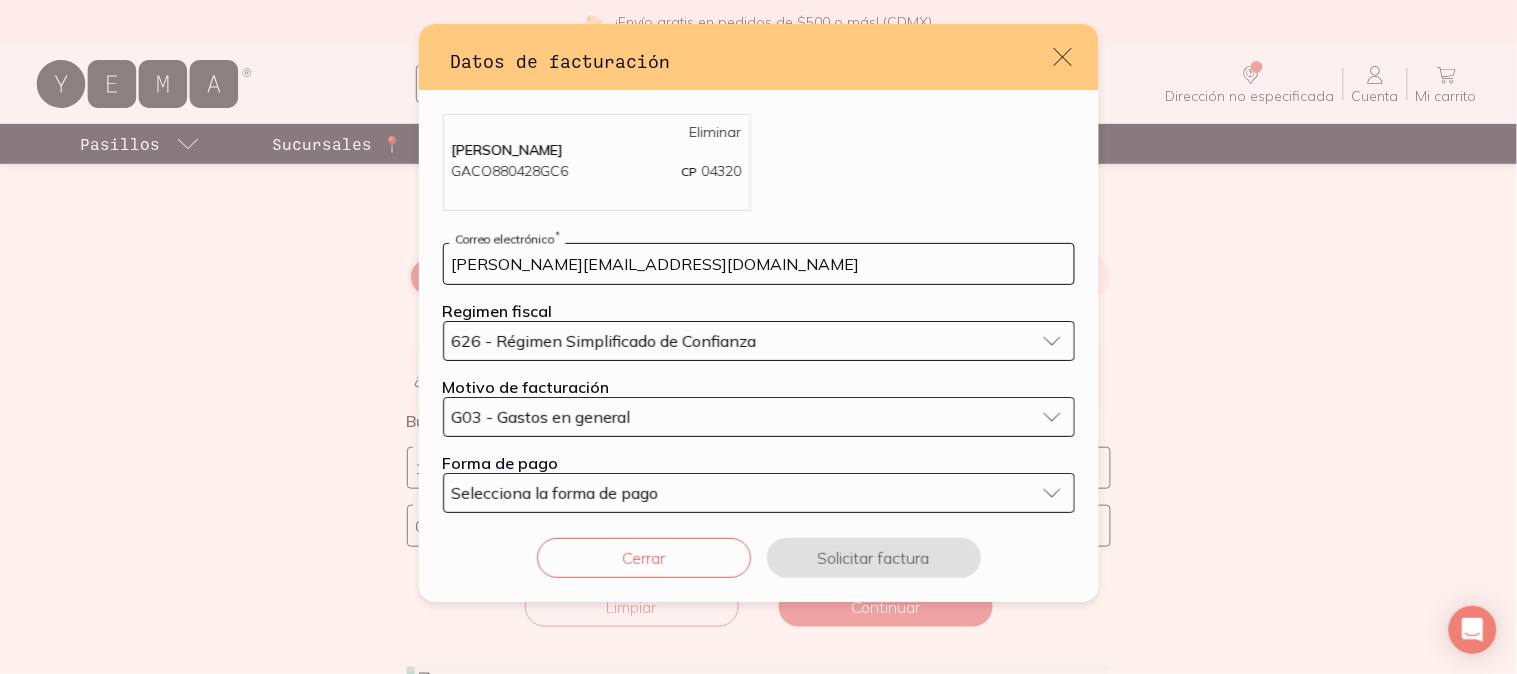 click on "Selecciona la forma de pago" at bounding box center [555, 493] 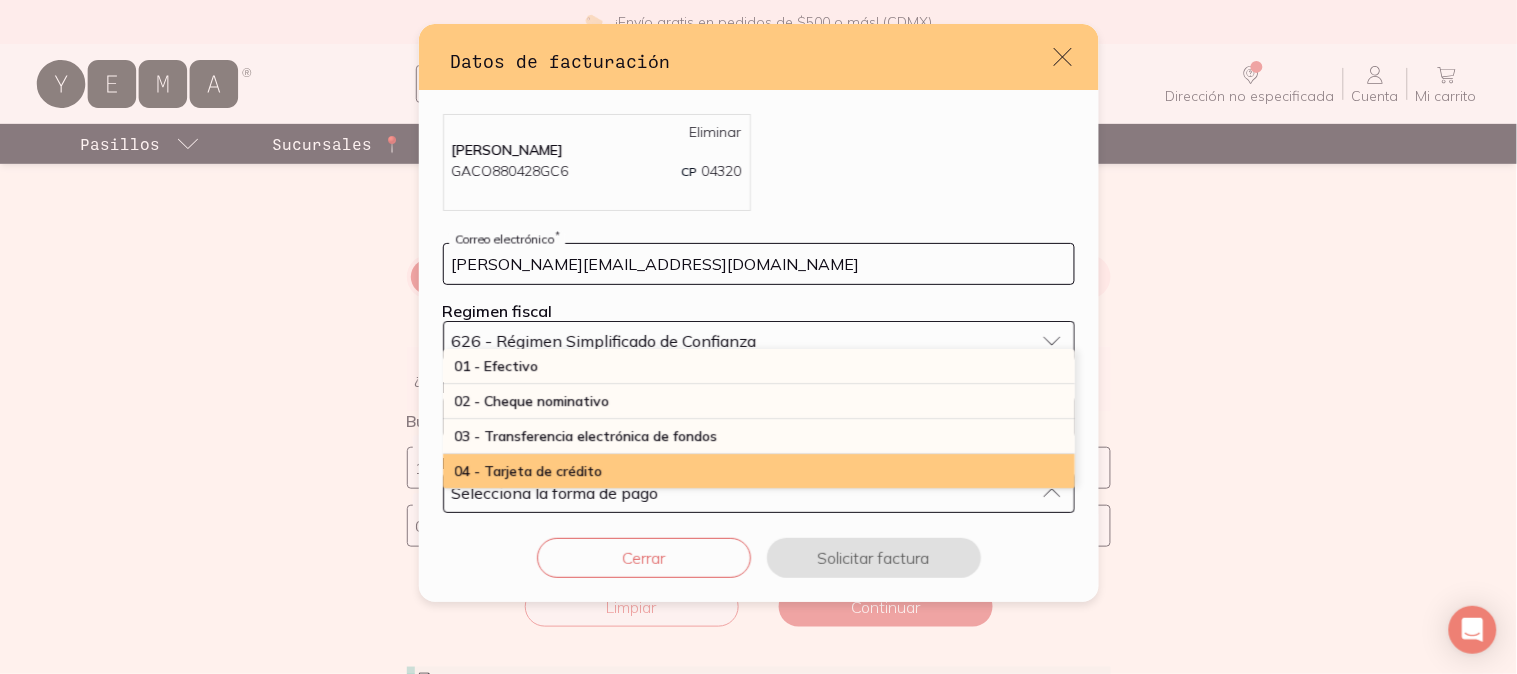 click on "04 - Tarjeta de crédito" at bounding box center [529, 471] 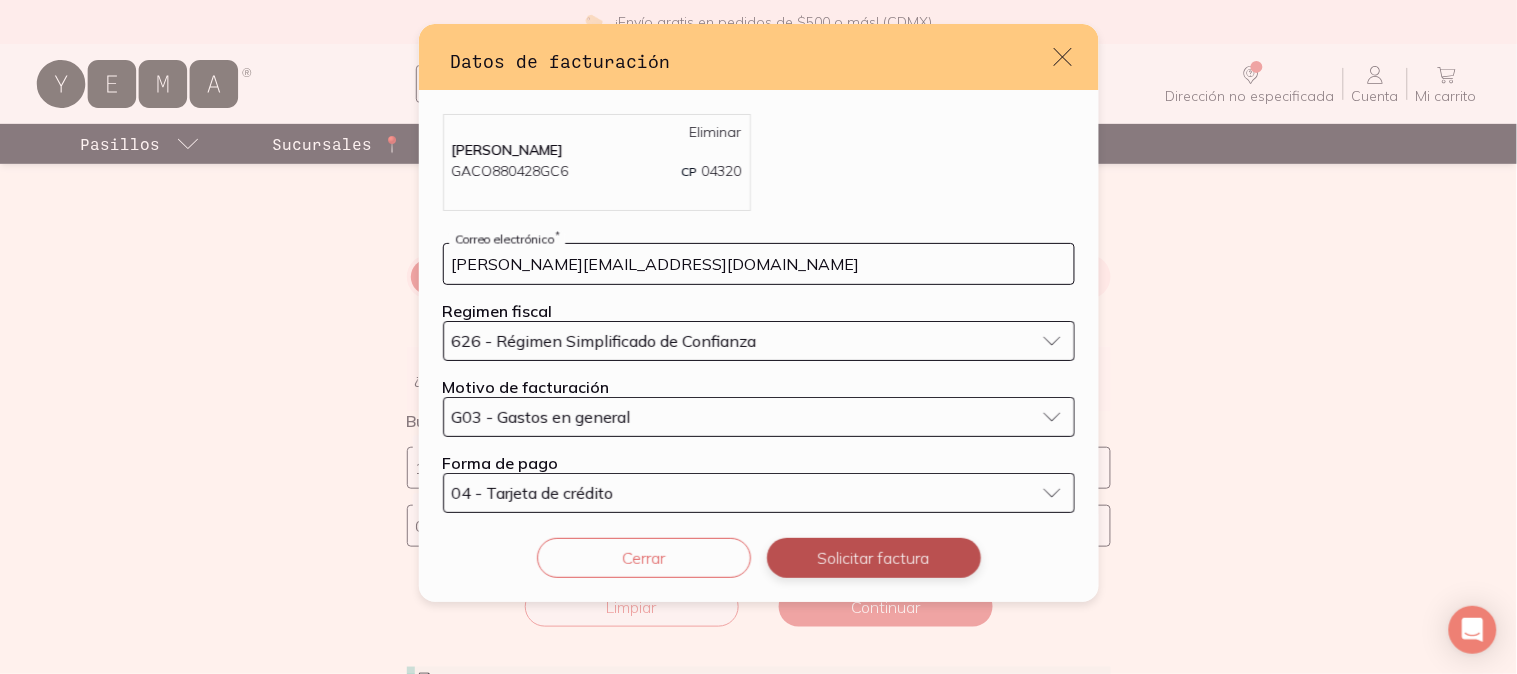 click on "Solicitar factura" at bounding box center [874, 558] 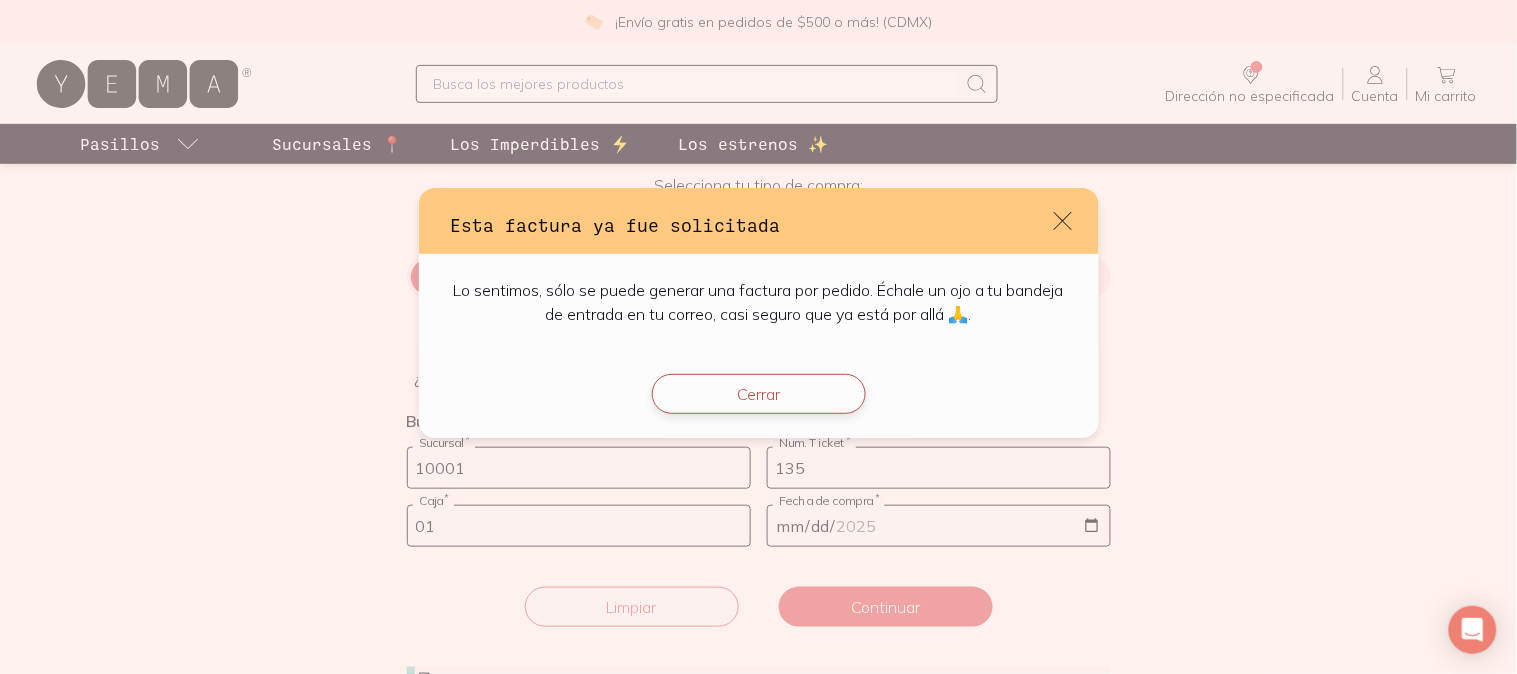 click on "Cerrar" at bounding box center [759, 394] 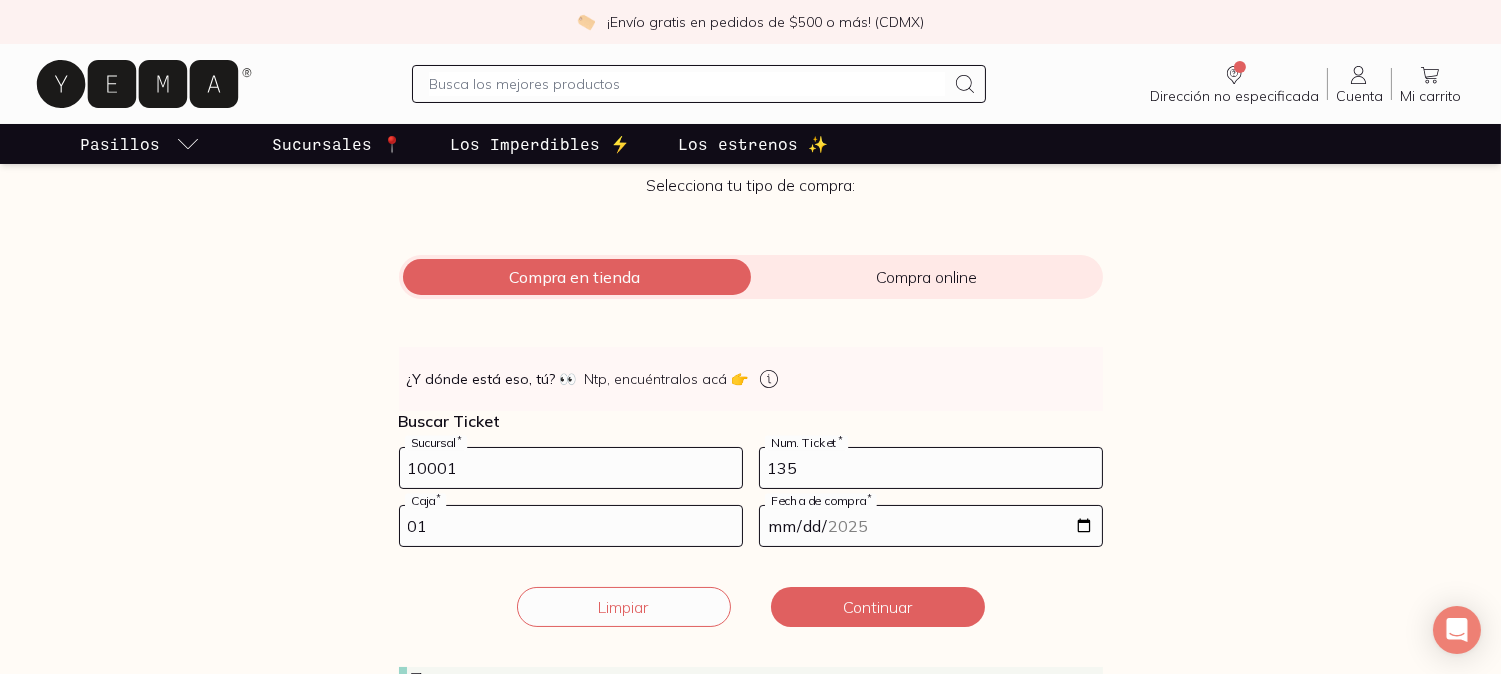 type 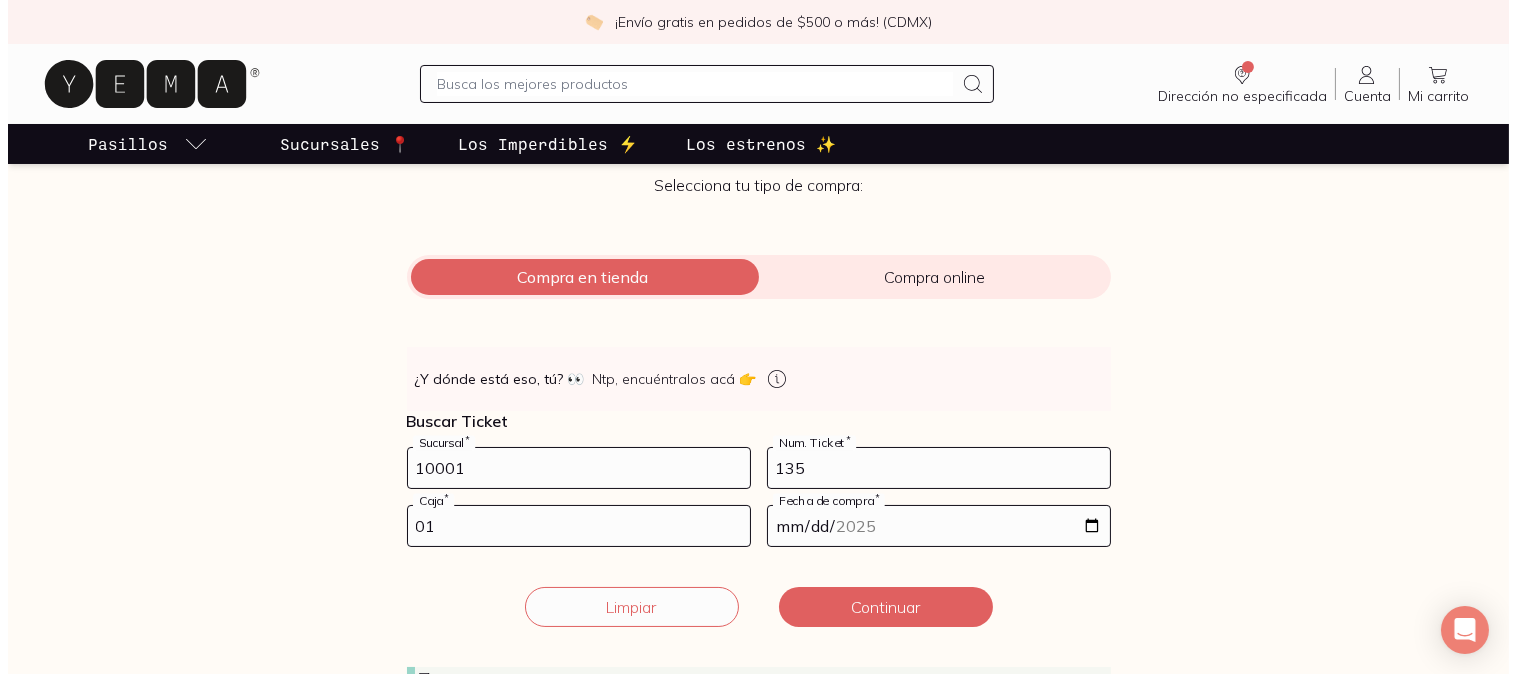scroll, scrollTop: 804, scrollLeft: 0, axis: vertical 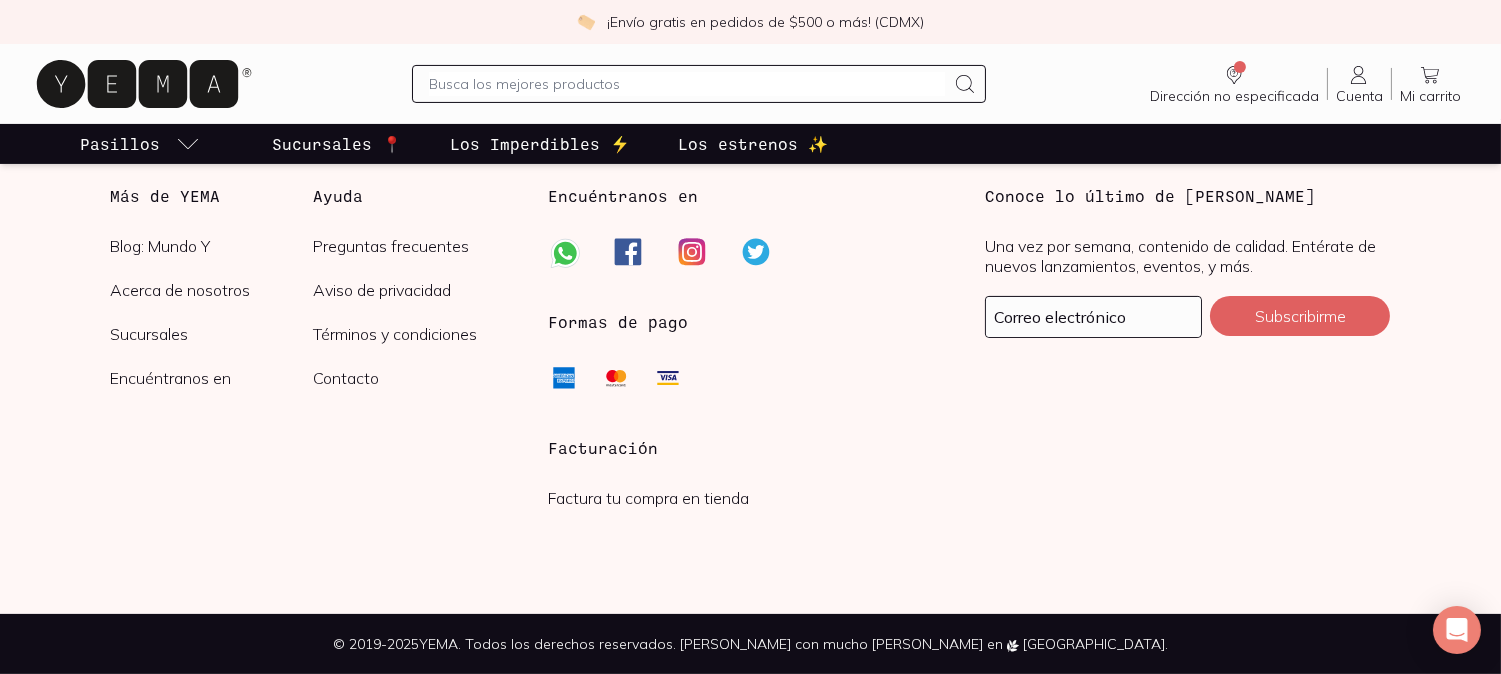 click on "Continuar" at bounding box center [878, -33] 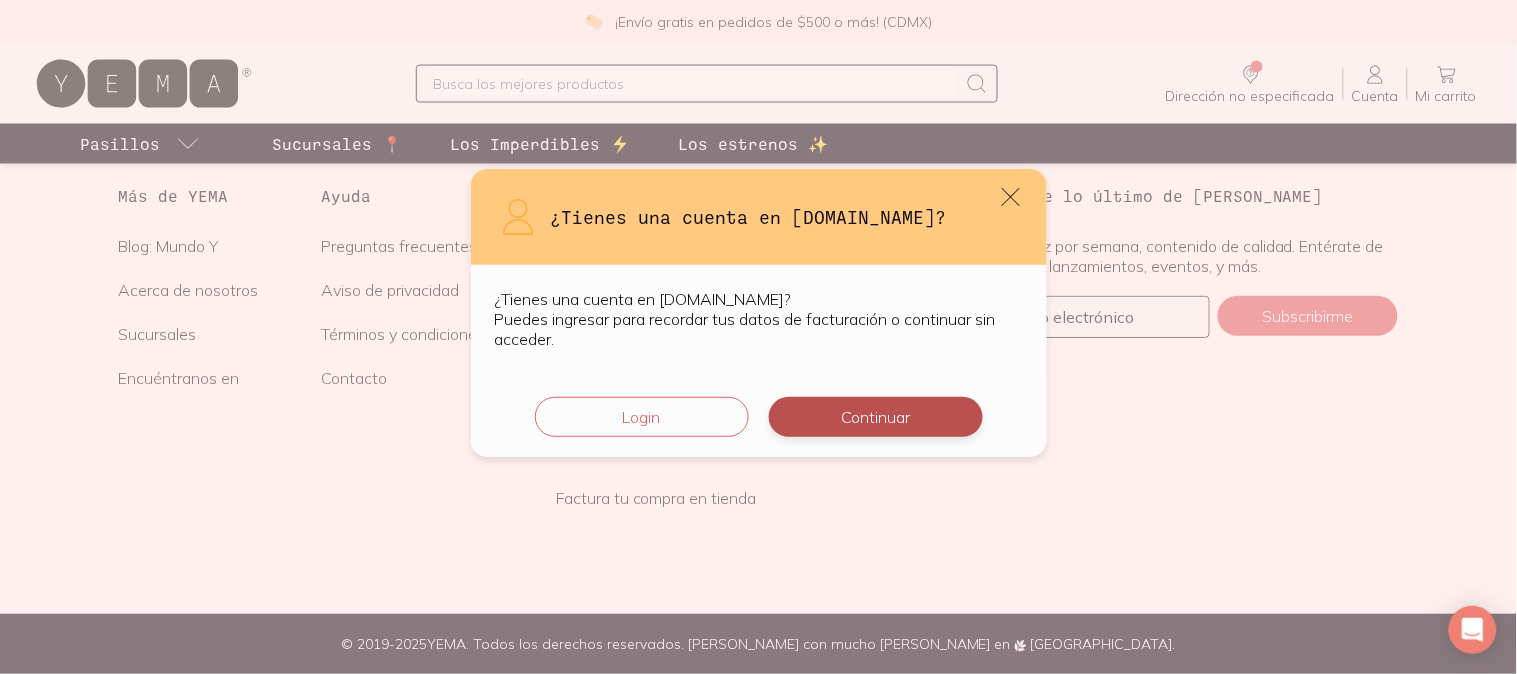 click on "Continuar" at bounding box center (876, 417) 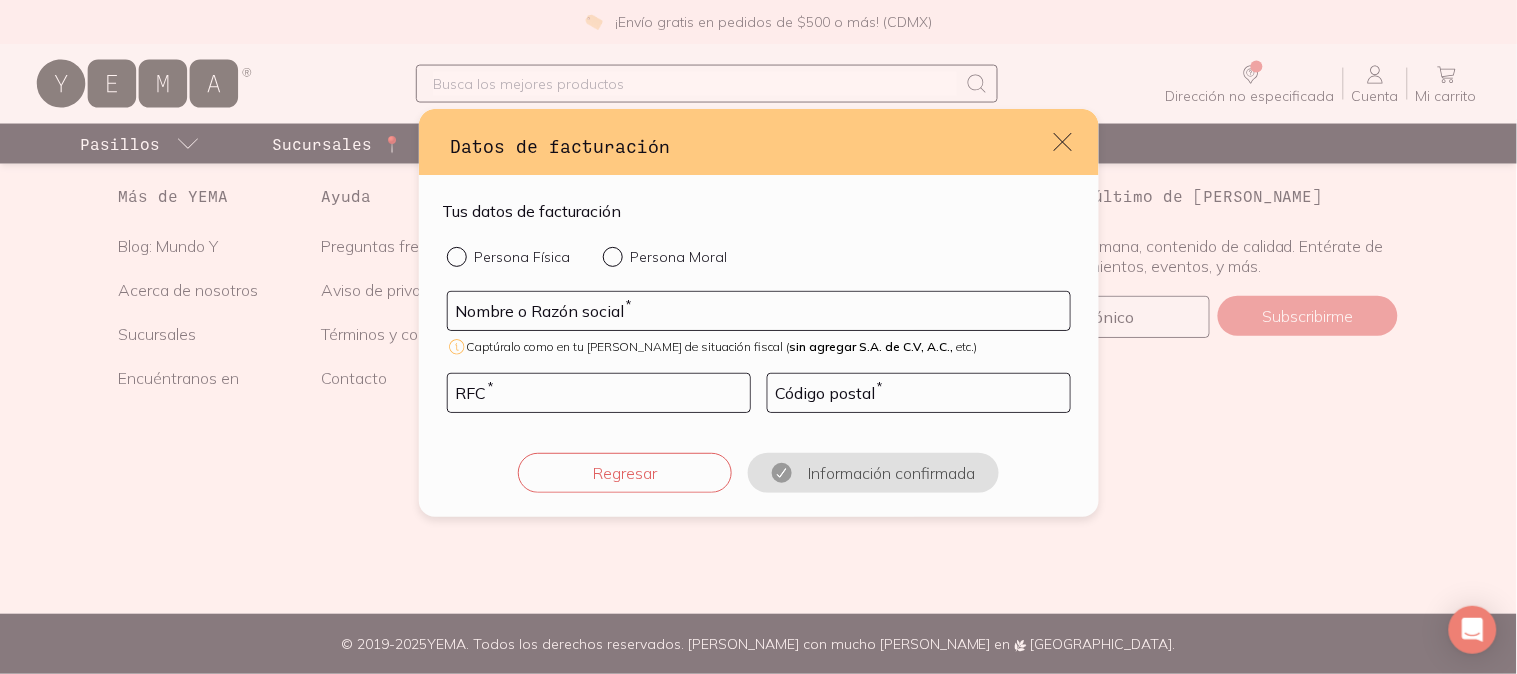 scroll, scrollTop: 434, scrollLeft: 0, axis: vertical 